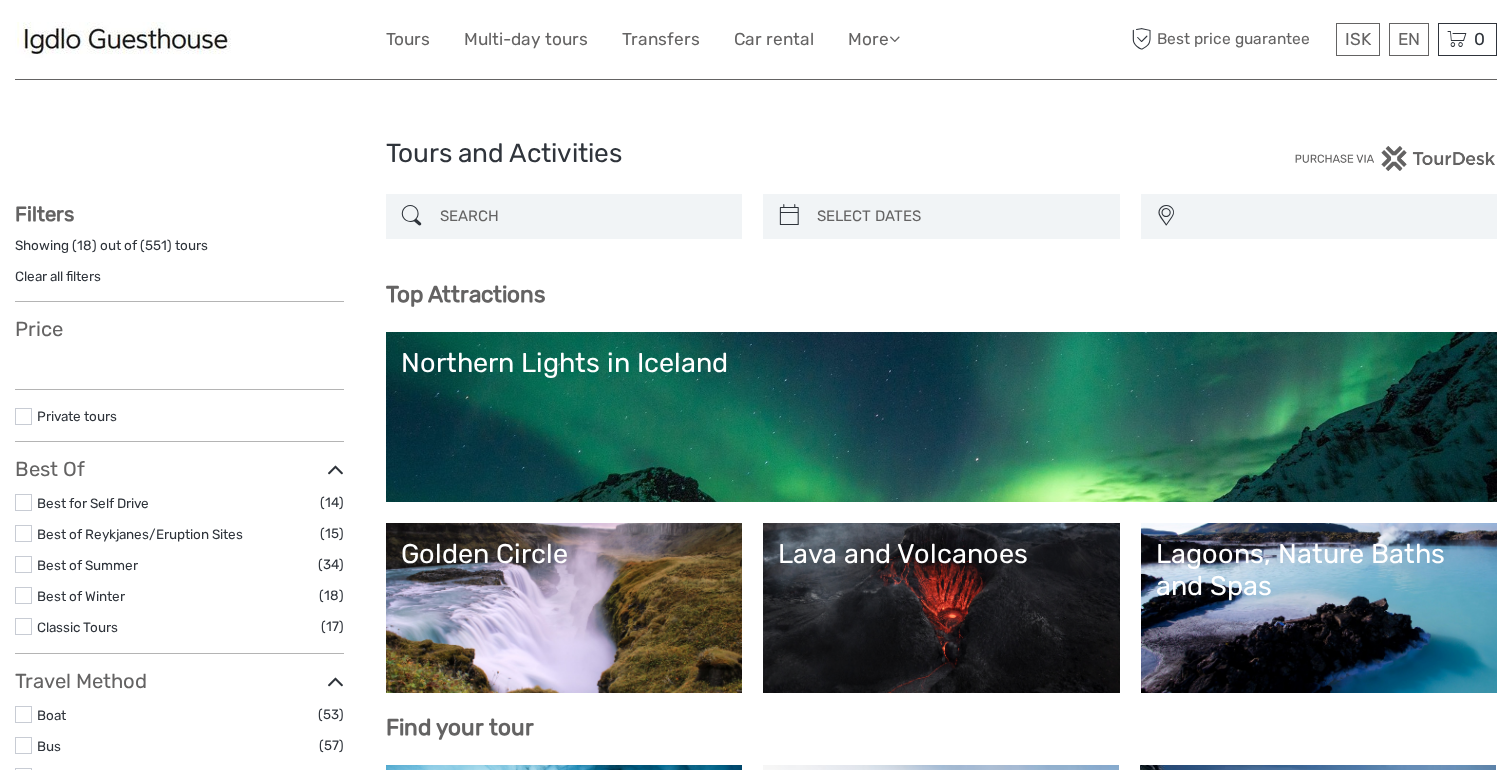 select 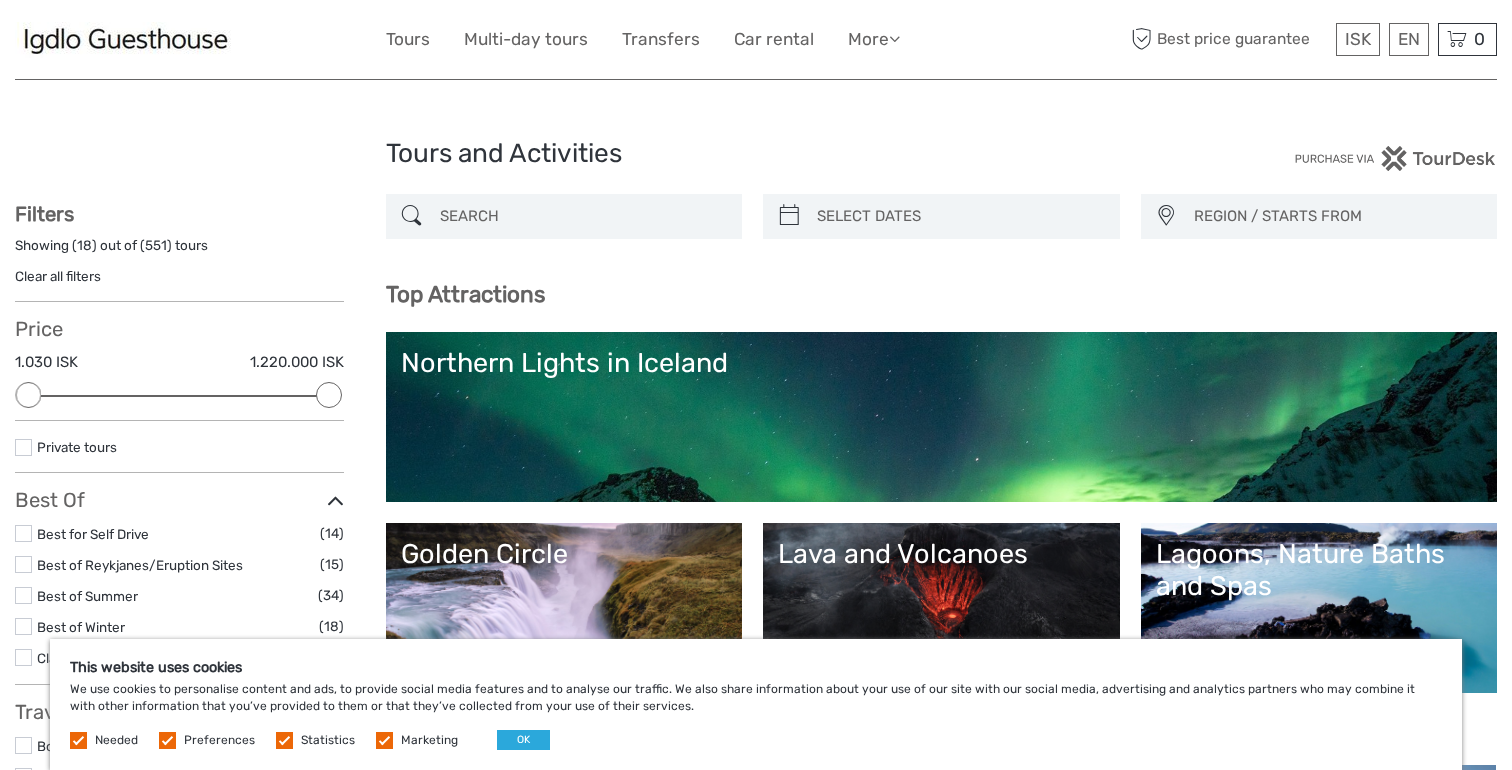 scroll, scrollTop: 0, scrollLeft: 0, axis: both 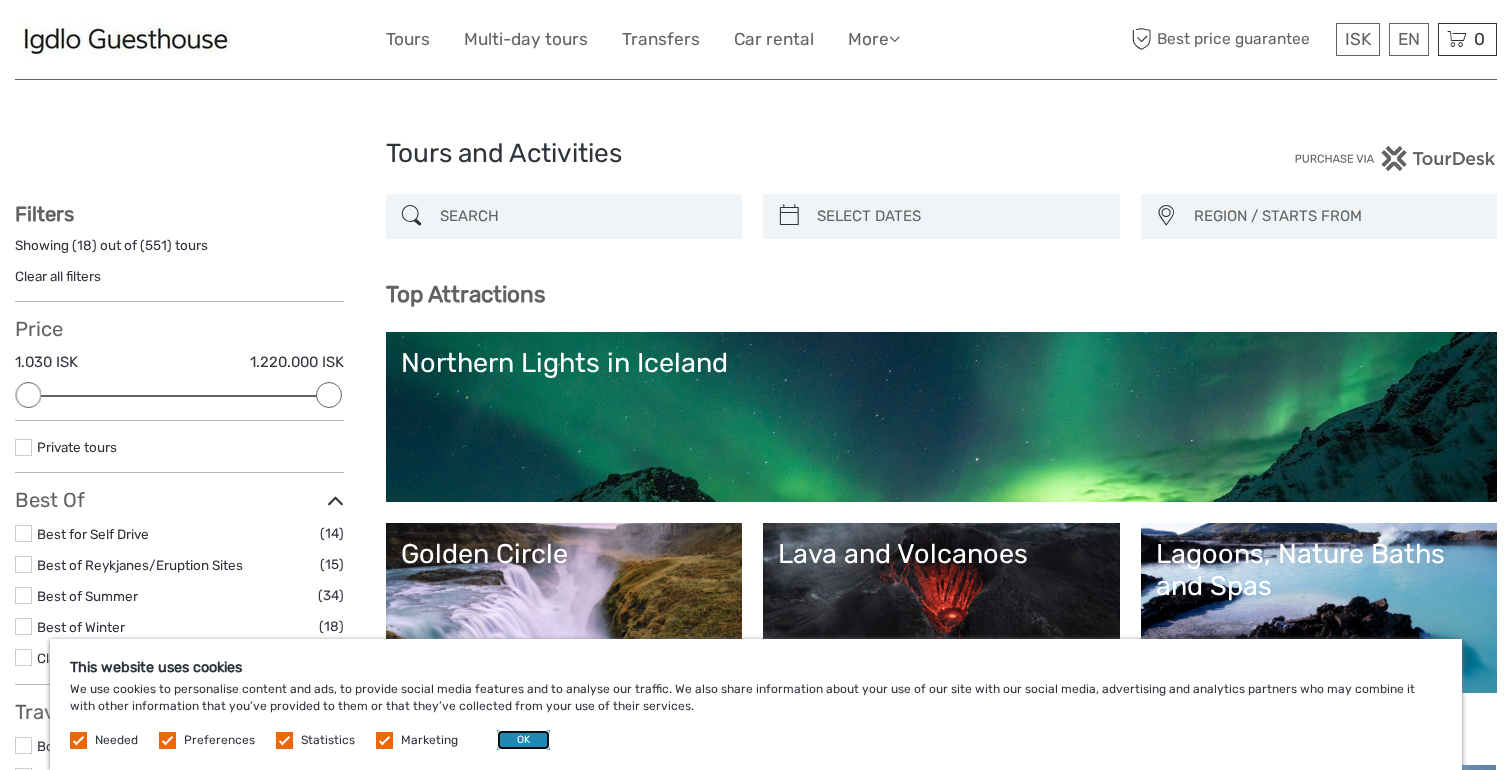 click on "OK" at bounding box center (523, 740) 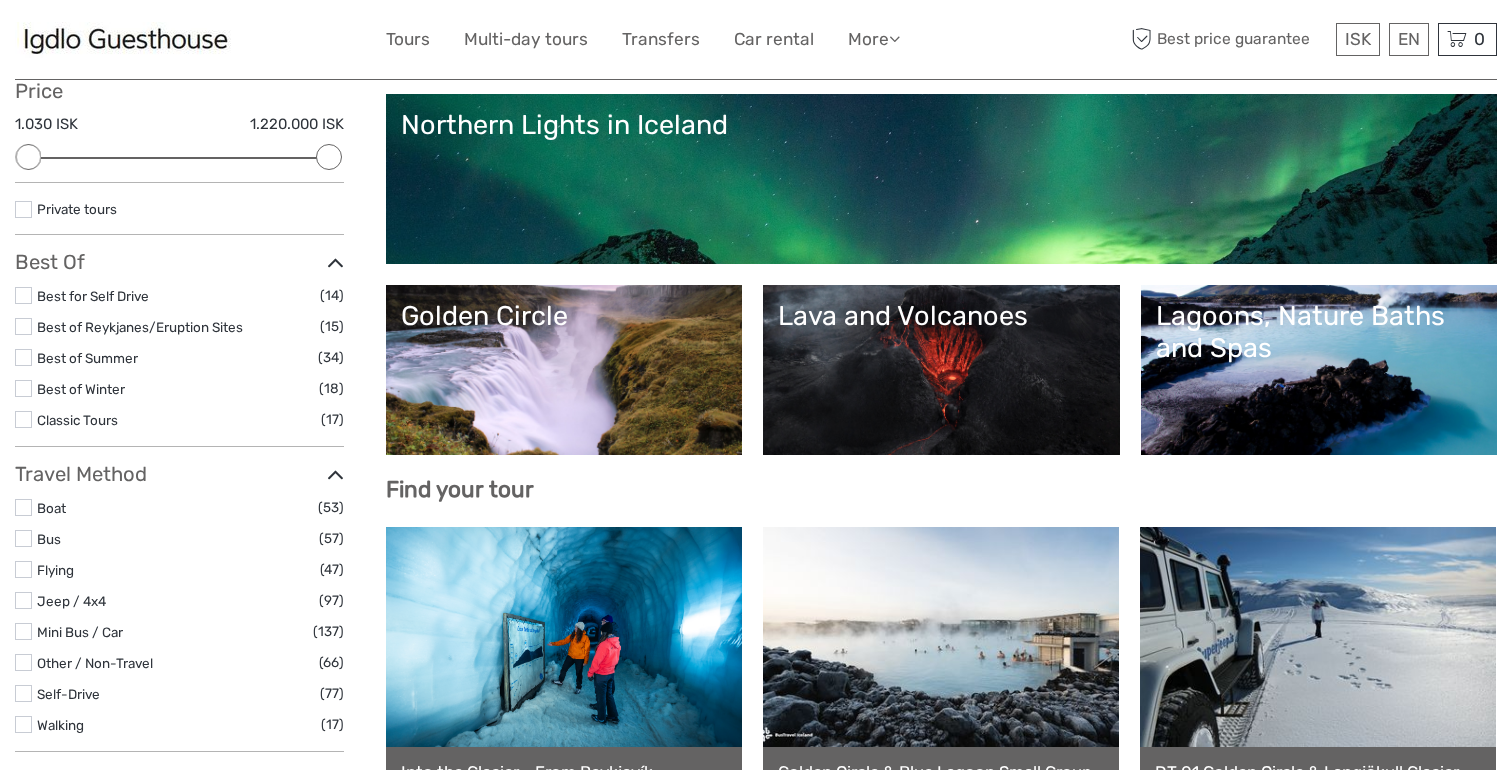 scroll, scrollTop: 242, scrollLeft: 0, axis: vertical 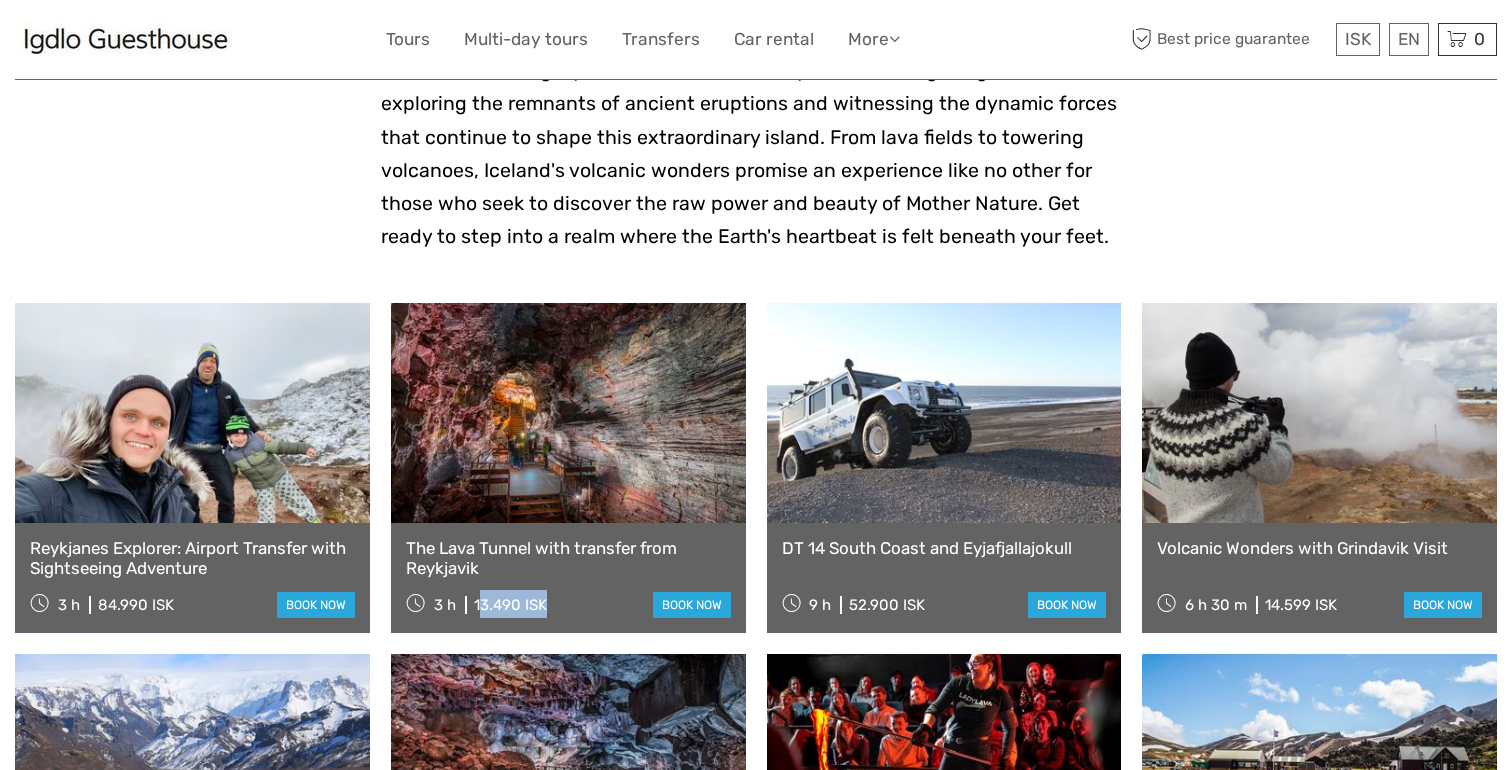 drag, startPoint x: 476, startPoint y: 607, endPoint x: 565, endPoint y: 603, distance: 89.08984 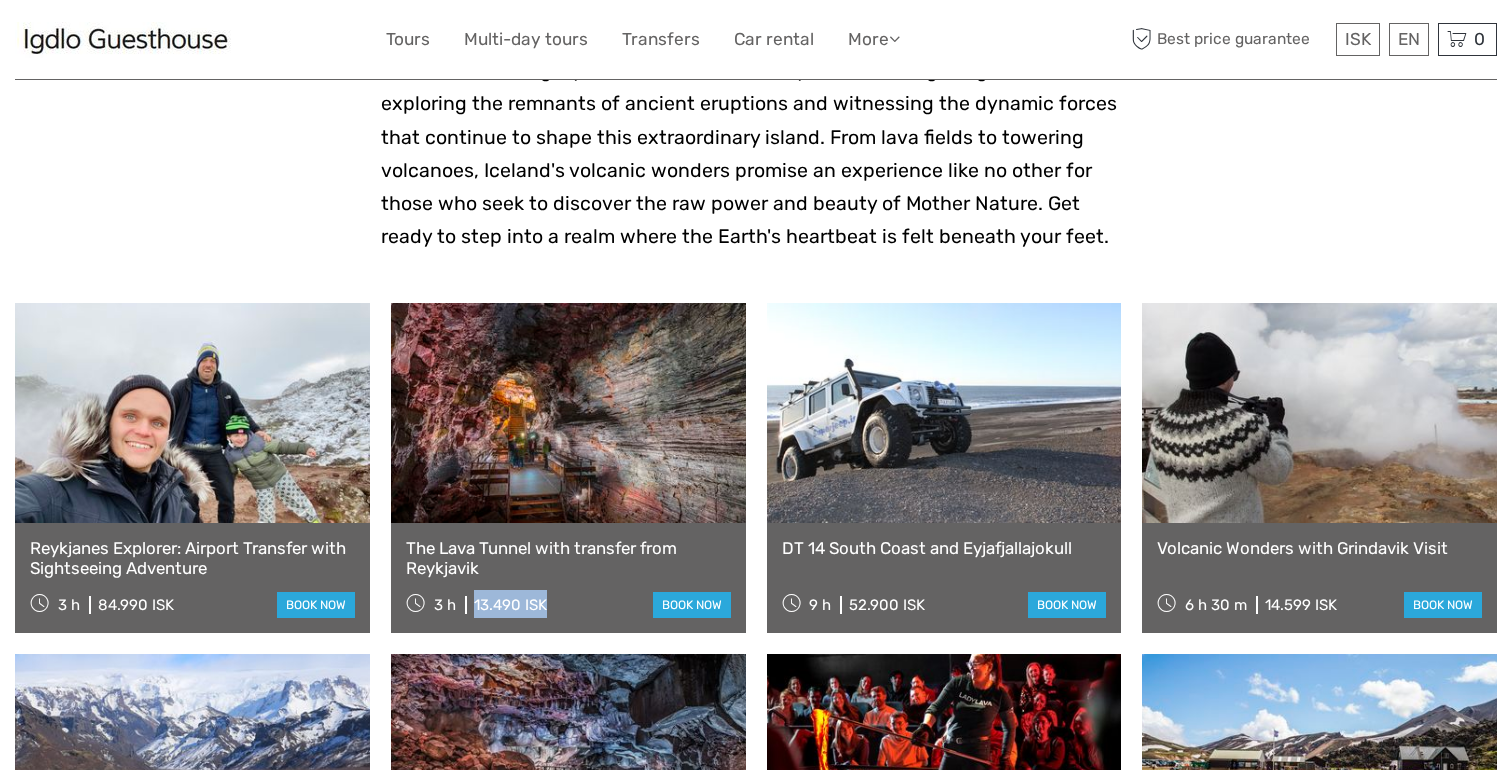 drag, startPoint x: 474, startPoint y: 605, endPoint x: 542, endPoint y: 605, distance: 68 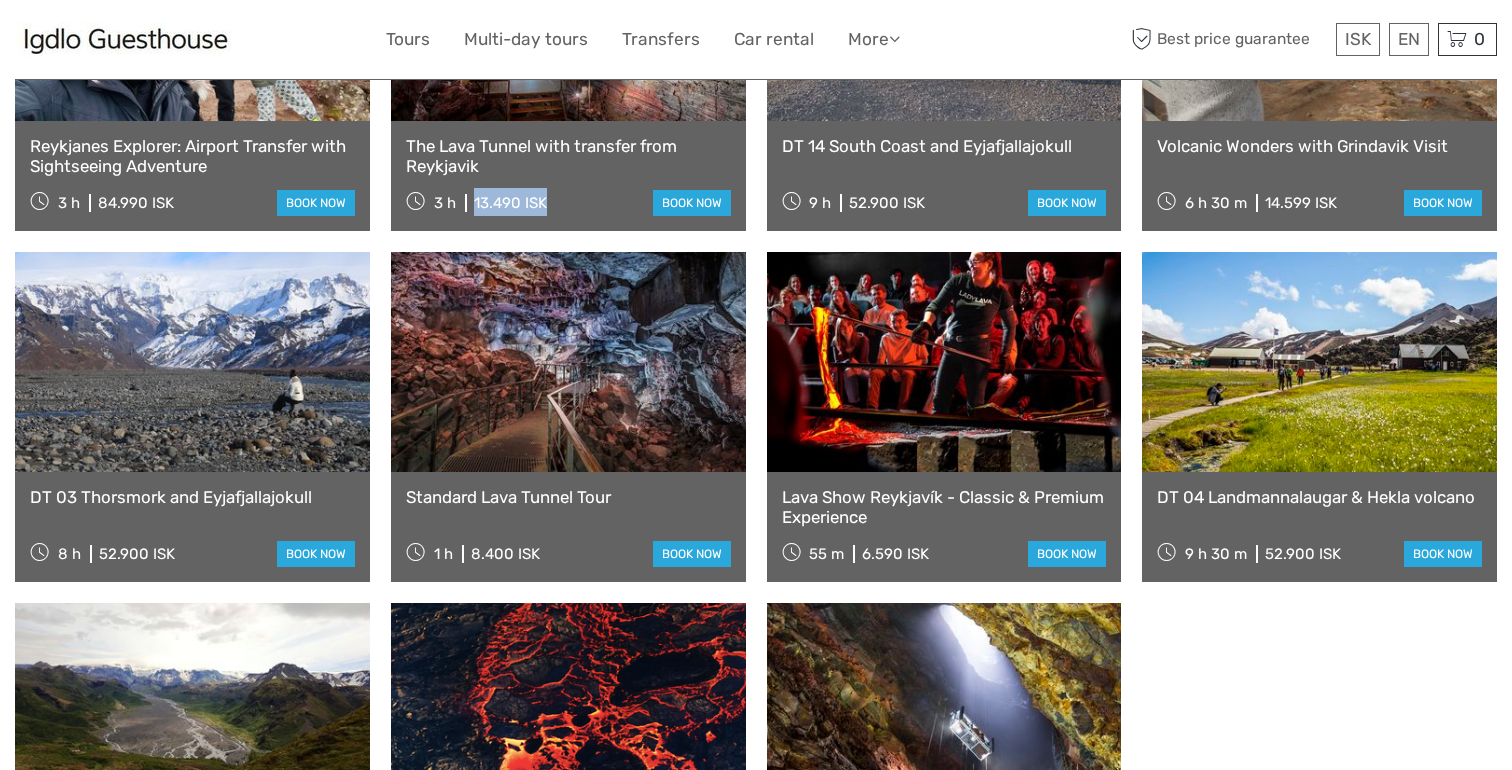 scroll, scrollTop: 985, scrollLeft: 0, axis: vertical 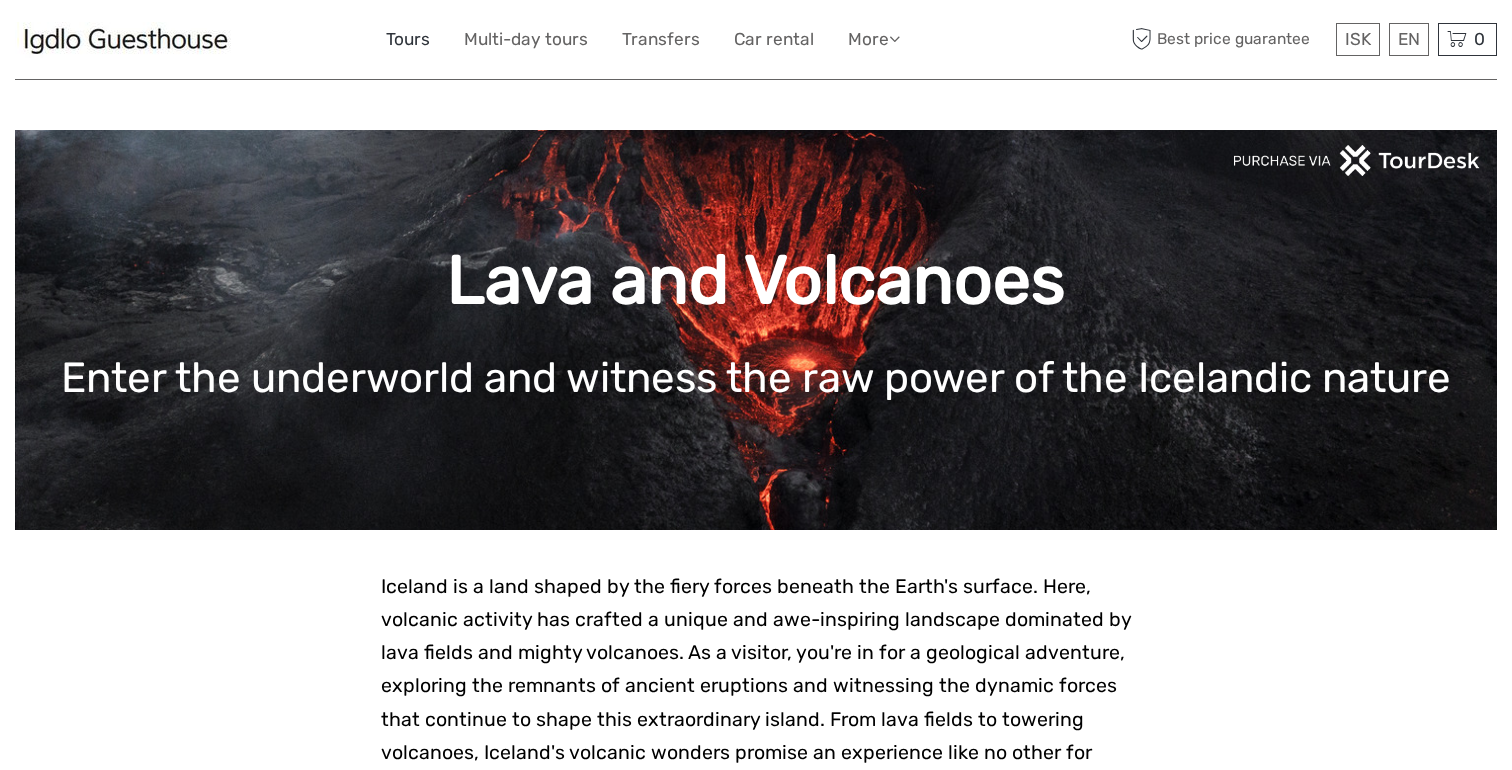 click on "Tours" at bounding box center (408, 39) 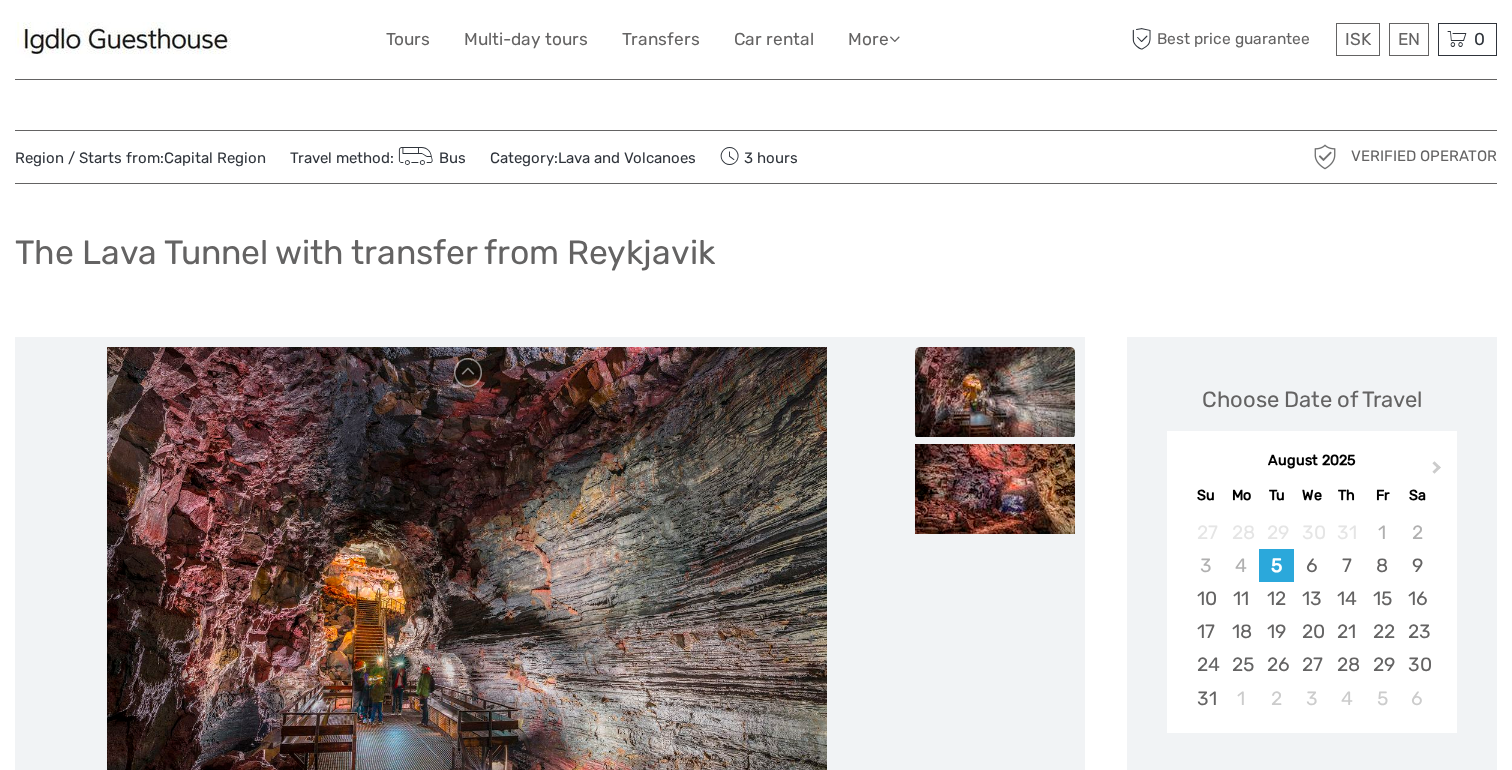 scroll, scrollTop: 0, scrollLeft: 0, axis: both 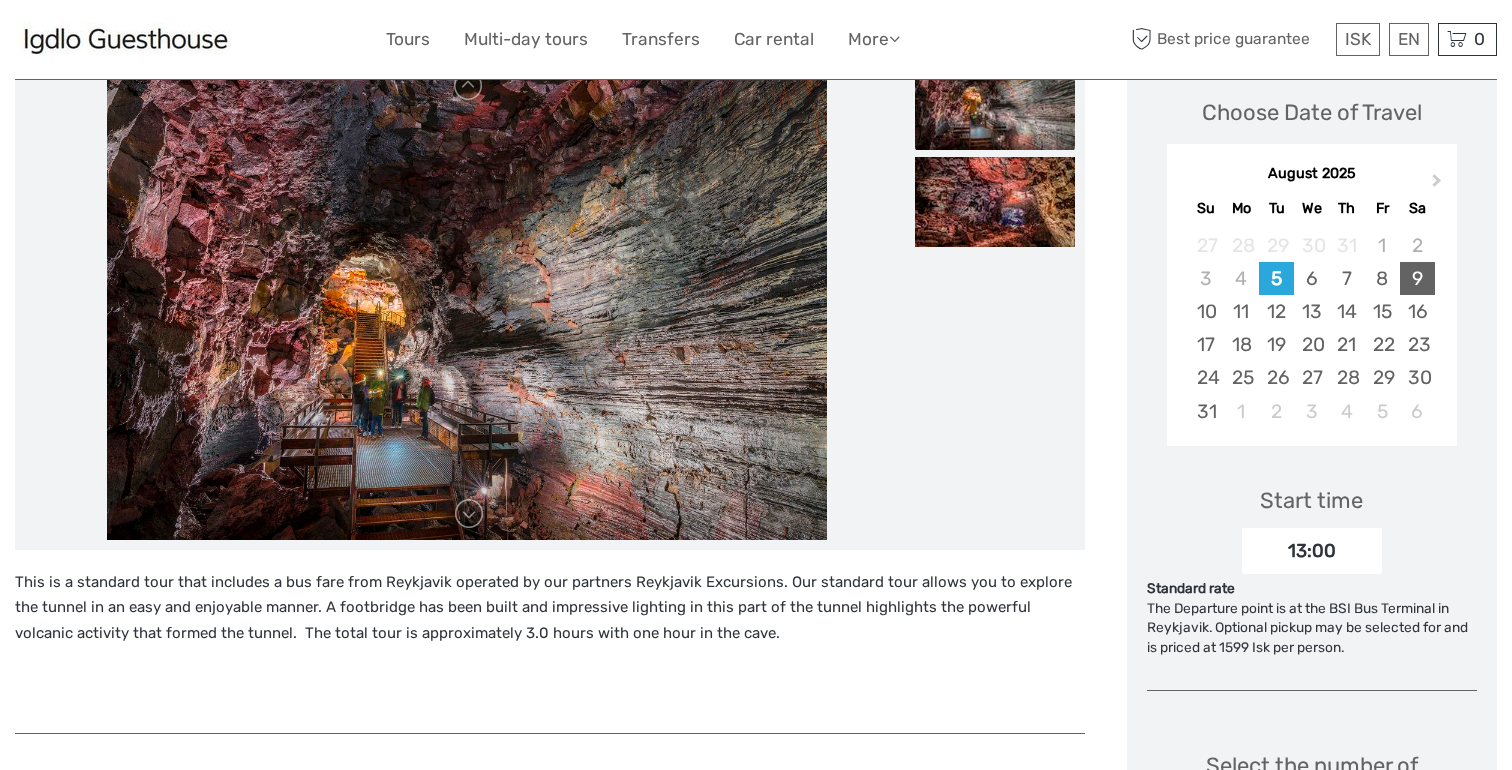 click on "9" at bounding box center [1417, 278] 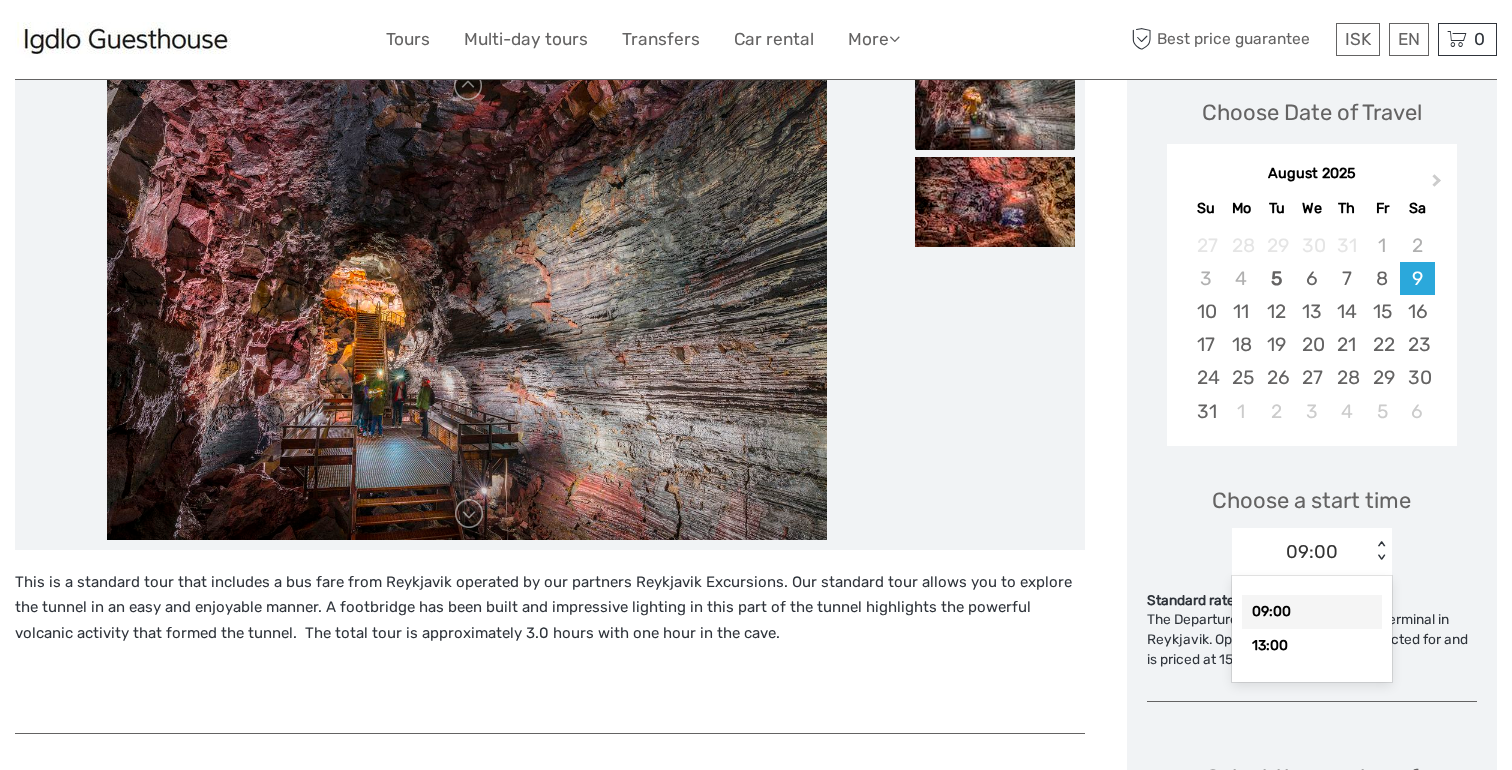 click on "09:00 < >" at bounding box center (1312, 552) 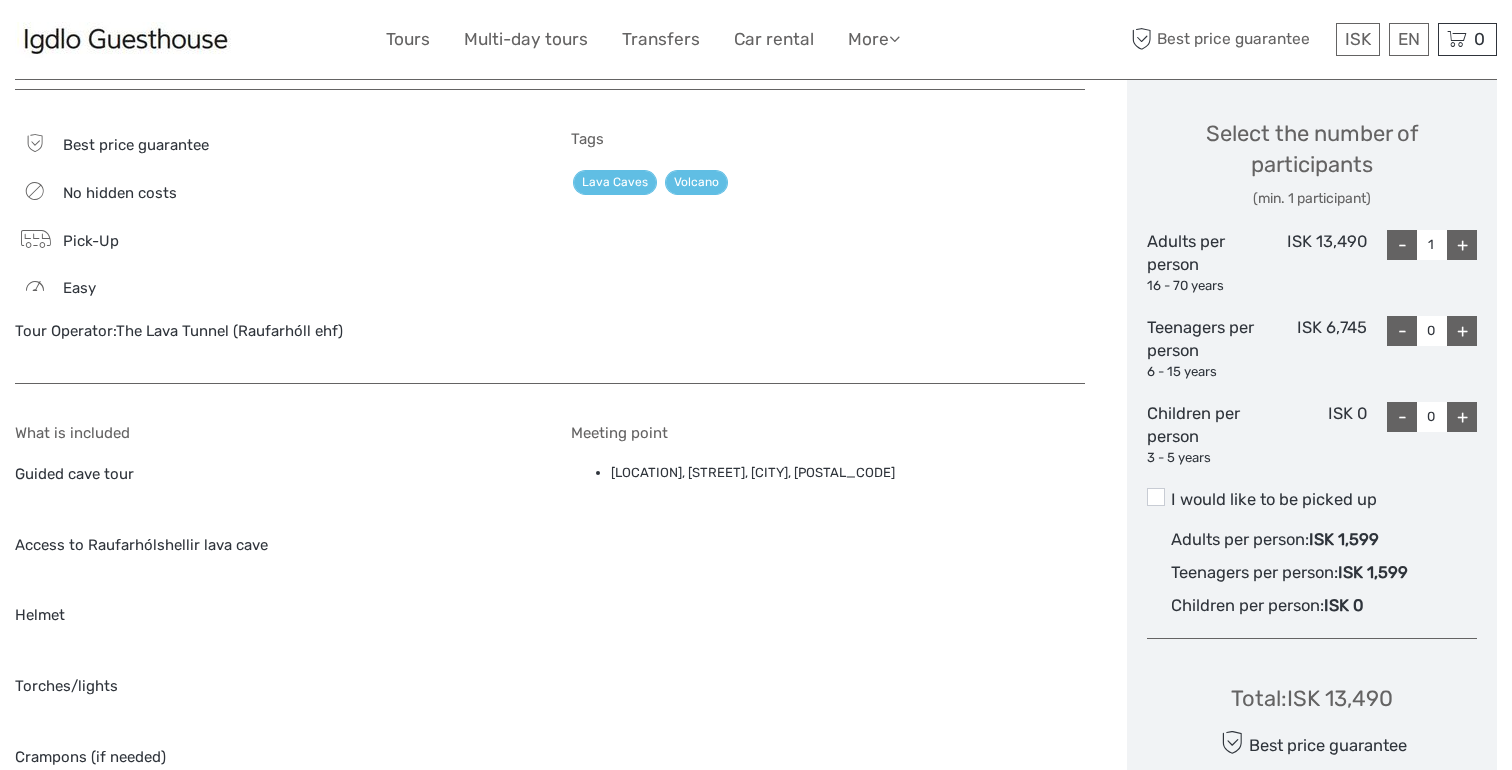 scroll, scrollTop: 936, scrollLeft: 0, axis: vertical 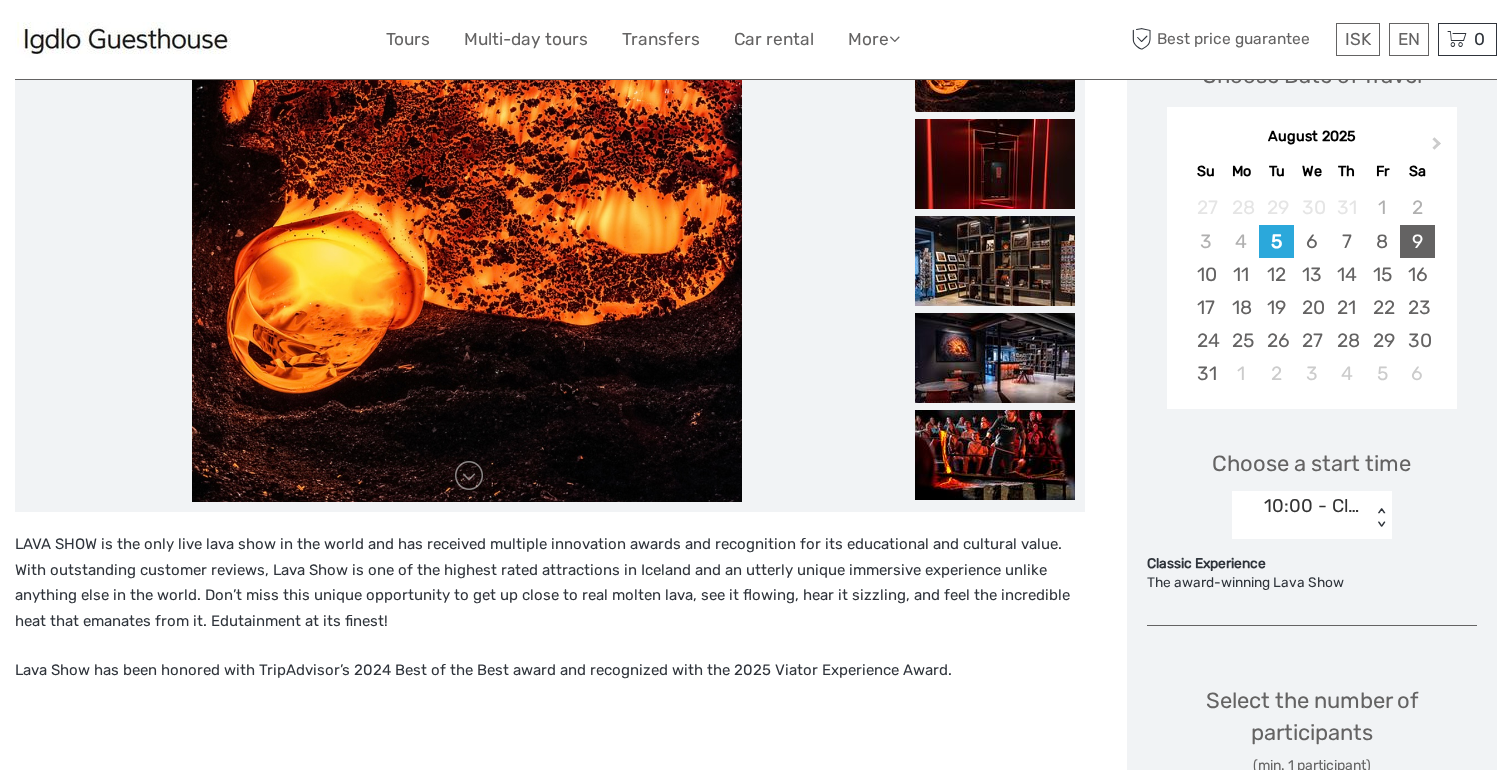 click on "9" at bounding box center (1417, 241) 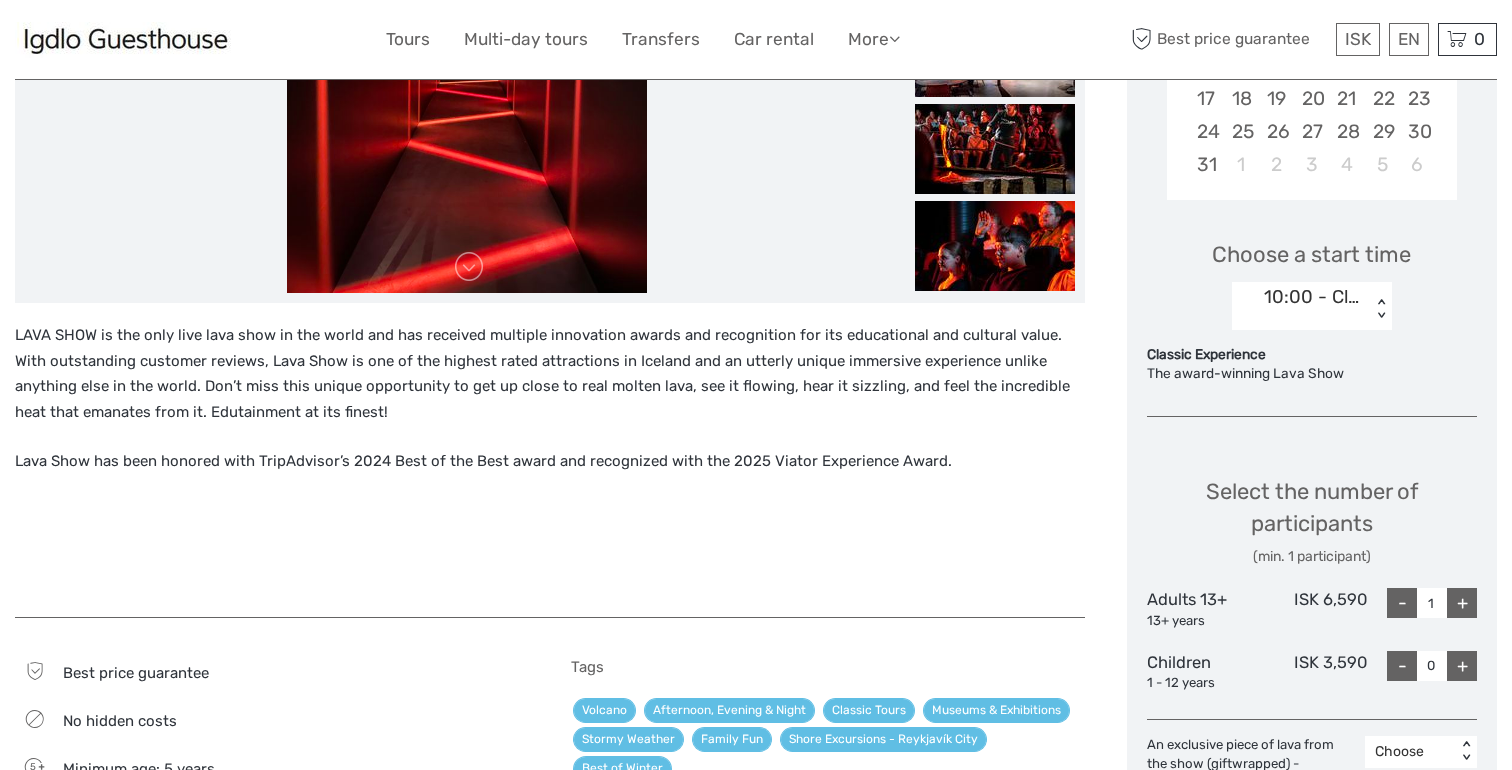 scroll, scrollTop: 558, scrollLeft: 0, axis: vertical 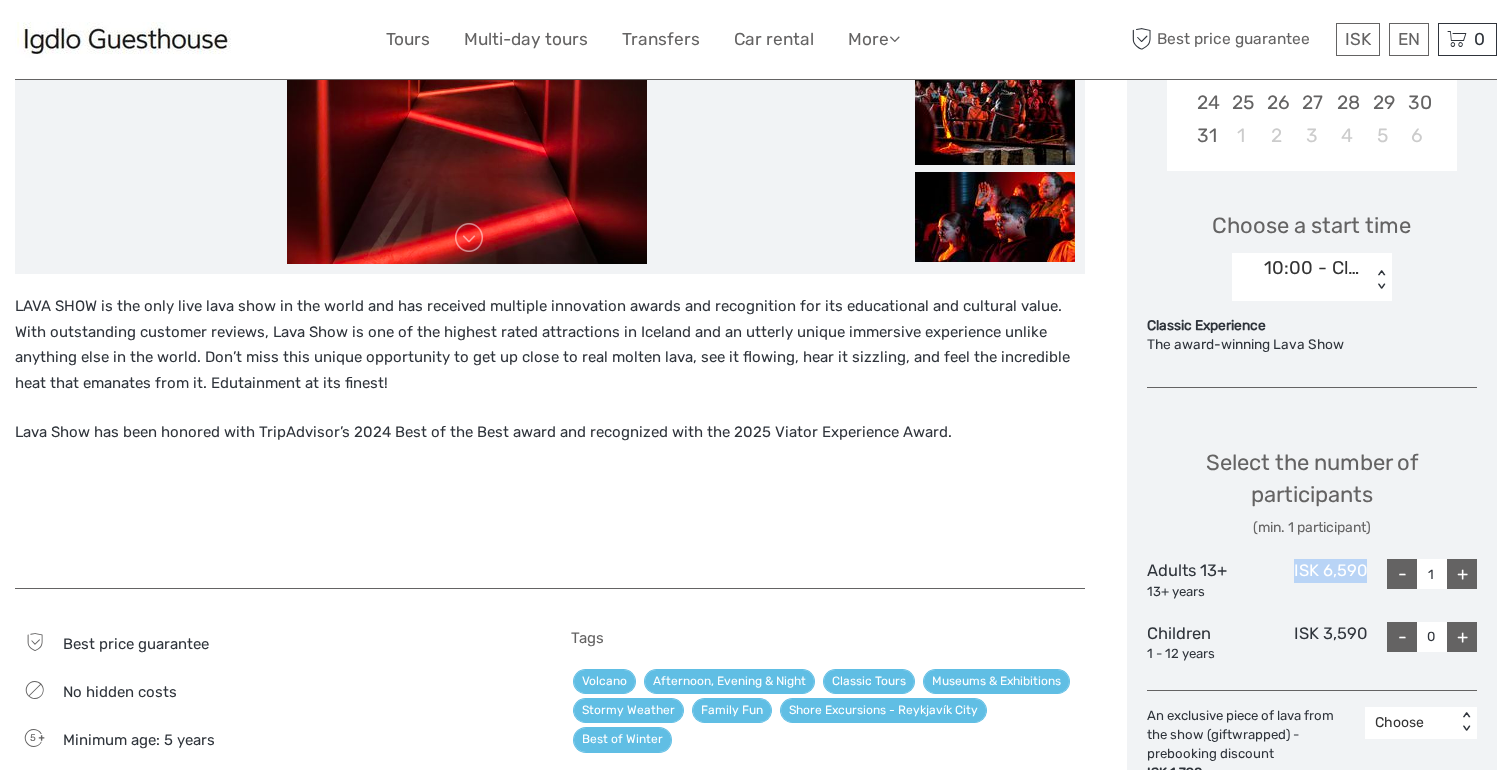 drag, startPoint x: 1291, startPoint y: 570, endPoint x: 1367, endPoint y: 572, distance: 76.02631 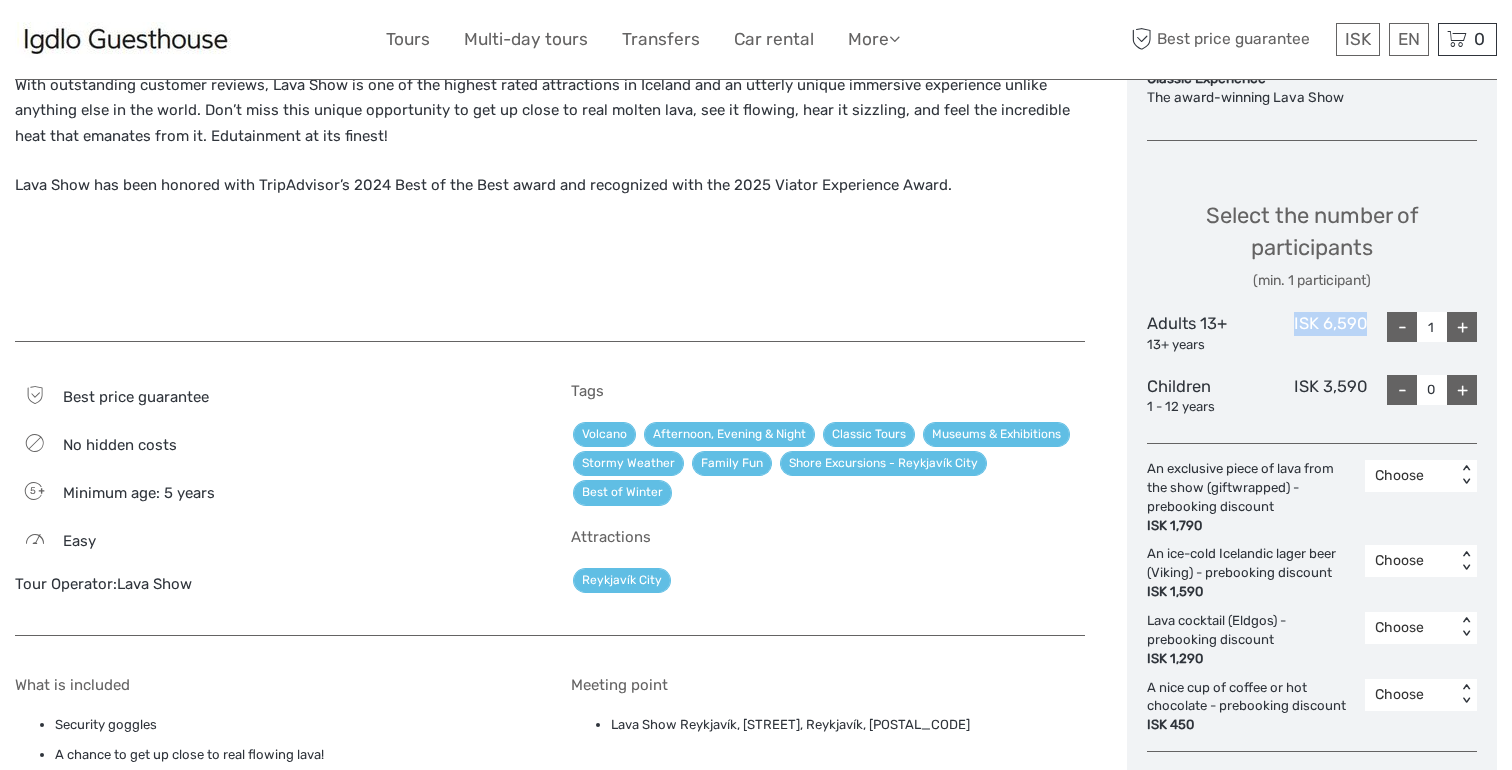 scroll, scrollTop: 839, scrollLeft: 0, axis: vertical 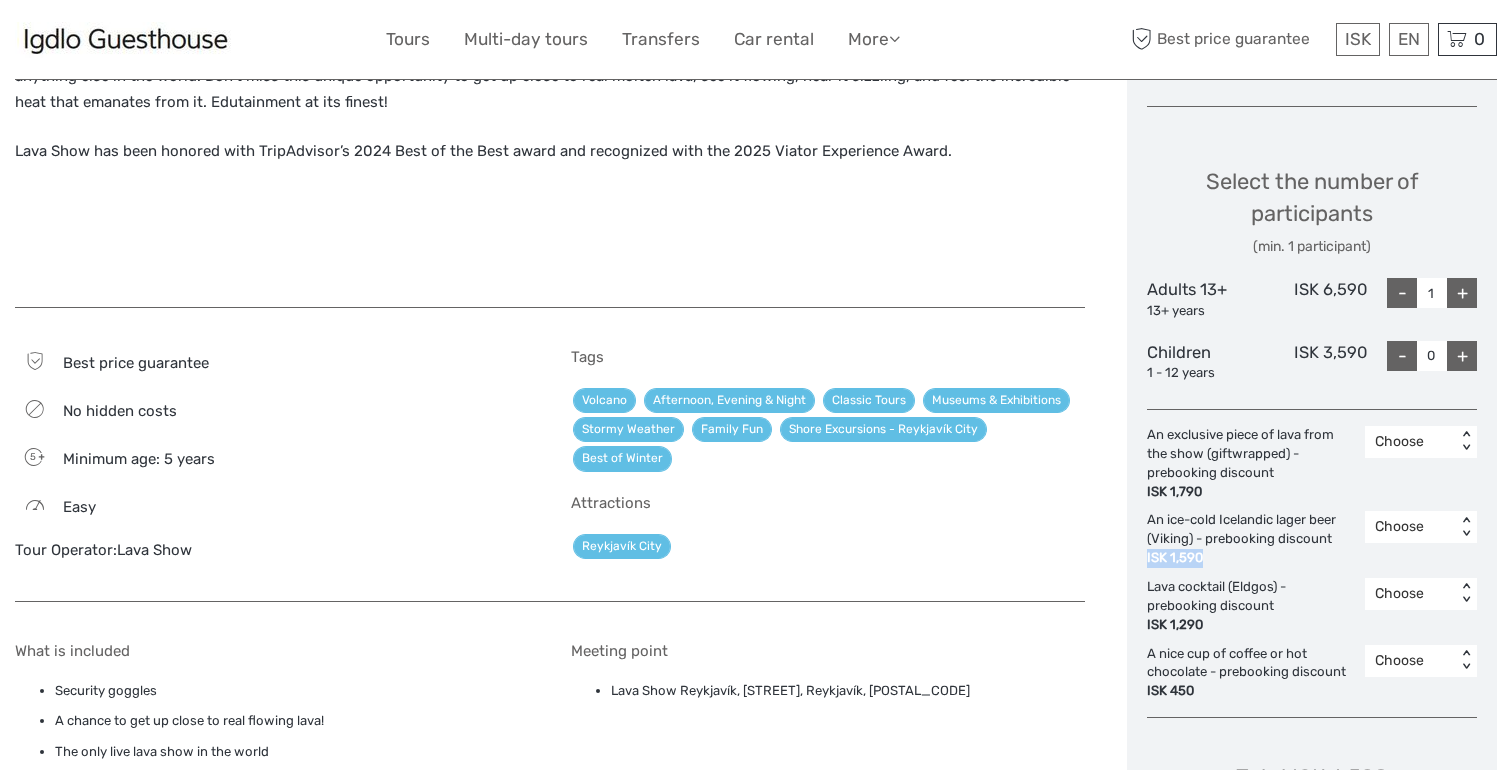 drag, startPoint x: 1147, startPoint y: 557, endPoint x: 1201, endPoint y: 561, distance: 54.147945 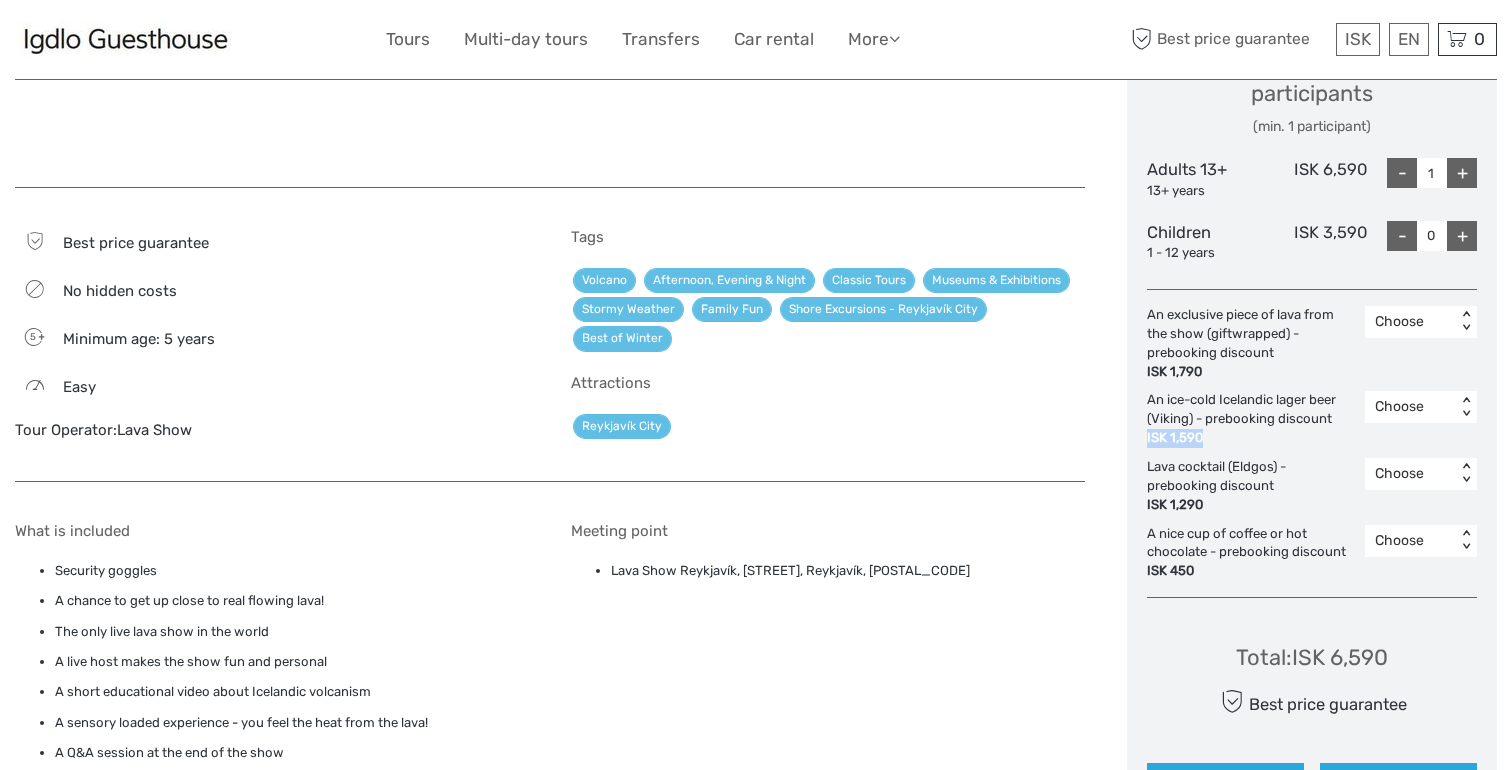 scroll, scrollTop: 944, scrollLeft: 0, axis: vertical 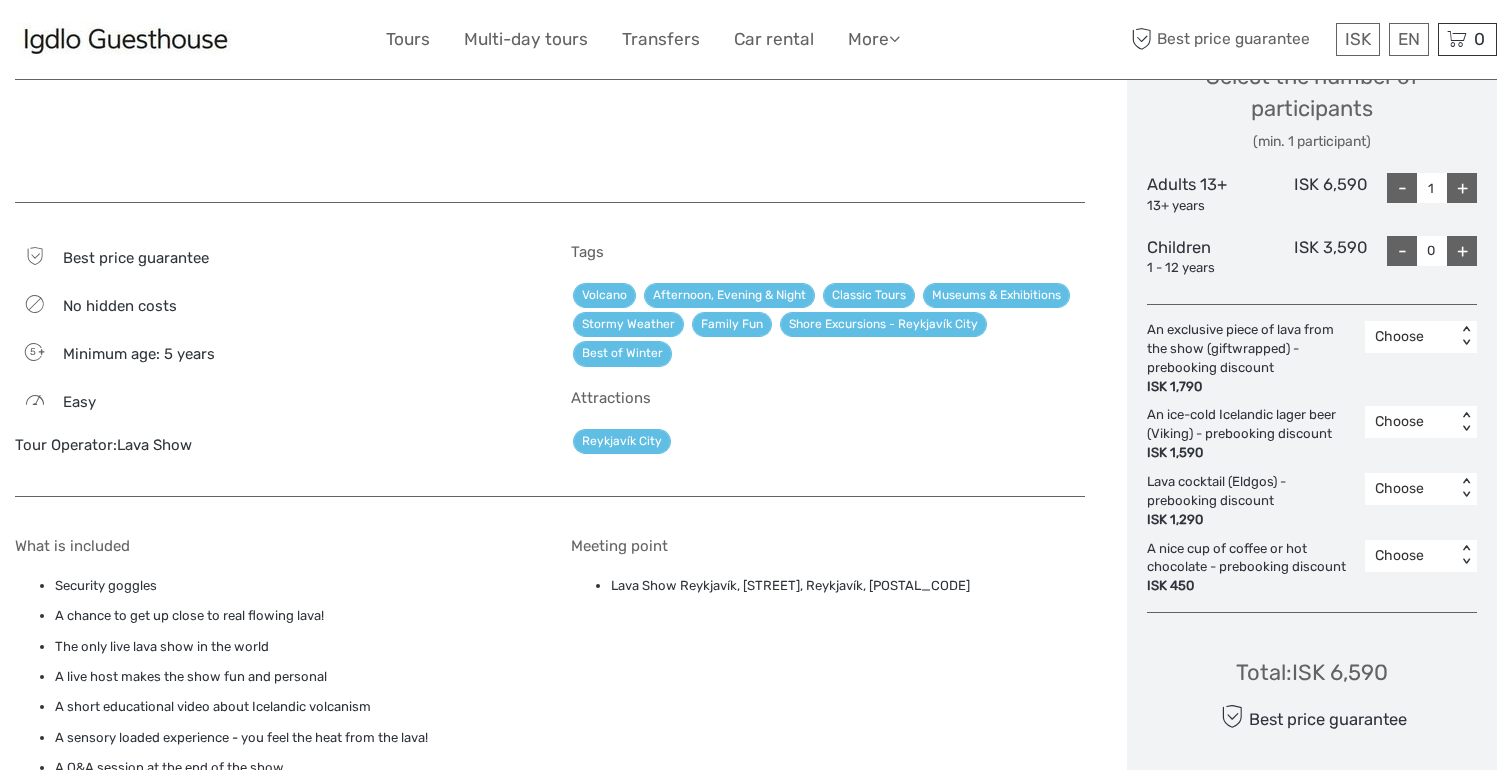 click on "Choose" at bounding box center (1410, 489) 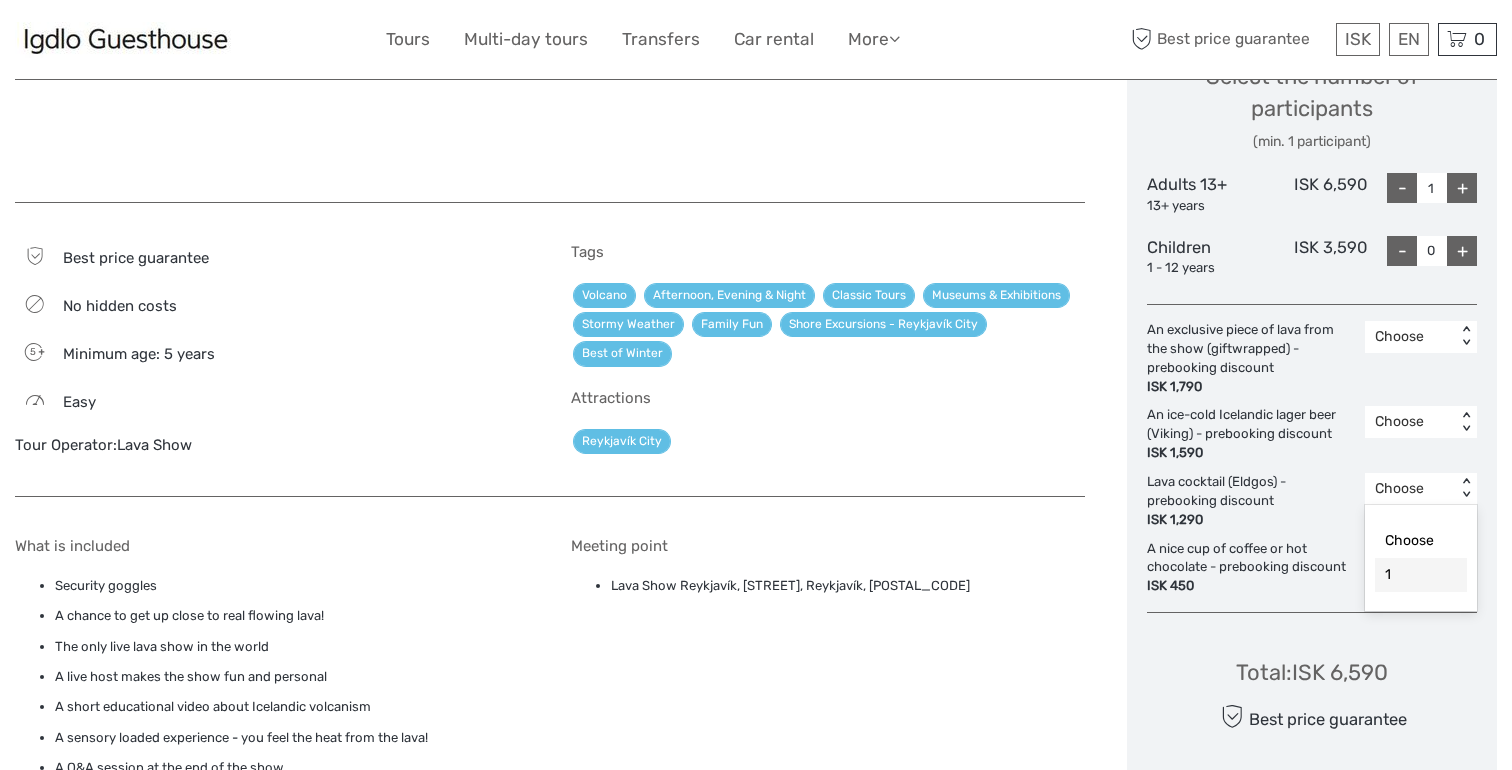 click on "1" at bounding box center [1421, 575] 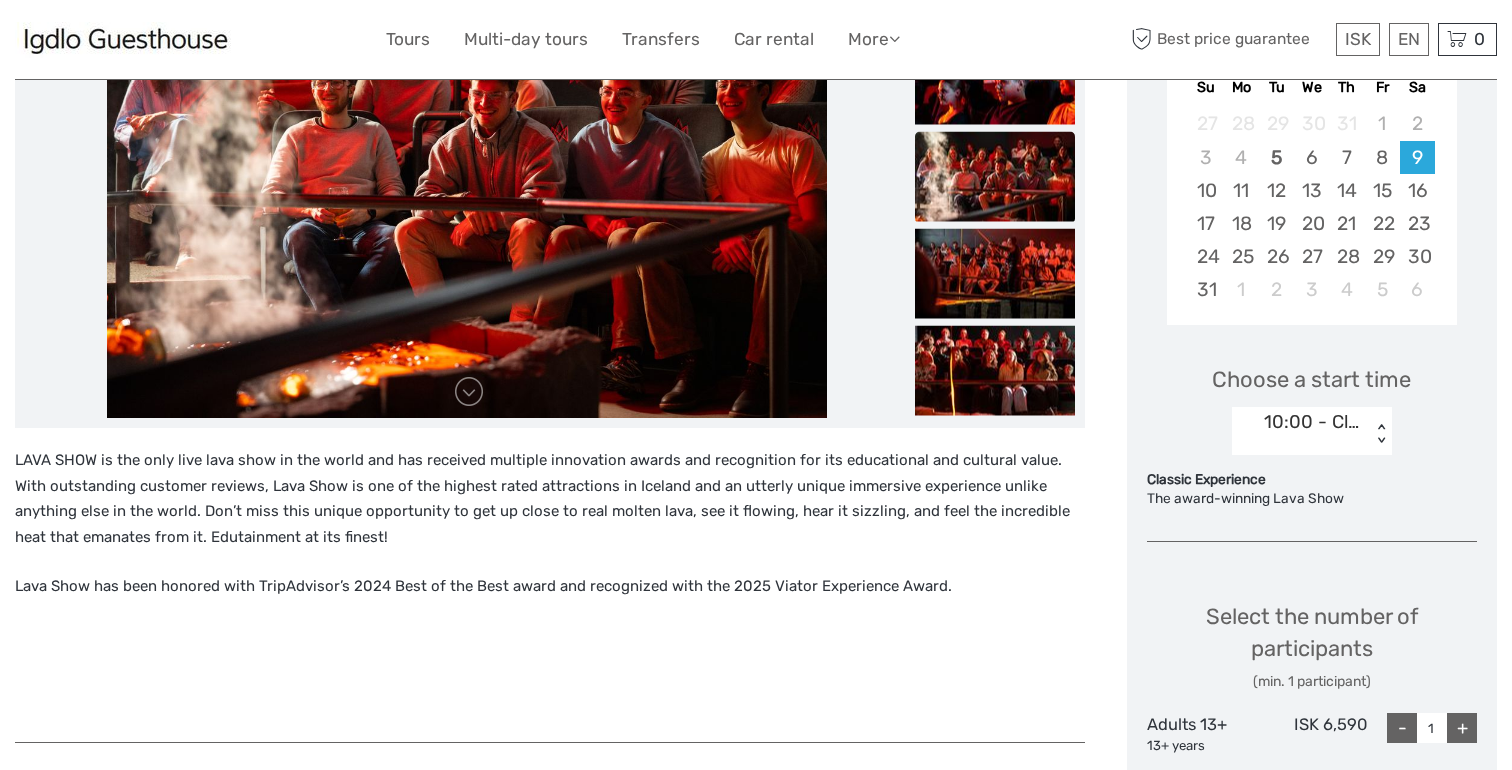 scroll, scrollTop: 402, scrollLeft: 0, axis: vertical 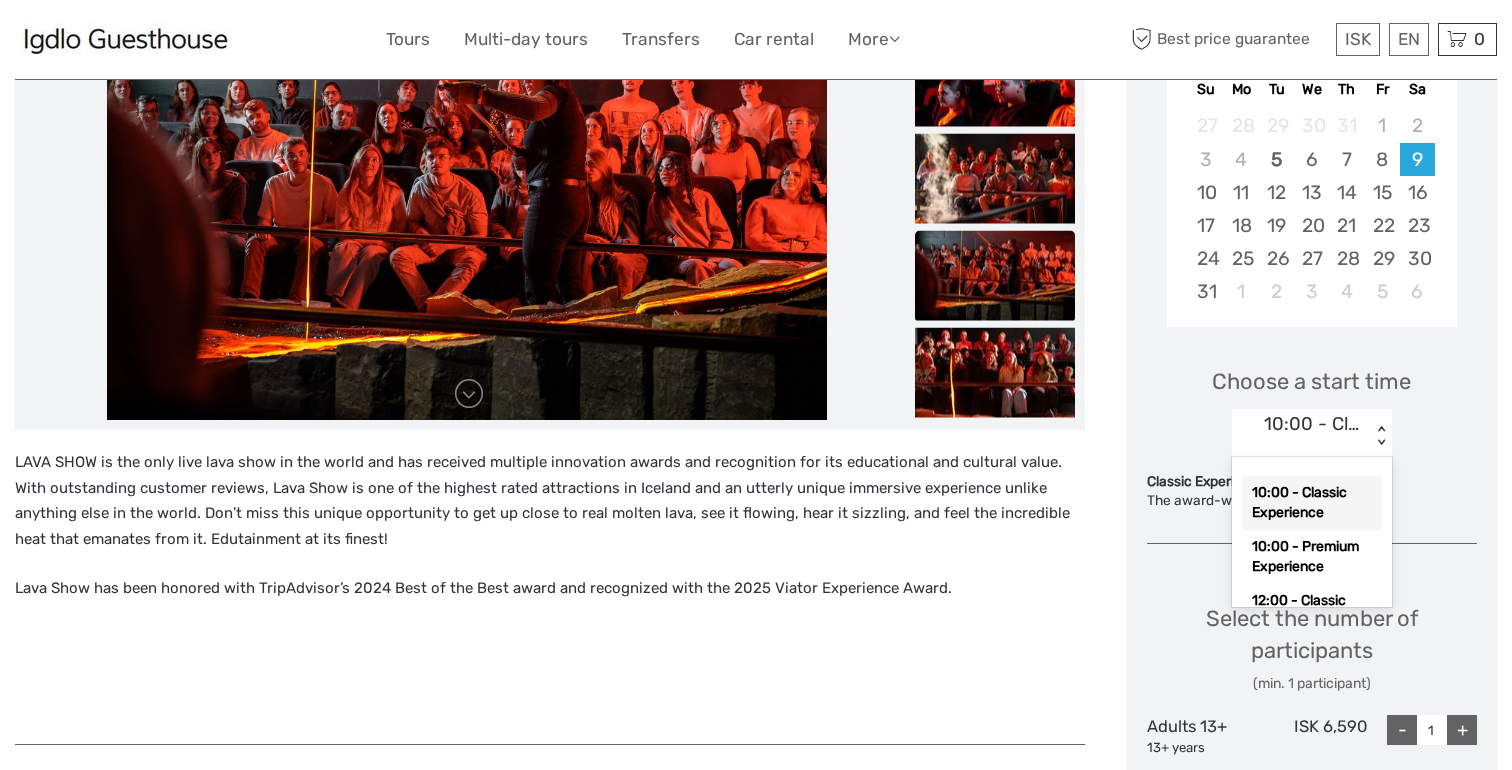 click on "10:00 - Classic Experience" at bounding box center [1301, 437] 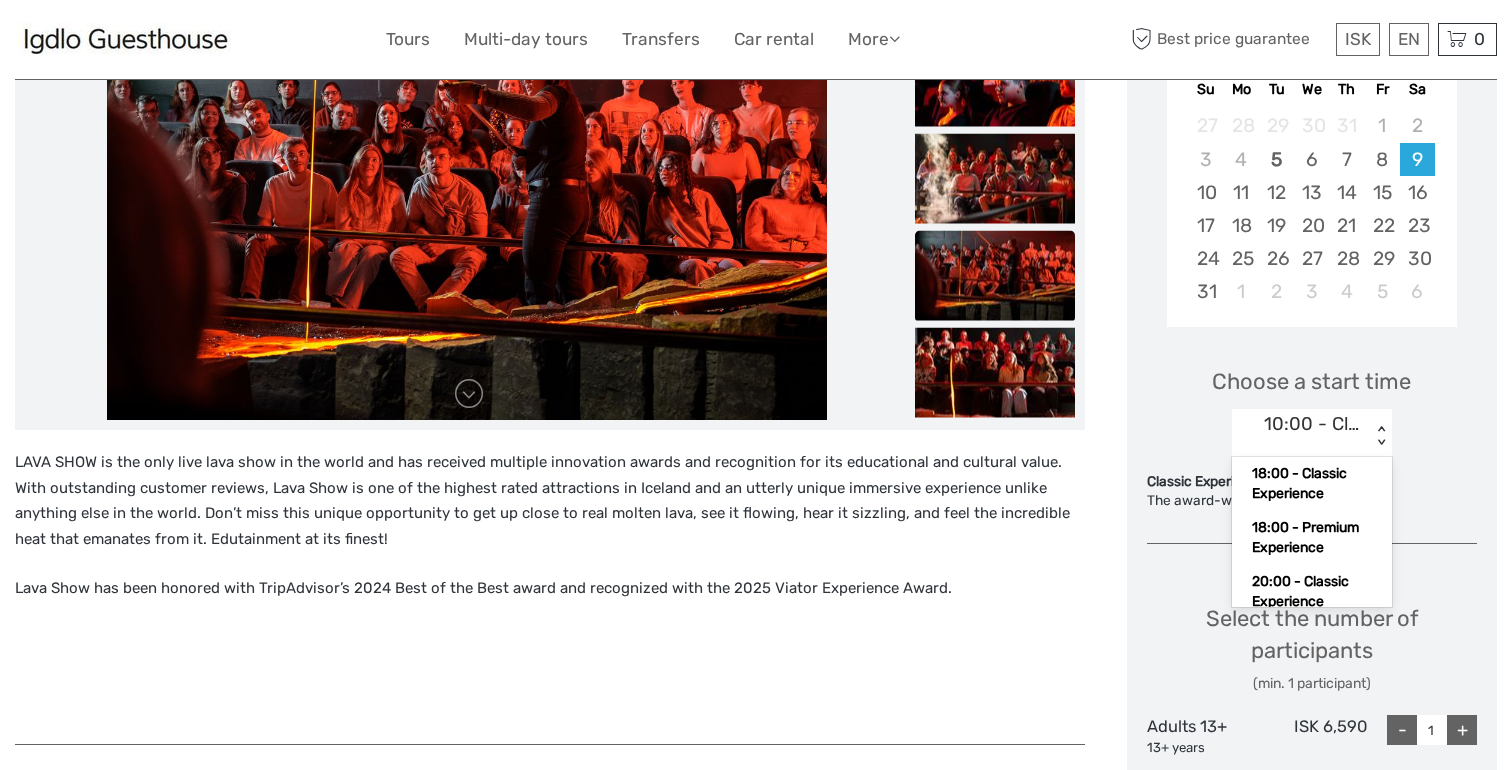 scroll, scrollTop: 453, scrollLeft: 0, axis: vertical 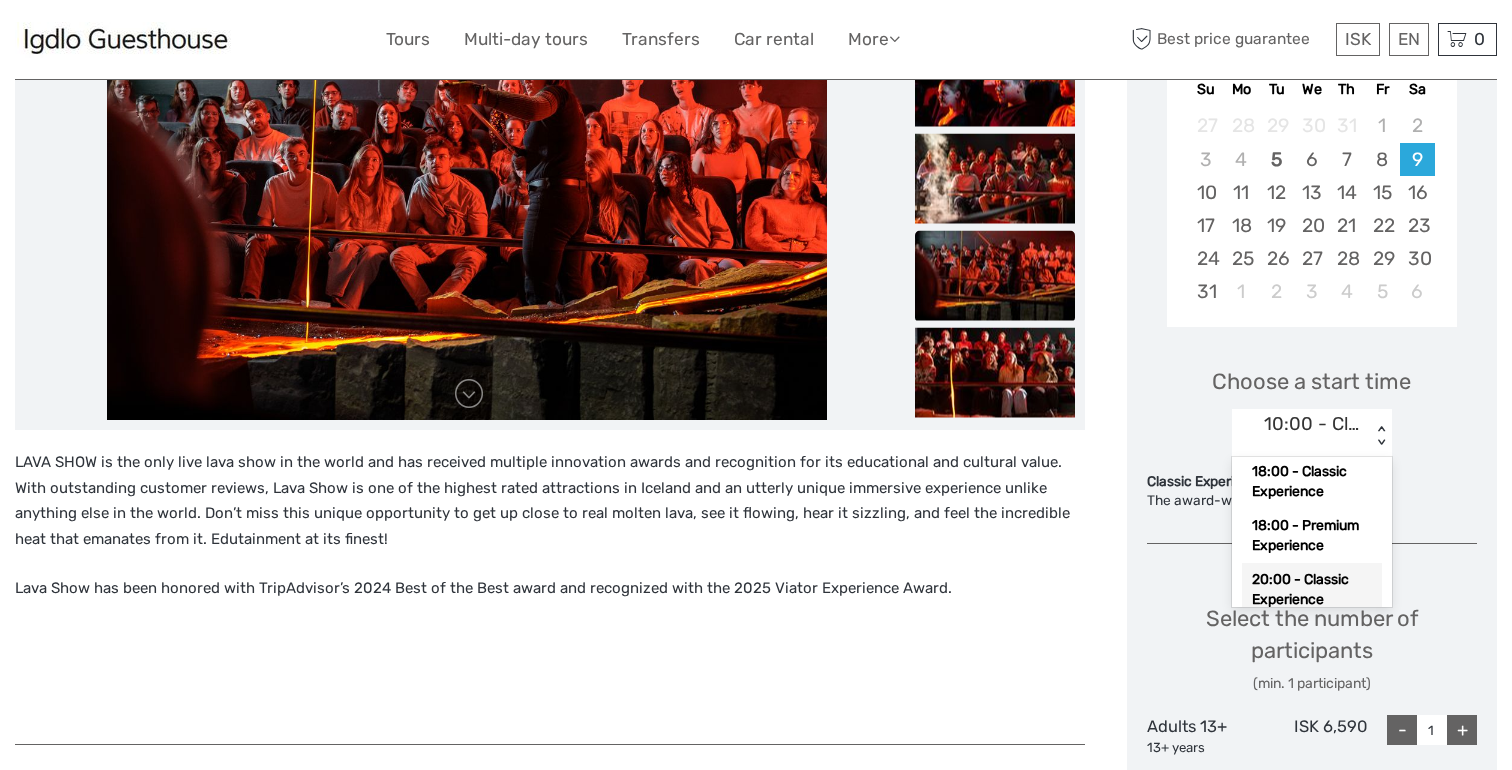 click on "20:00 - Classic Experience" at bounding box center (1312, 590) 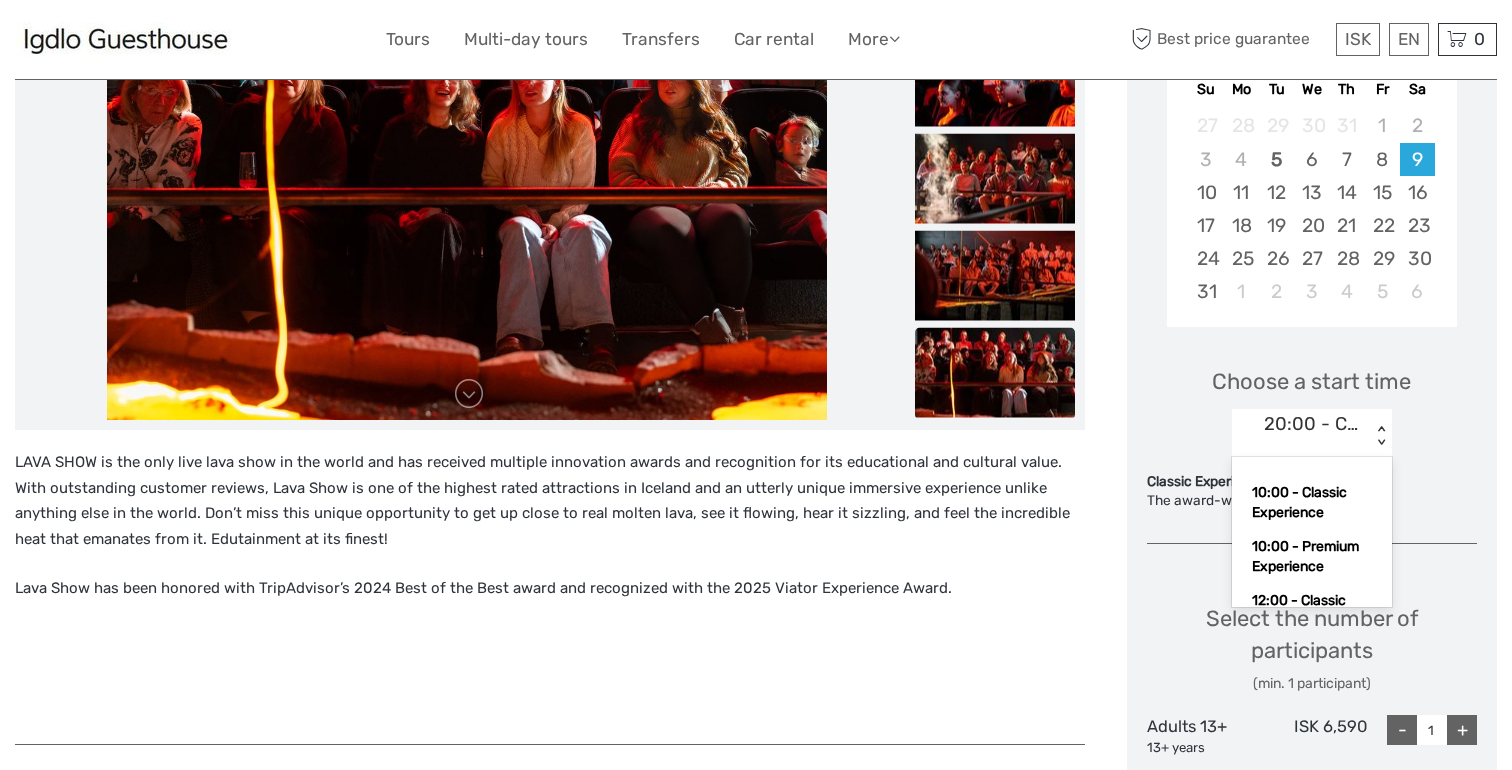 click on "20:00 - Classic Experience" at bounding box center (1301, 437) 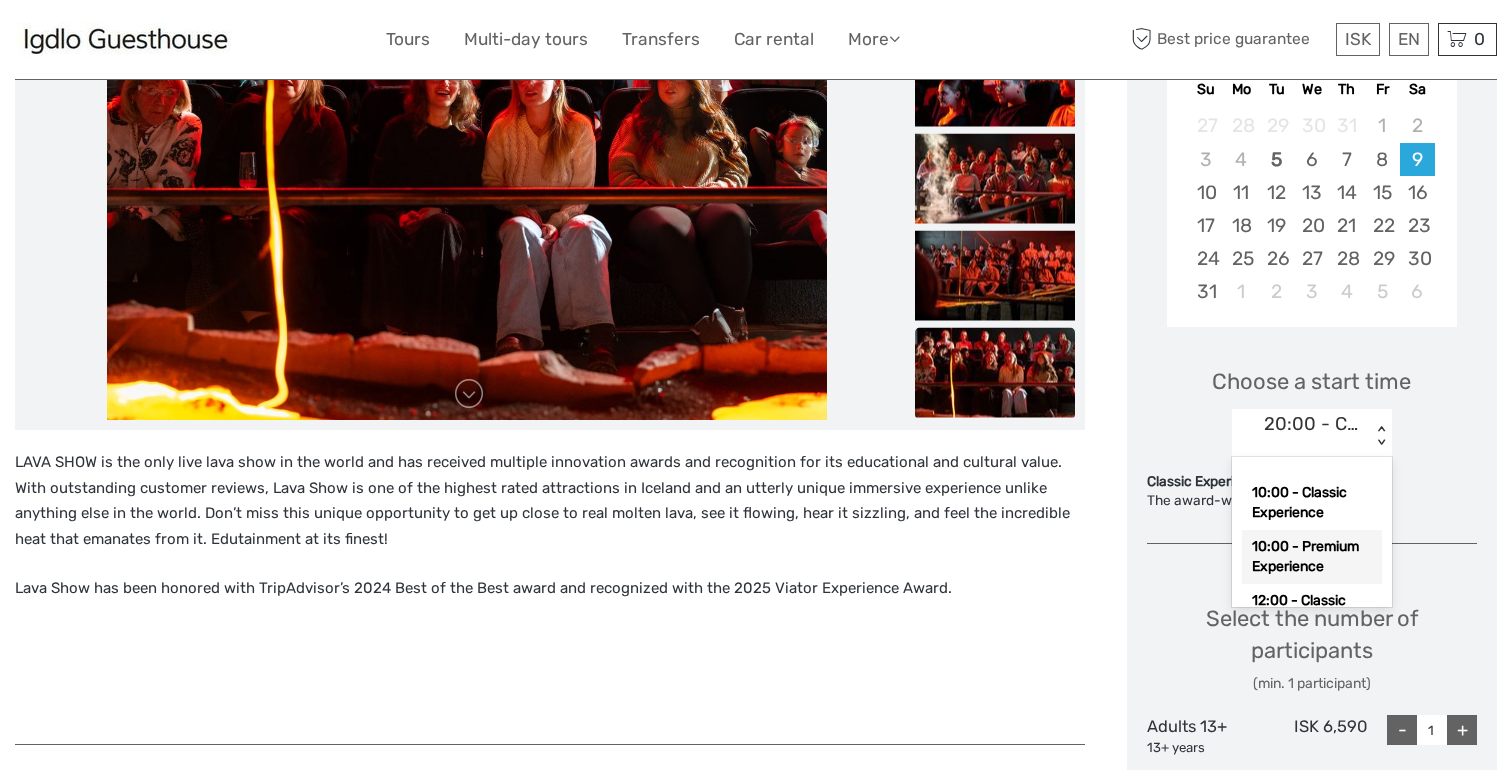 click on "10:00 - Premium Experience" at bounding box center (1312, 557) 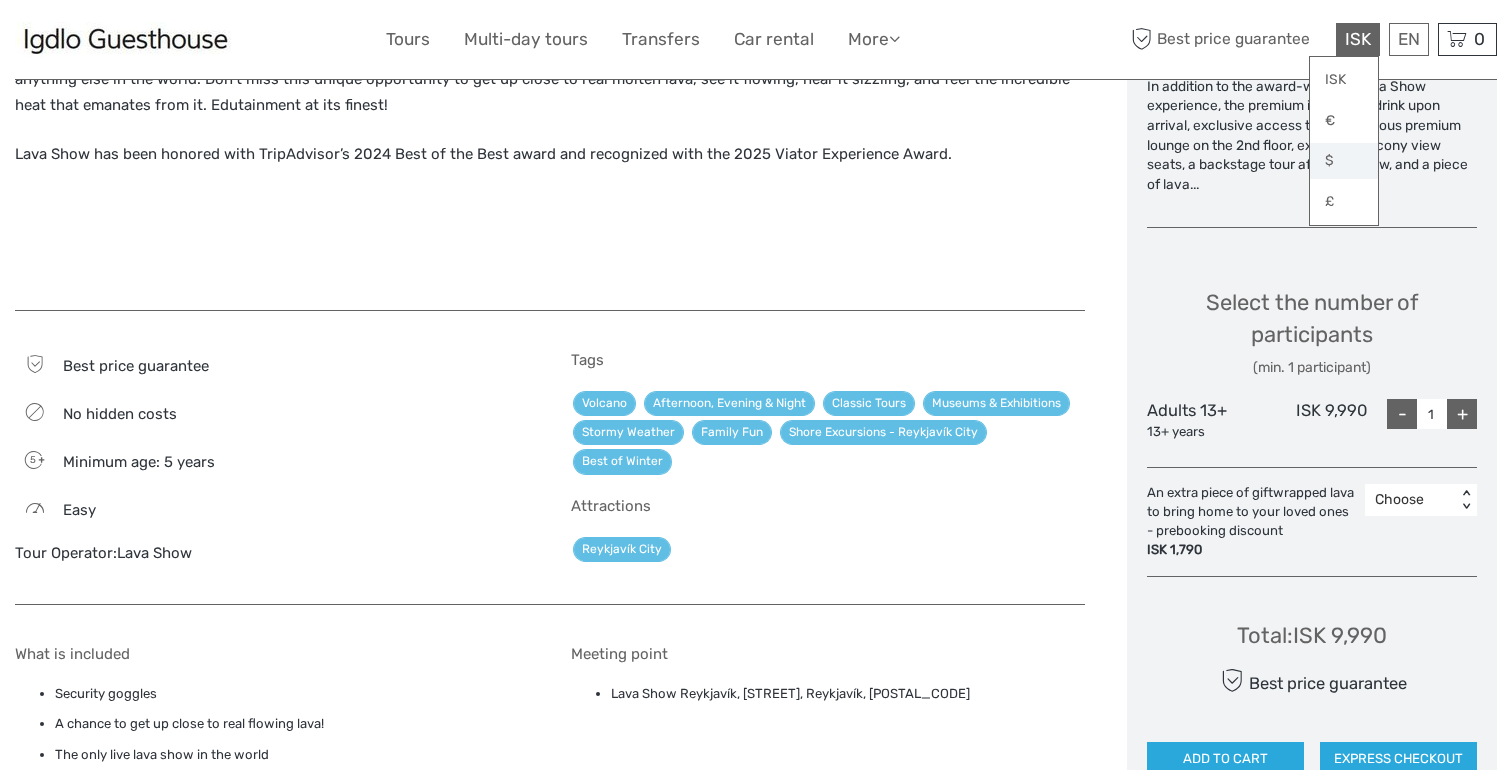 scroll, scrollTop: 852, scrollLeft: 0, axis: vertical 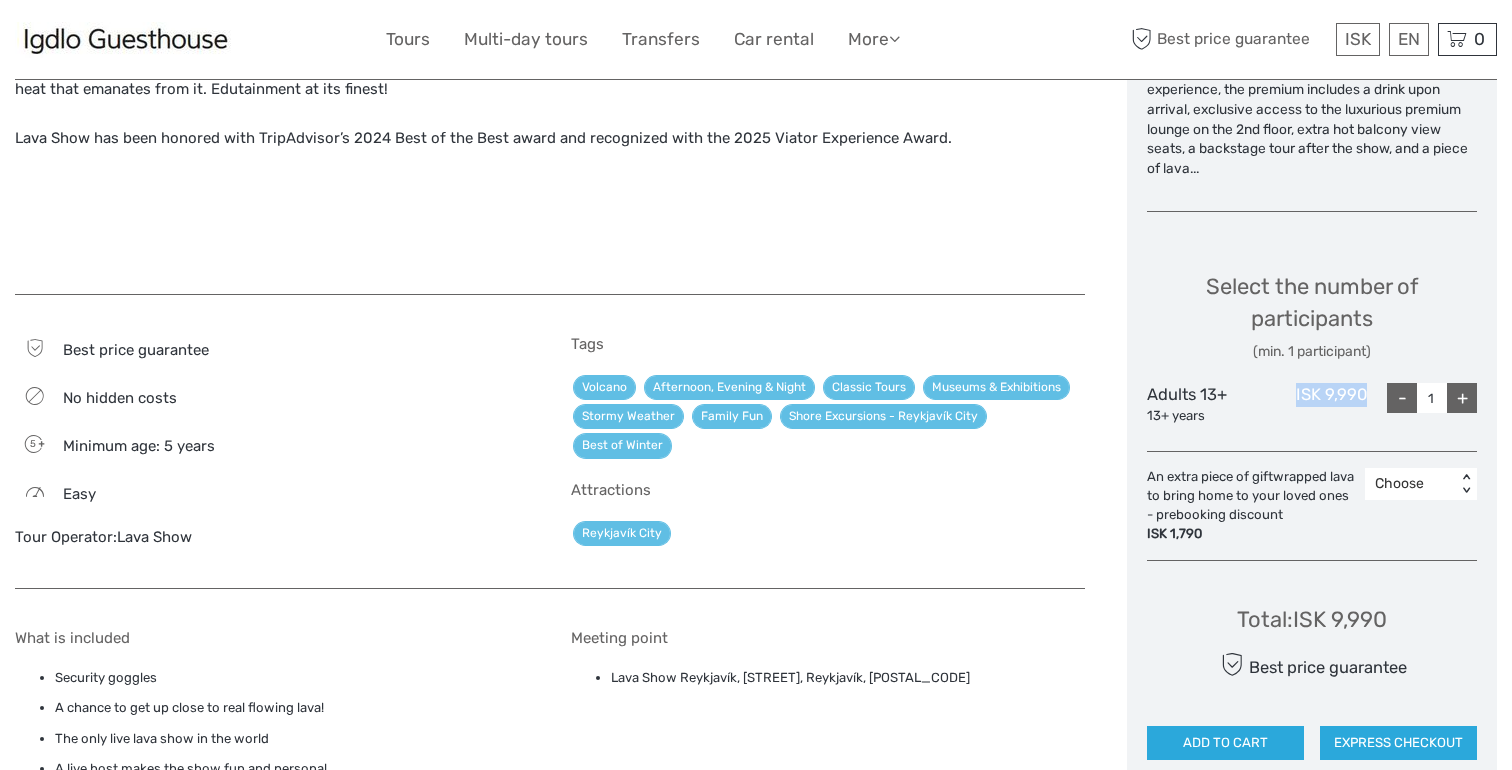 drag, startPoint x: 1296, startPoint y: 393, endPoint x: 1362, endPoint y: 393, distance: 66 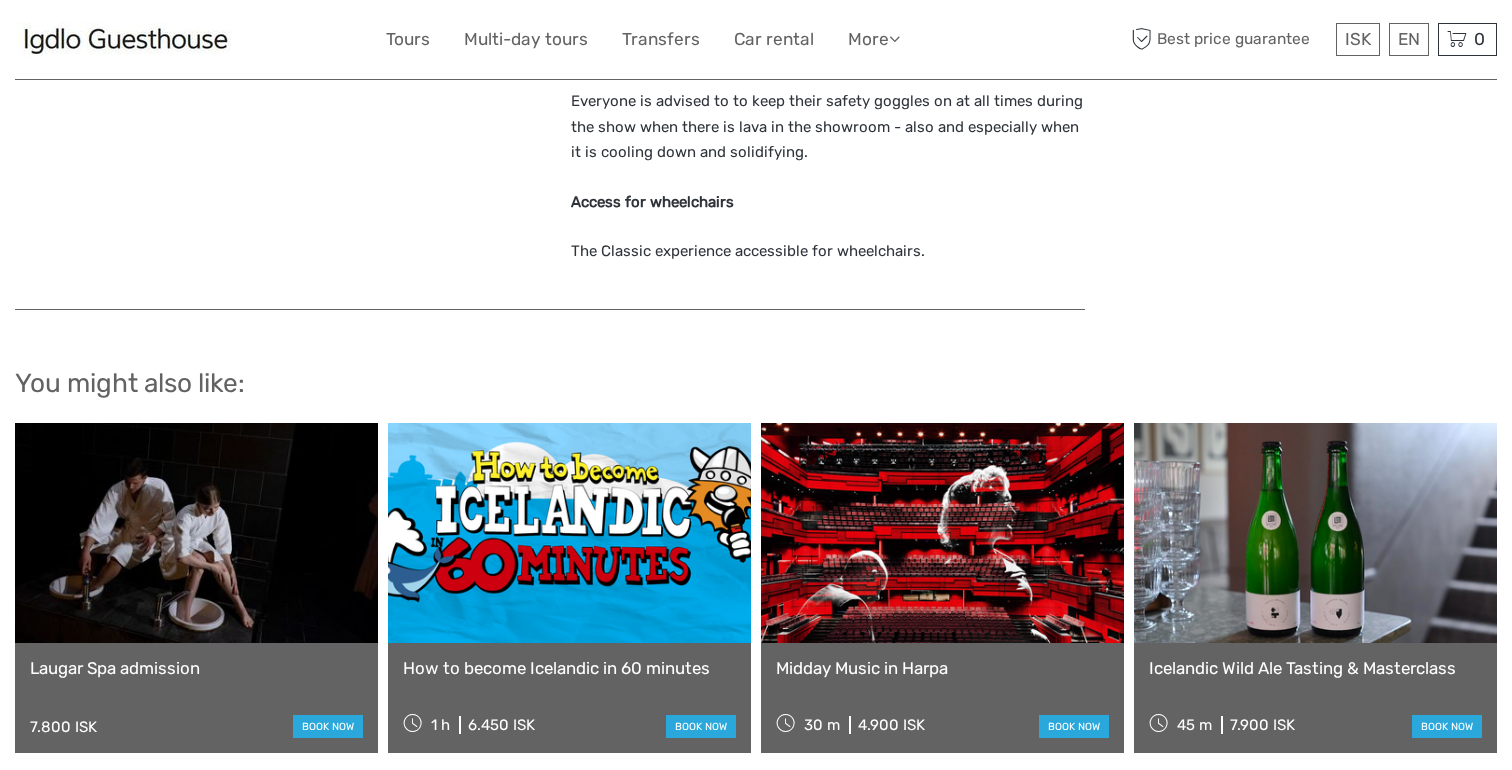 scroll, scrollTop: 2075, scrollLeft: 0, axis: vertical 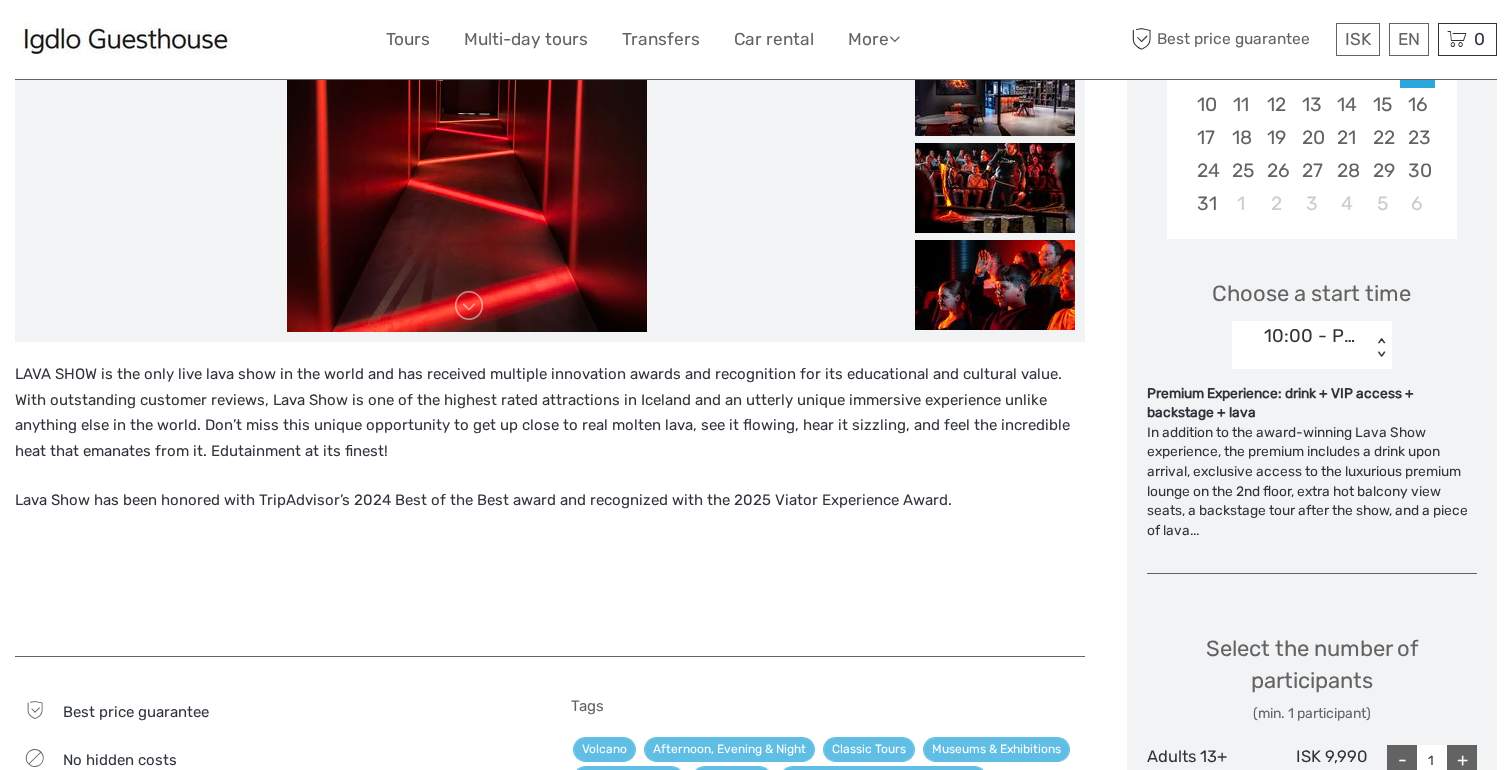 click on "10:00 - Premium Experience" at bounding box center [1312, 336] 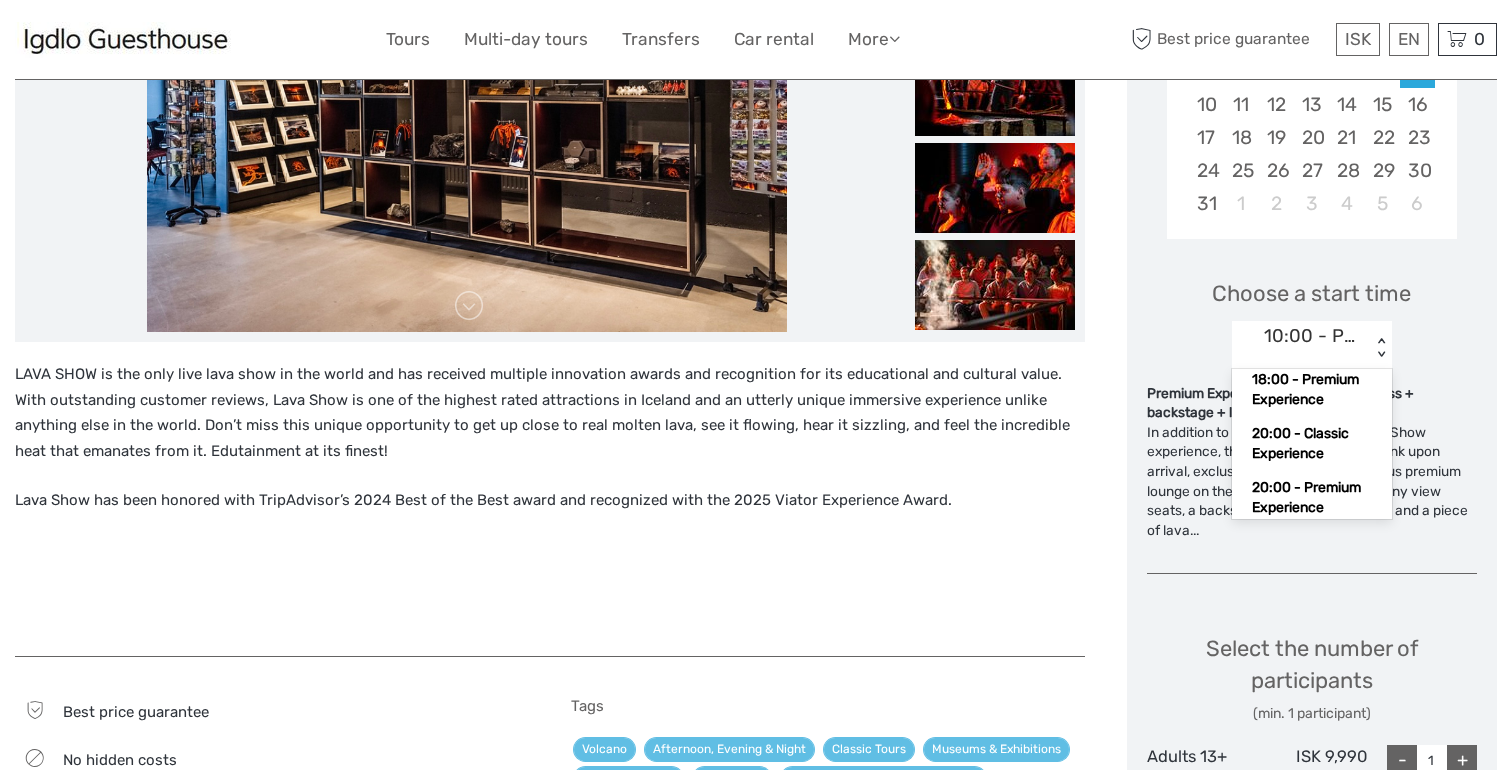 scroll, scrollTop: 517, scrollLeft: 0, axis: vertical 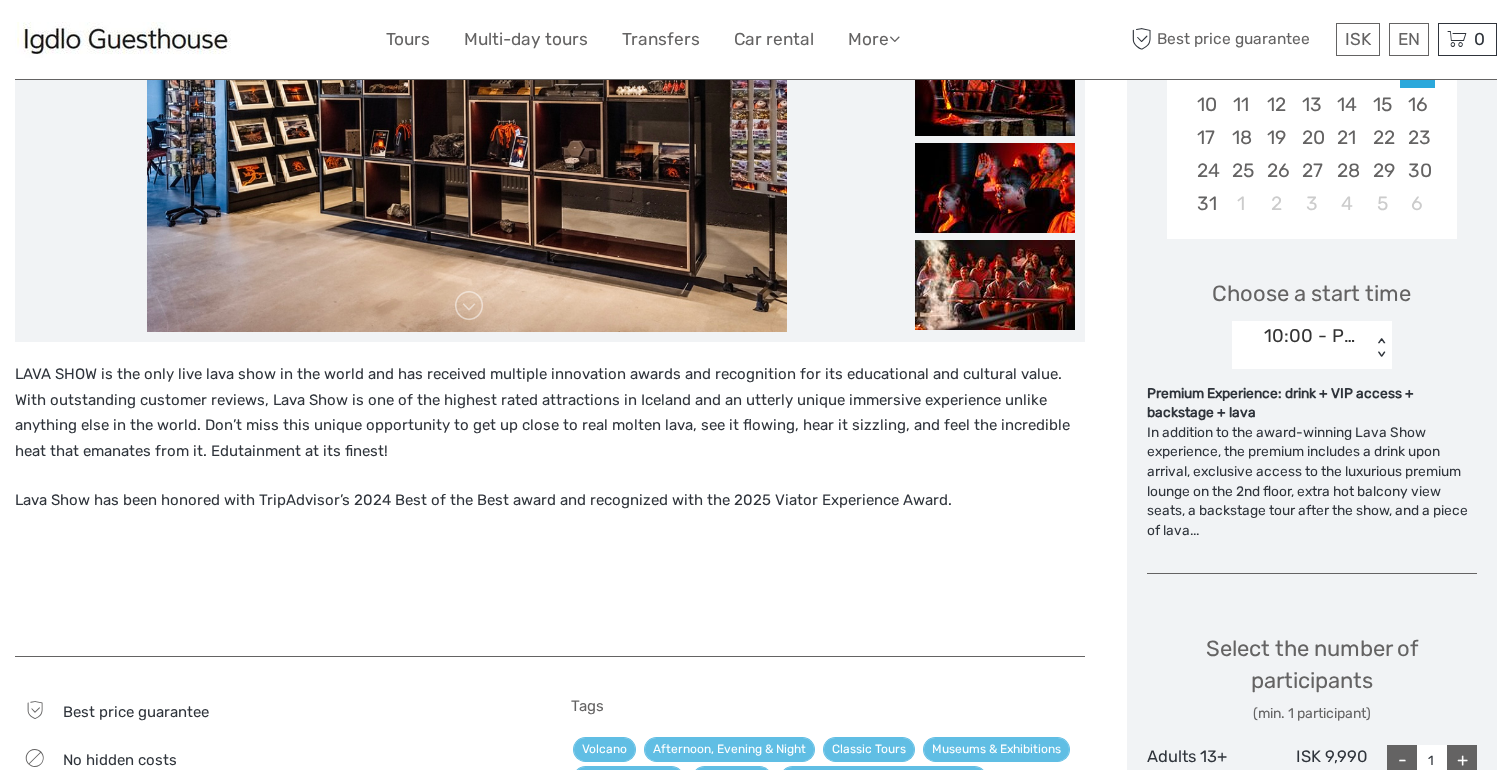 click on "LAVA SHOW is the only live lava show in the world and has received multiple innovation awards and recognition for its educational and cultural value. With outstanding customer reviews, Lava Show is one of the highest rated attractions in Iceland and an utterly unique immersive experience unlike anything else in the world. Don’t miss this unique opportunity to get up close to real molten lava, see it flowing, hear it sizzling, and feel the incredible heat that emanates from it. Edutainment at its finest! Lava Show has been honored with TripAdvisor’s 2024 Best of the Best award and recognized with the 2025 Viator Experience Award." at bounding box center [550, 499] 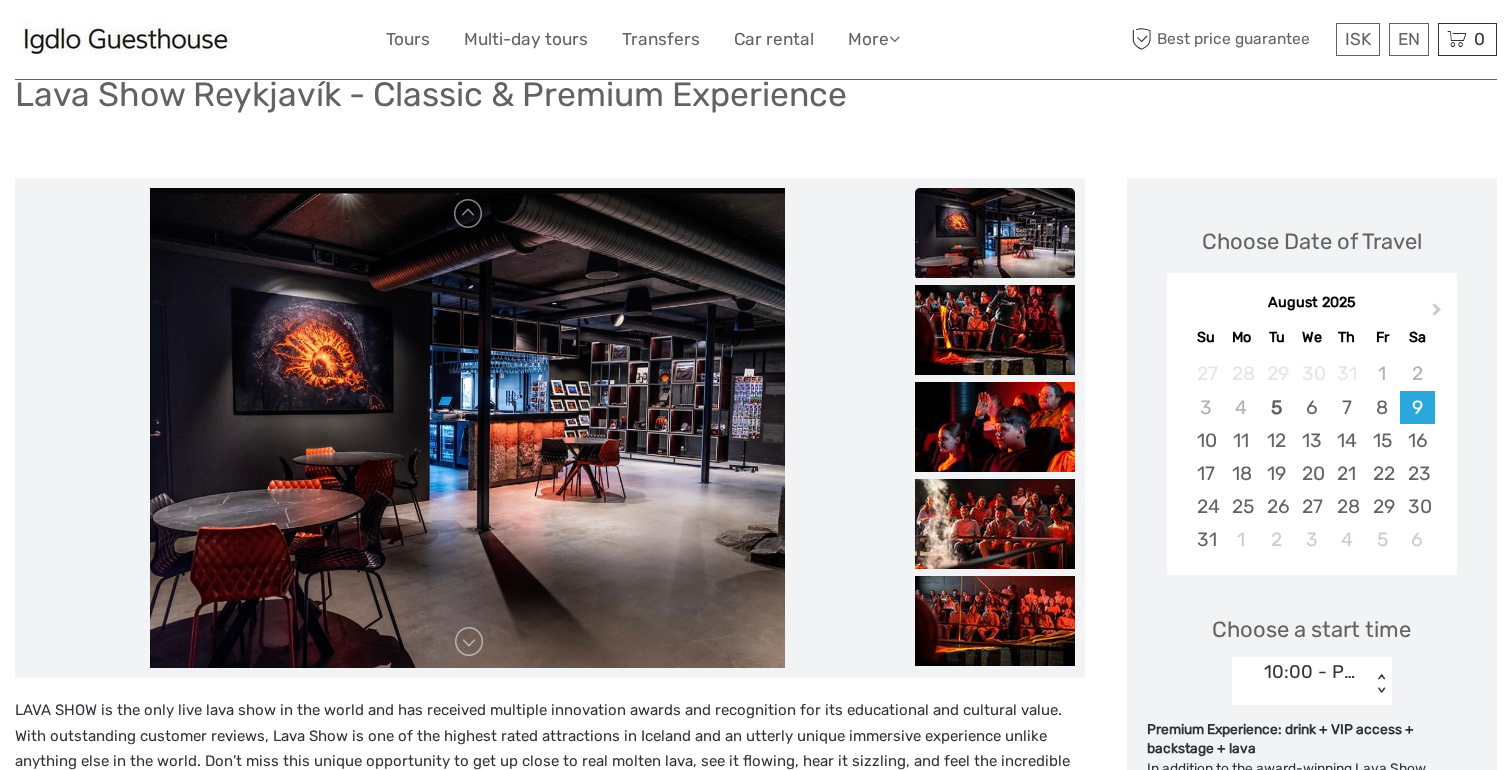 scroll, scrollTop: 160, scrollLeft: 0, axis: vertical 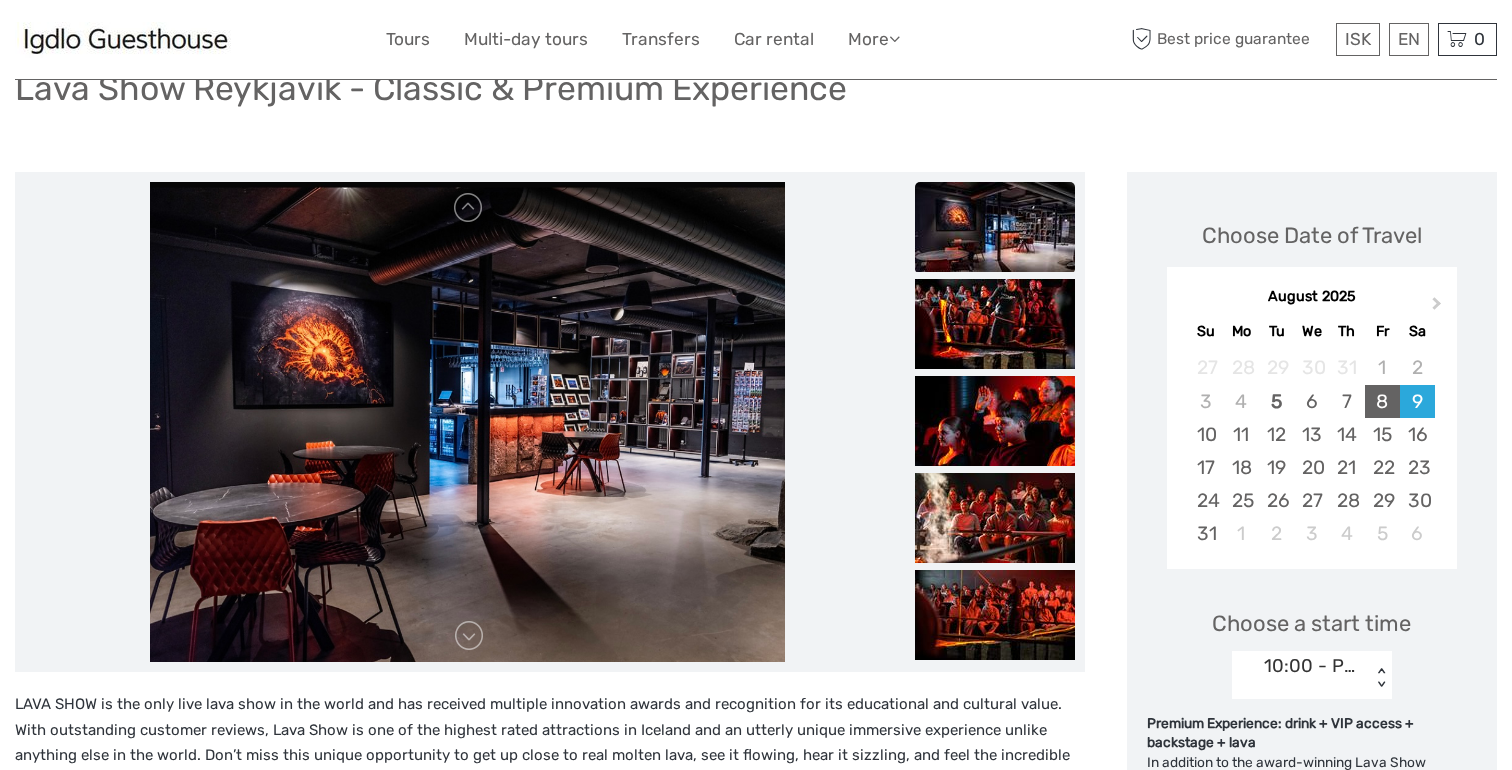 click on "8" at bounding box center (1382, 401) 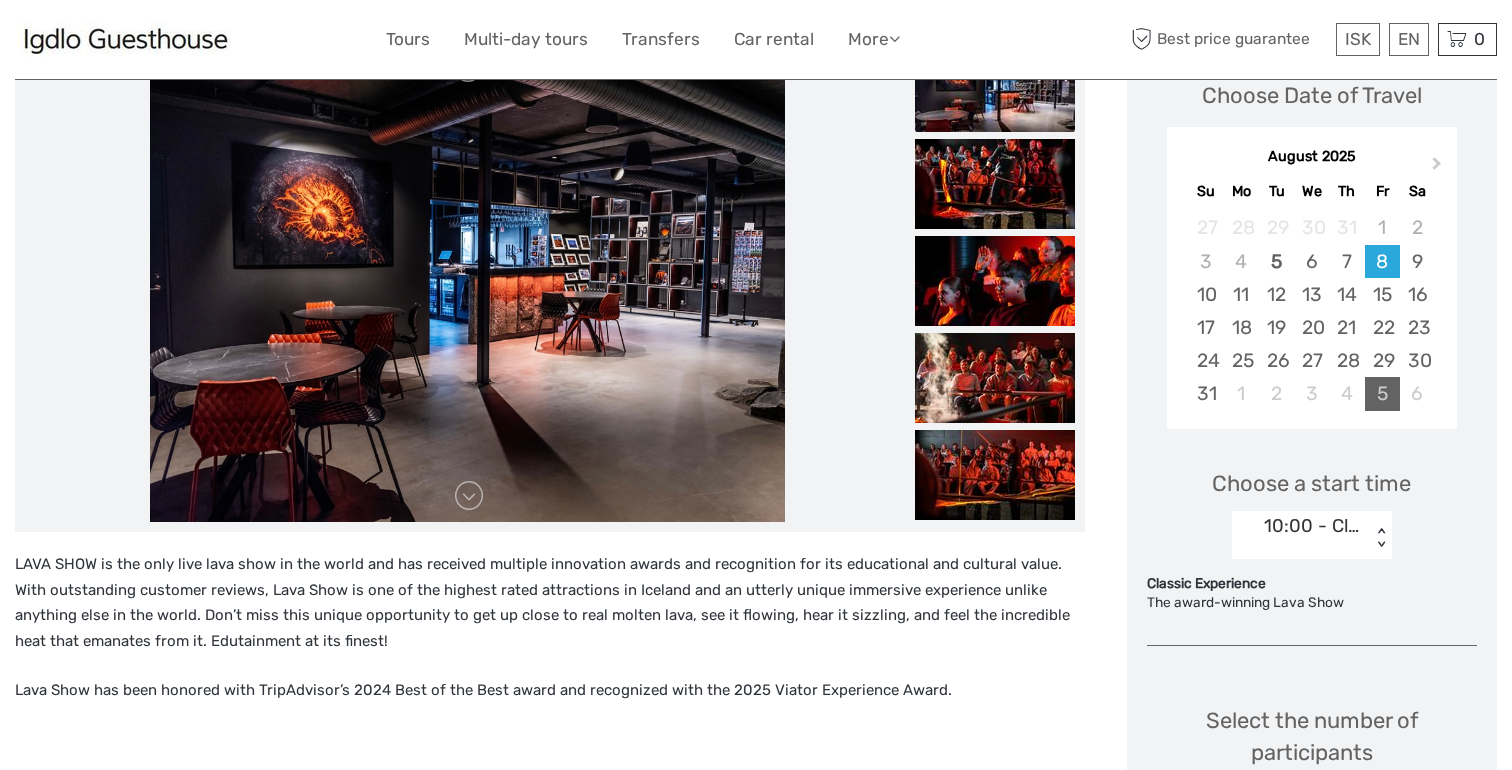 scroll, scrollTop: 312, scrollLeft: 0, axis: vertical 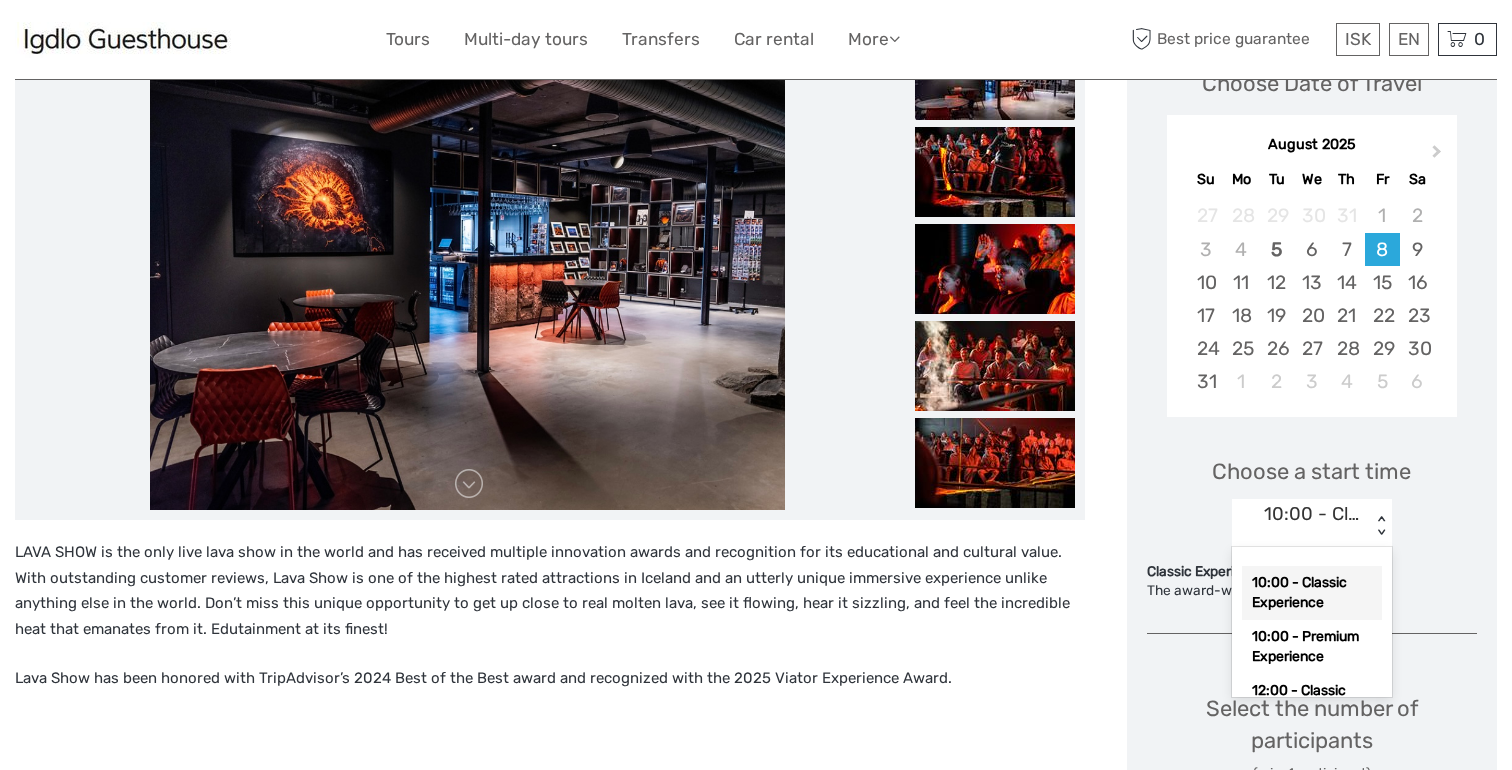 click on "10:00 - Classic Experience" at bounding box center (1312, 514) 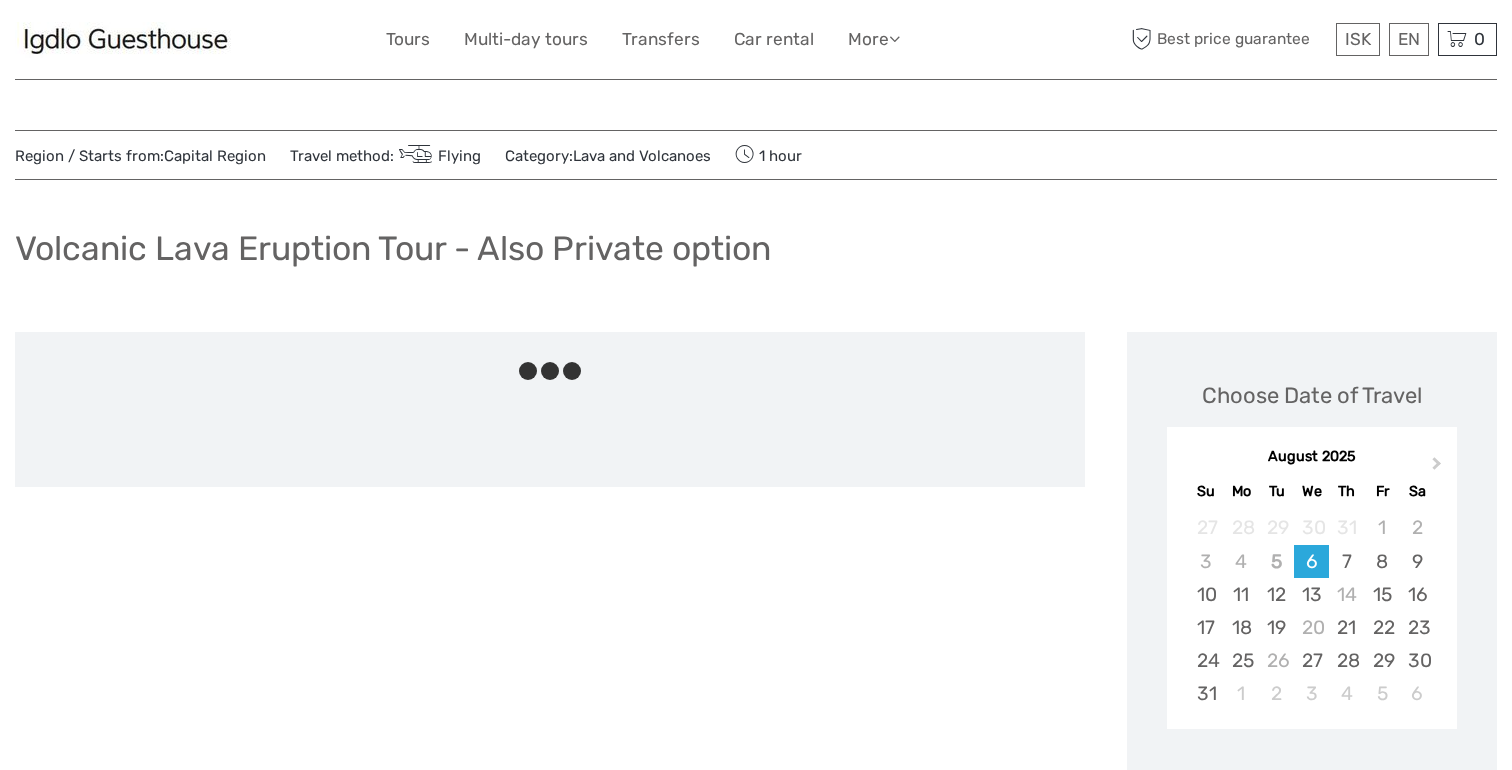 scroll, scrollTop: 0, scrollLeft: 0, axis: both 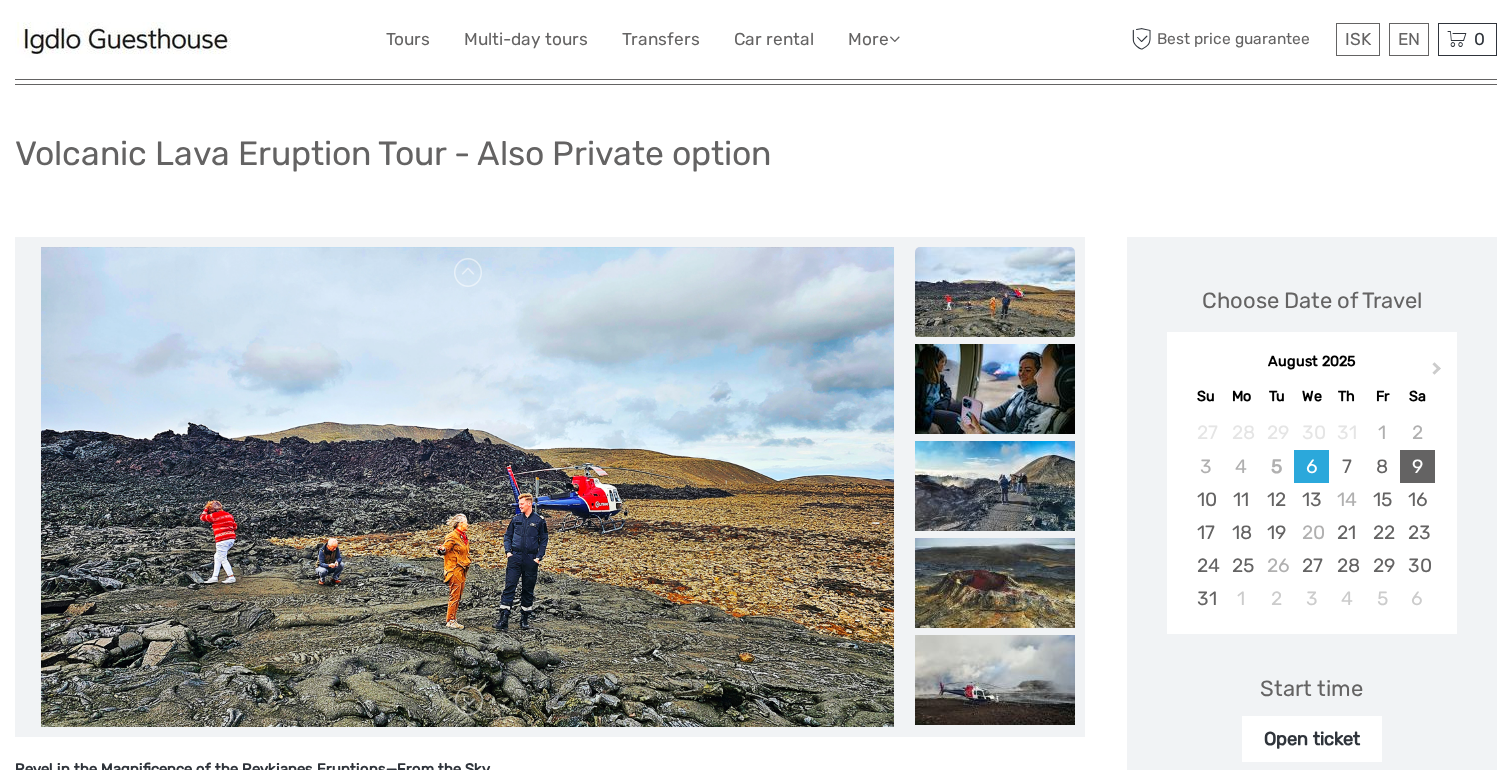 click on "9" at bounding box center [1417, 466] 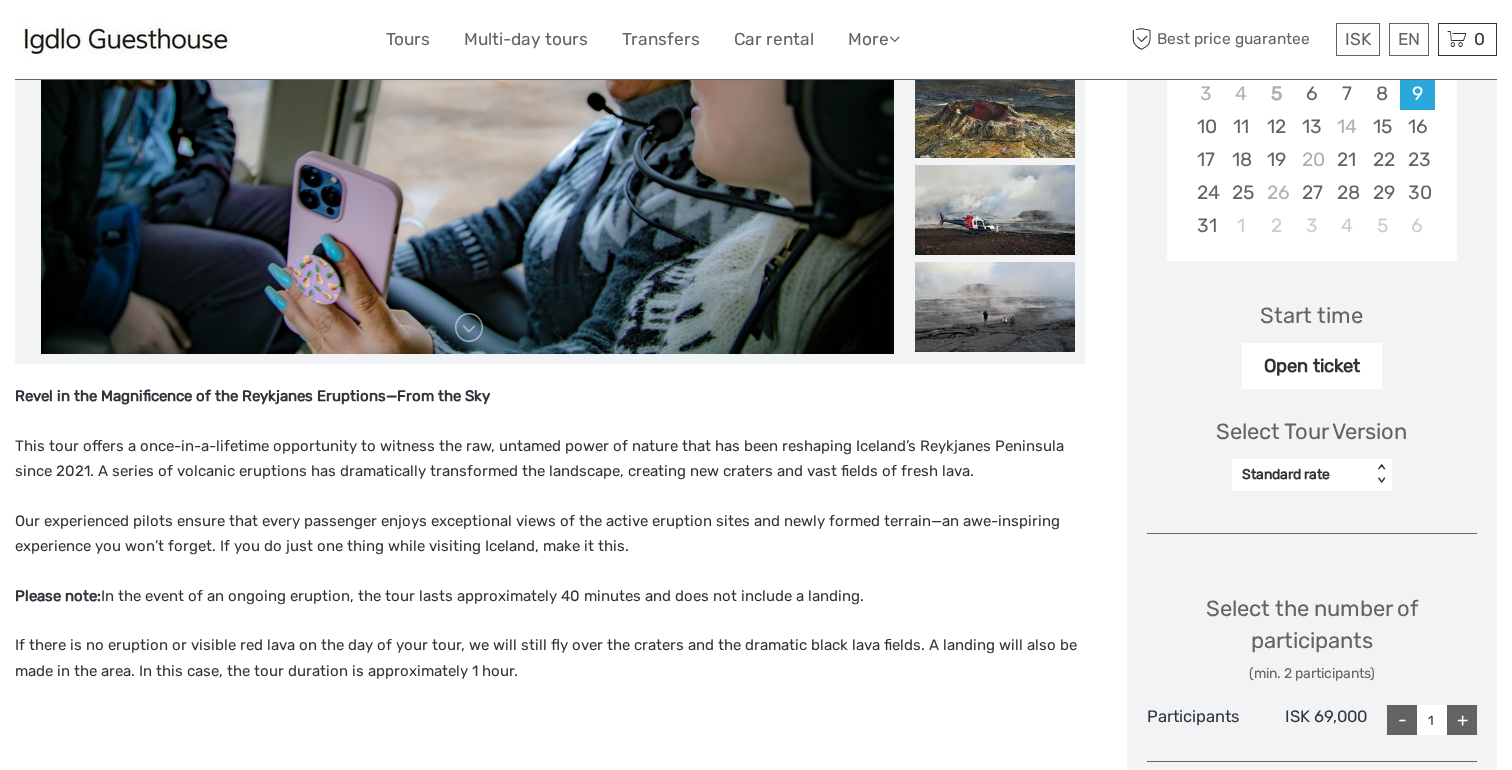 scroll, scrollTop: 472, scrollLeft: 0, axis: vertical 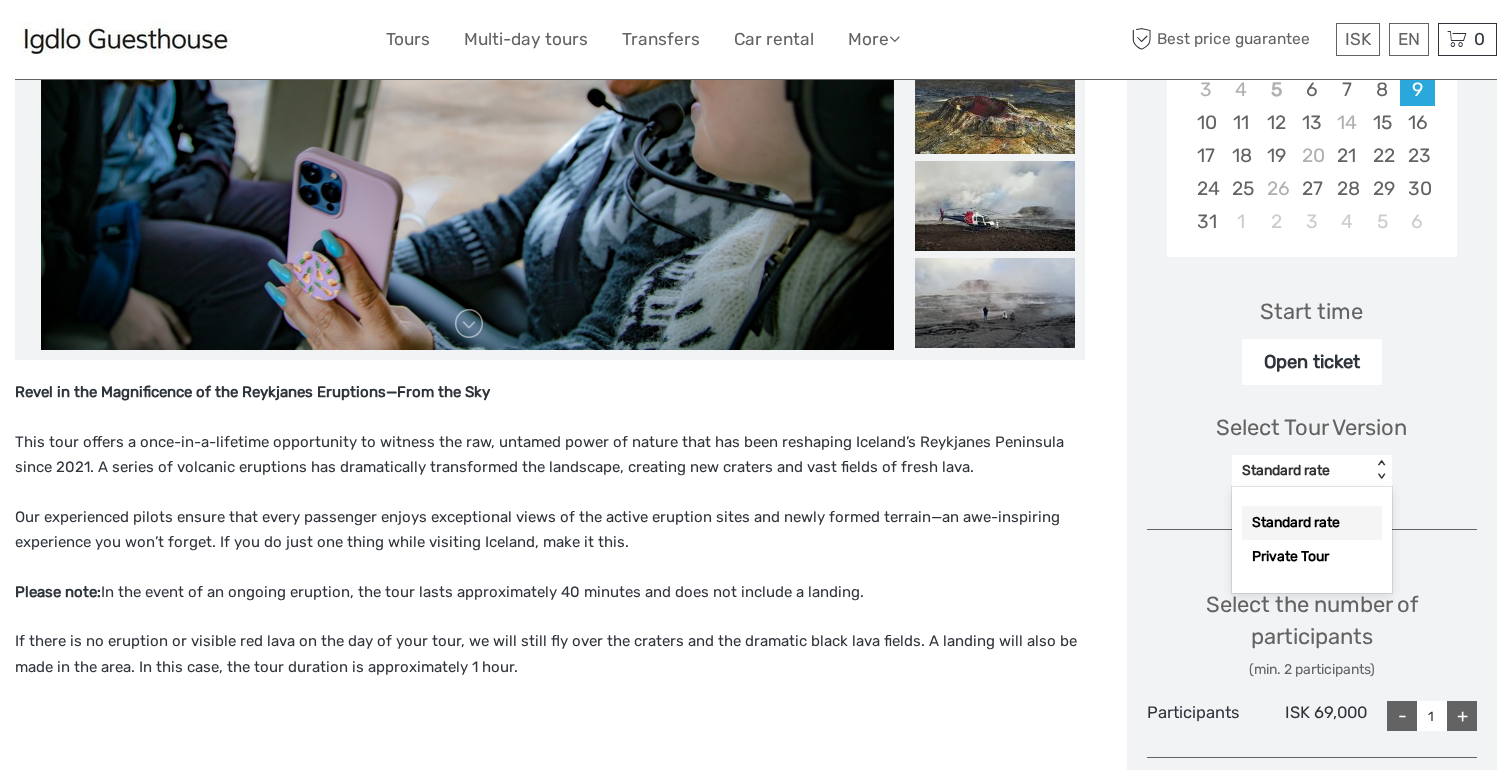 click on "< >" at bounding box center [1381, 470] 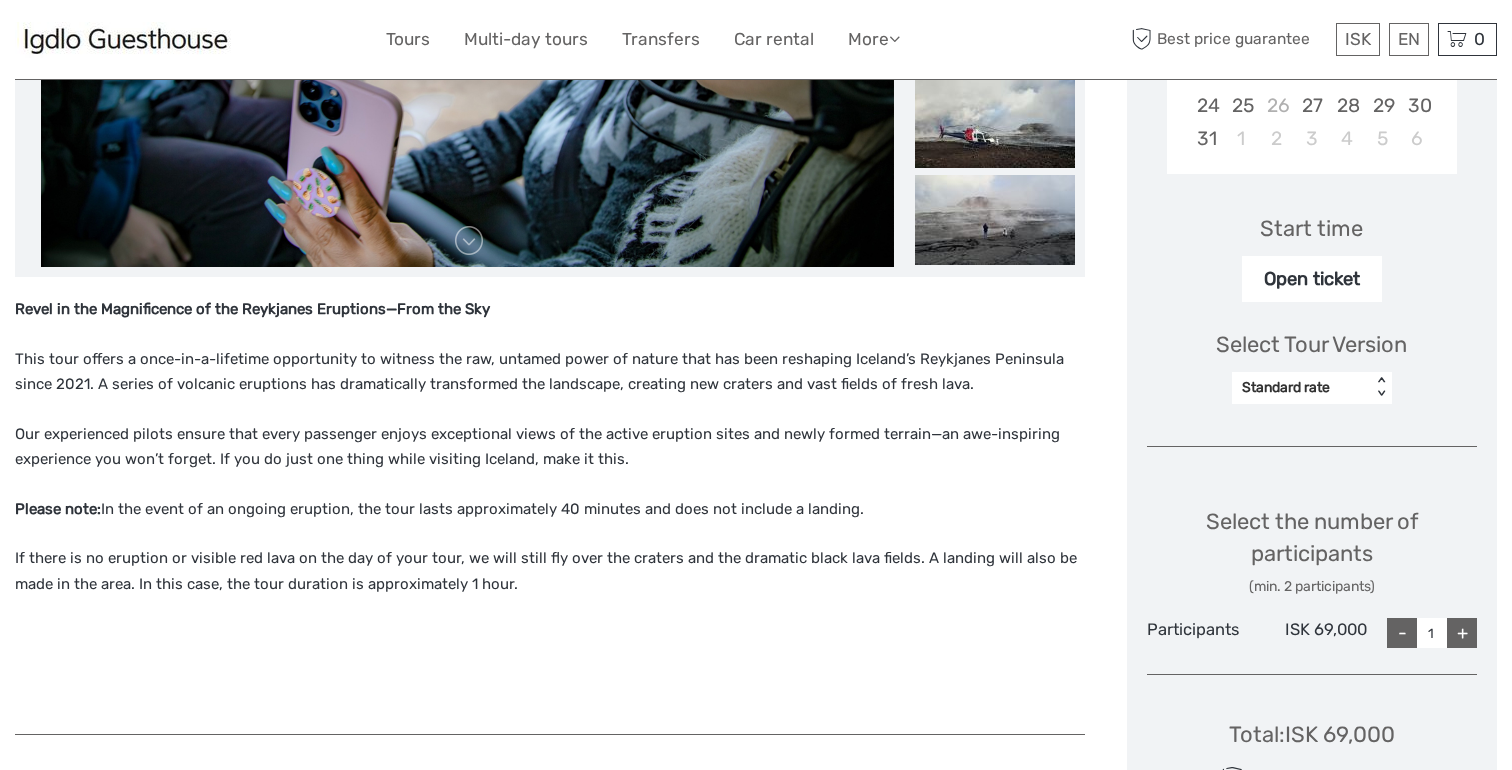 scroll, scrollTop: 576, scrollLeft: 0, axis: vertical 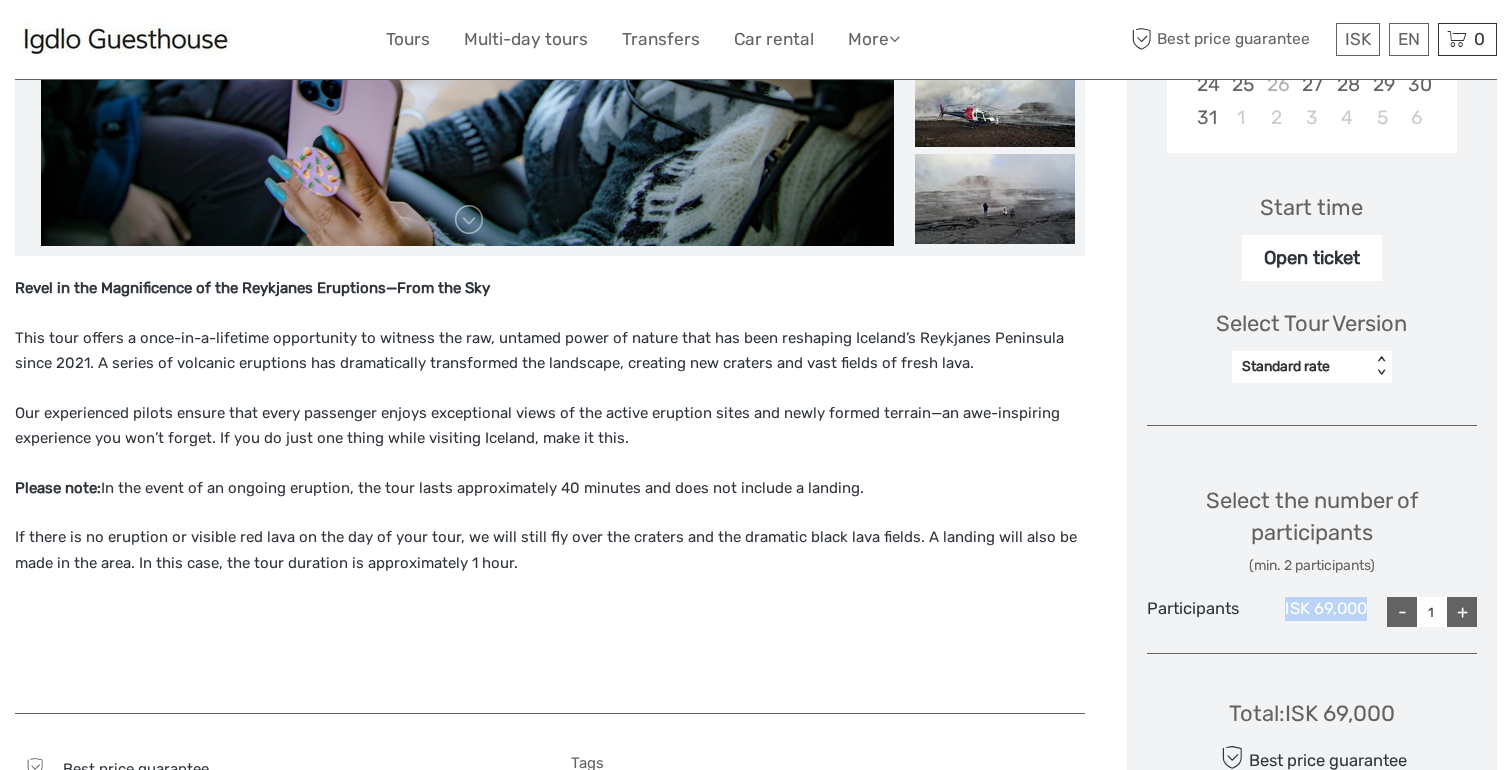 drag, startPoint x: 1283, startPoint y: 605, endPoint x: 1365, endPoint y: 611, distance: 82.219215 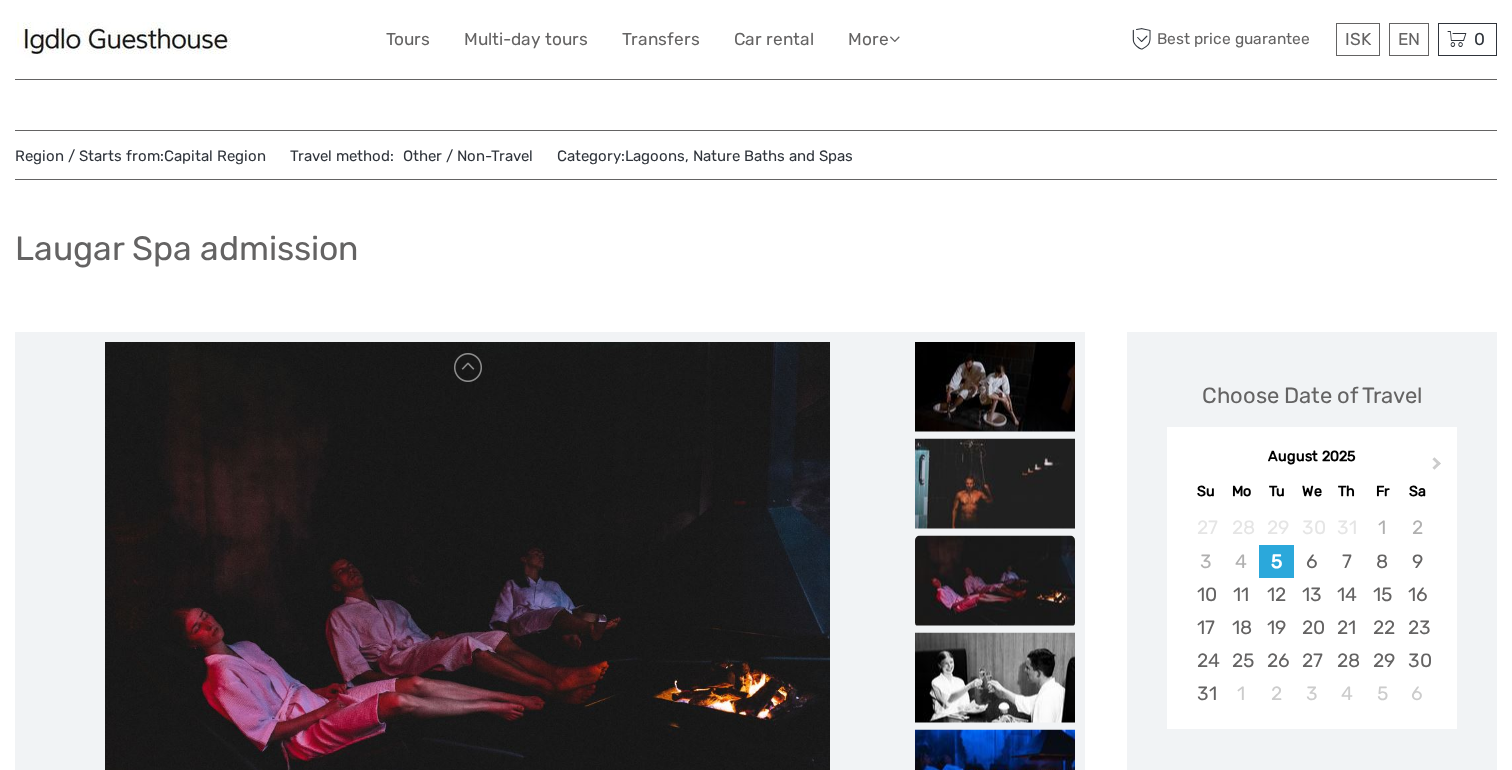 scroll, scrollTop: 0, scrollLeft: 0, axis: both 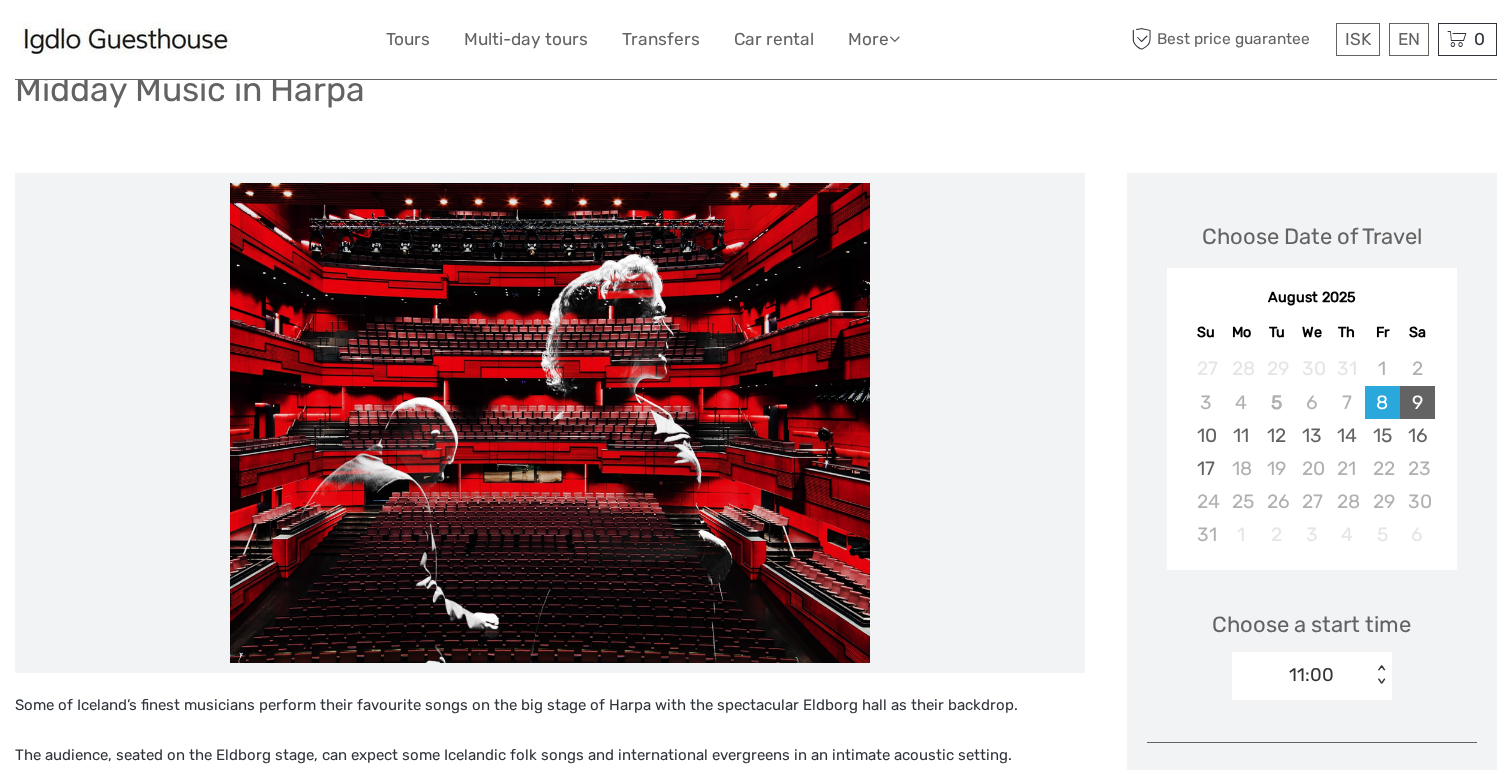 click on "9" at bounding box center [1417, 402] 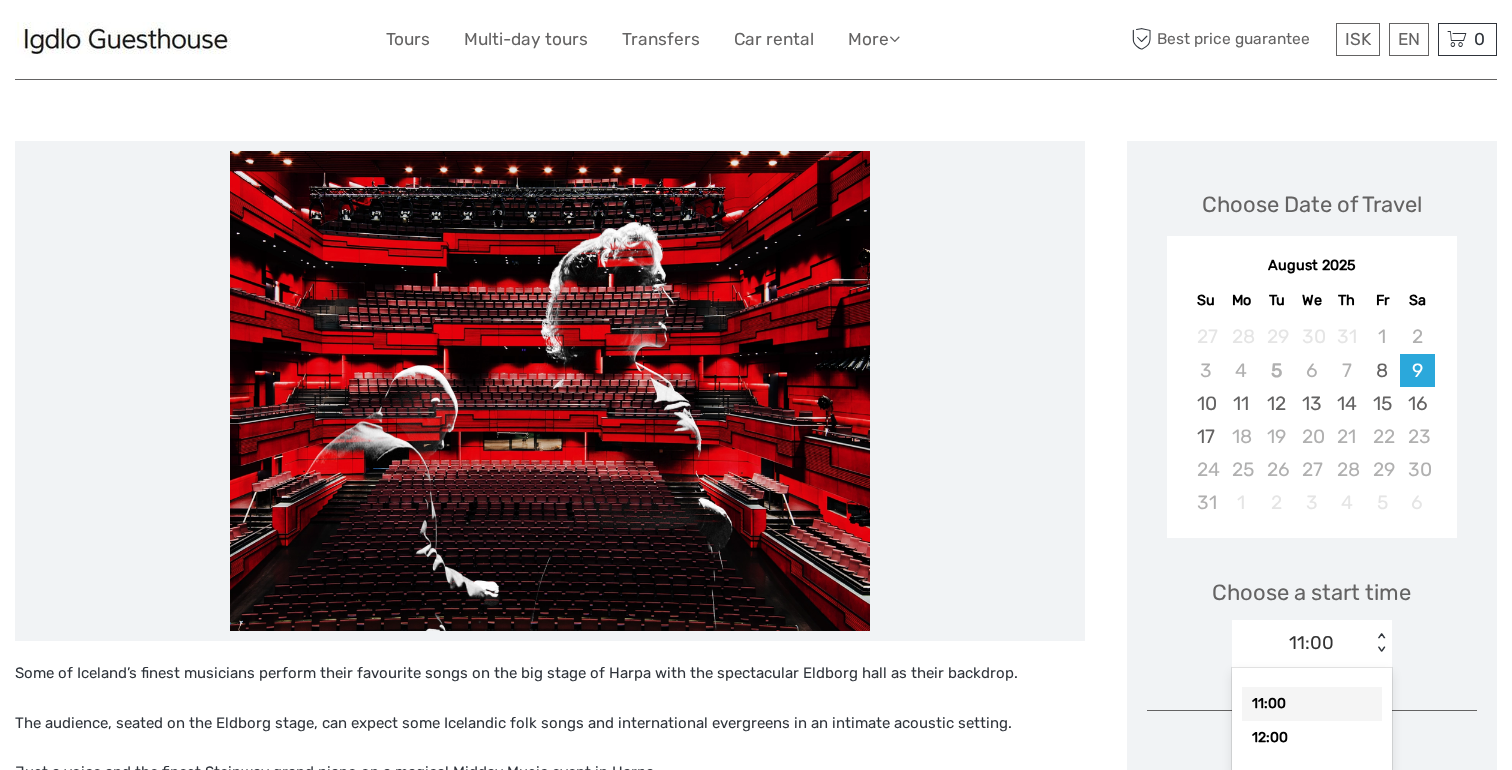scroll, scrollTop: 202, scrollLeft: 0, axis: vertical 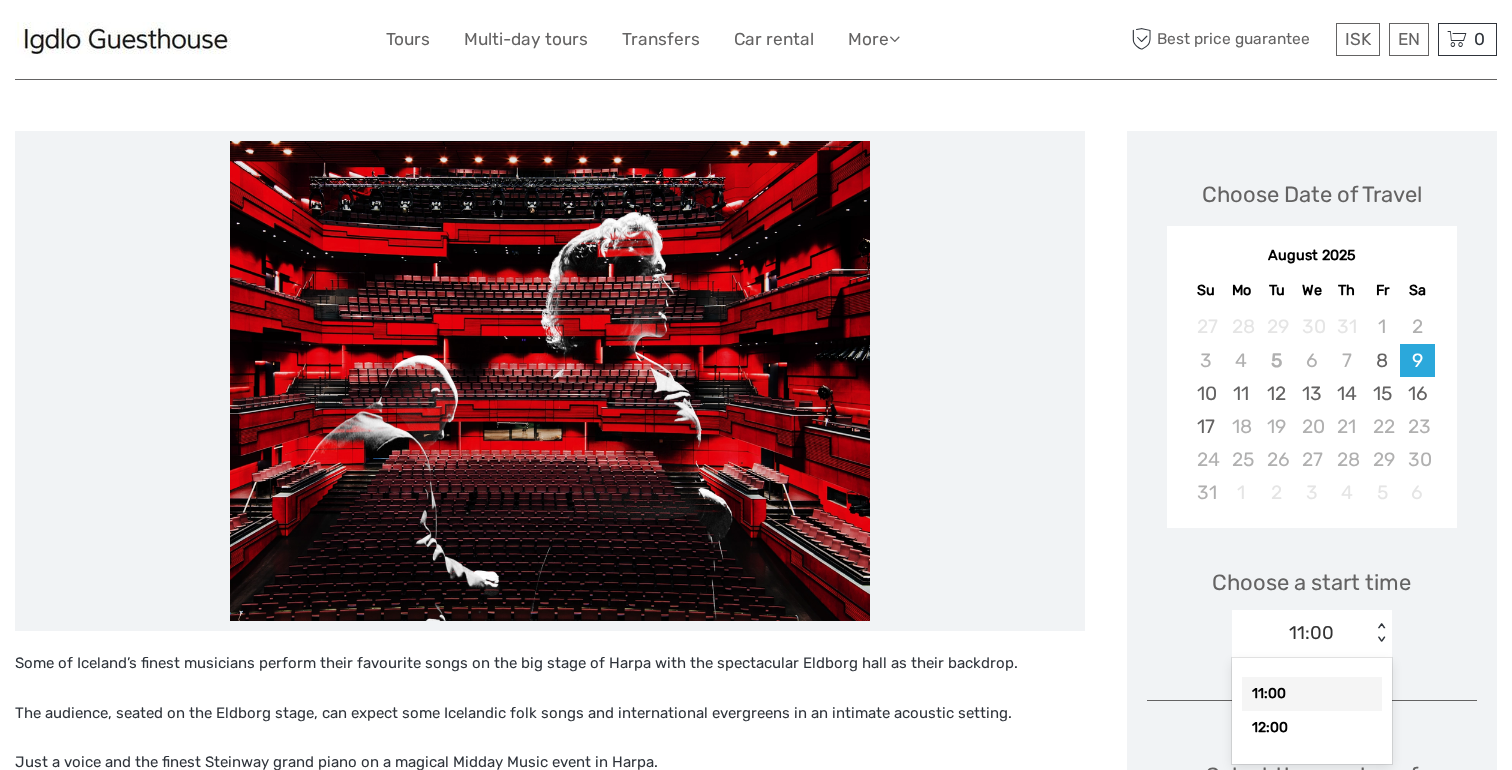 click on "option 11:00 selected, 1 of 2. 2 results available. Use Up and Down to choose options, press Enter to select the currently focused option, press Escape to exit the menu, press Tab to select the option and exit the menu. 11:00 < > 11:00 12:00" at bounding box center (1312, 634) 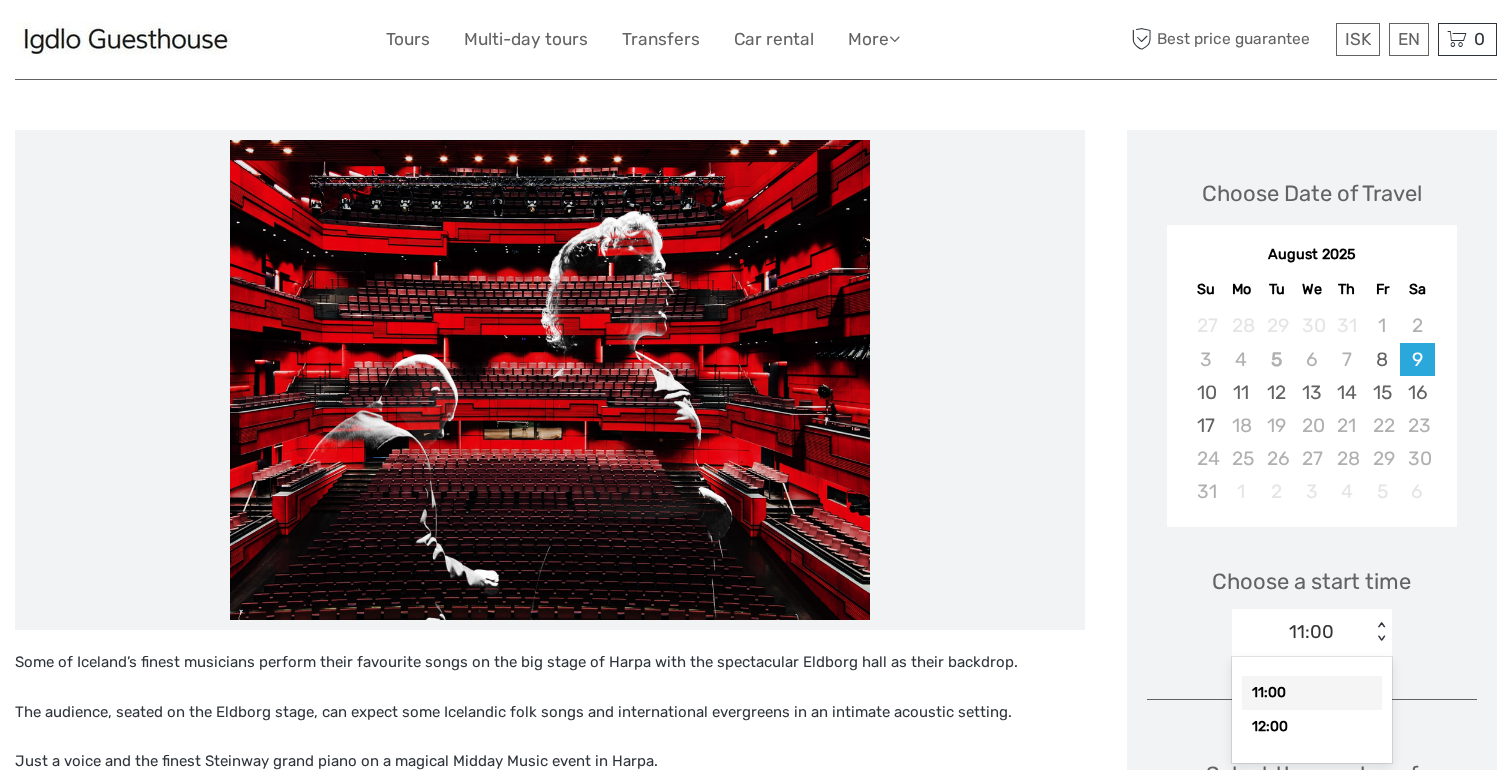 click at bounding box center (550, 380) 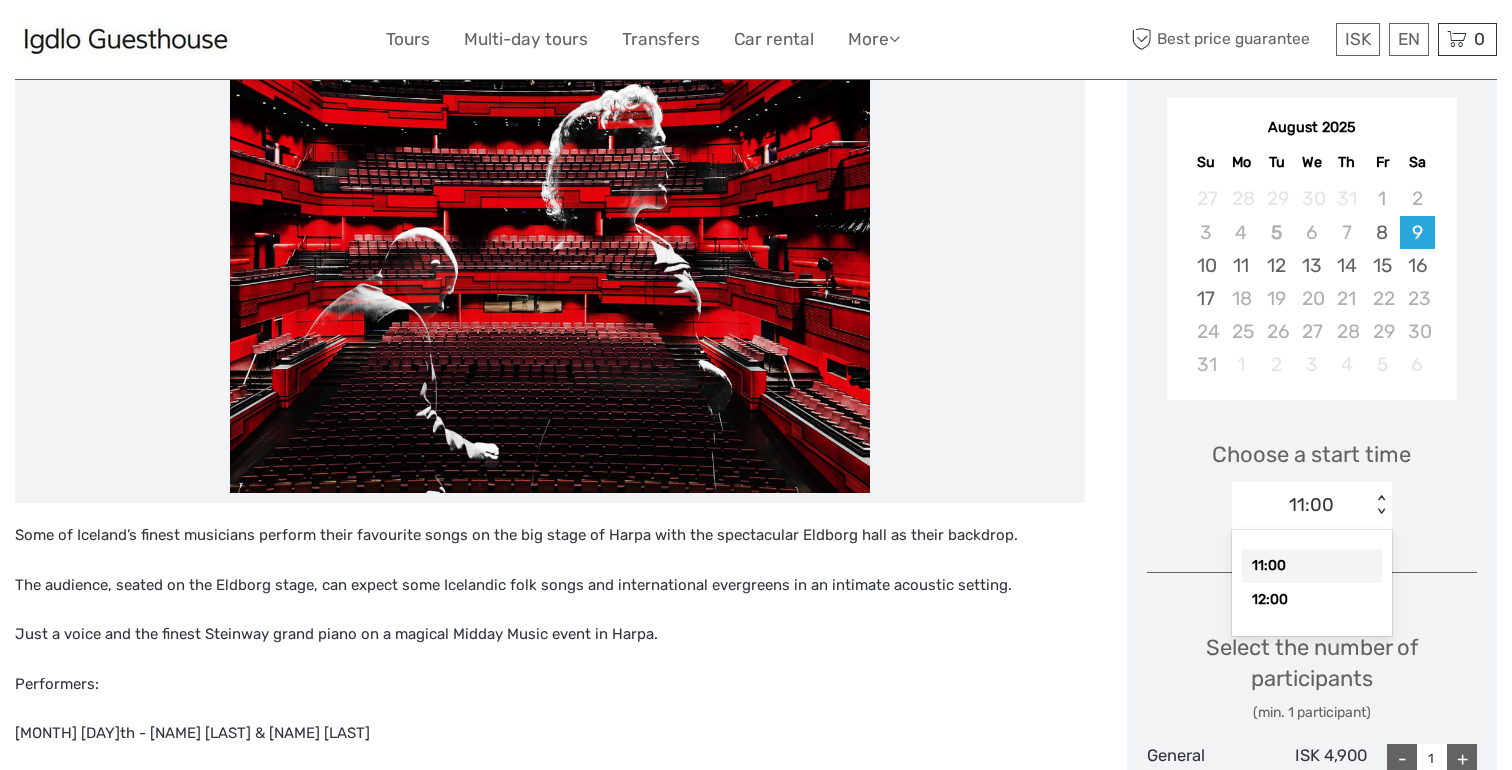 scroll, scrollTop: 344, scrollLeft: 0, axis: vertical 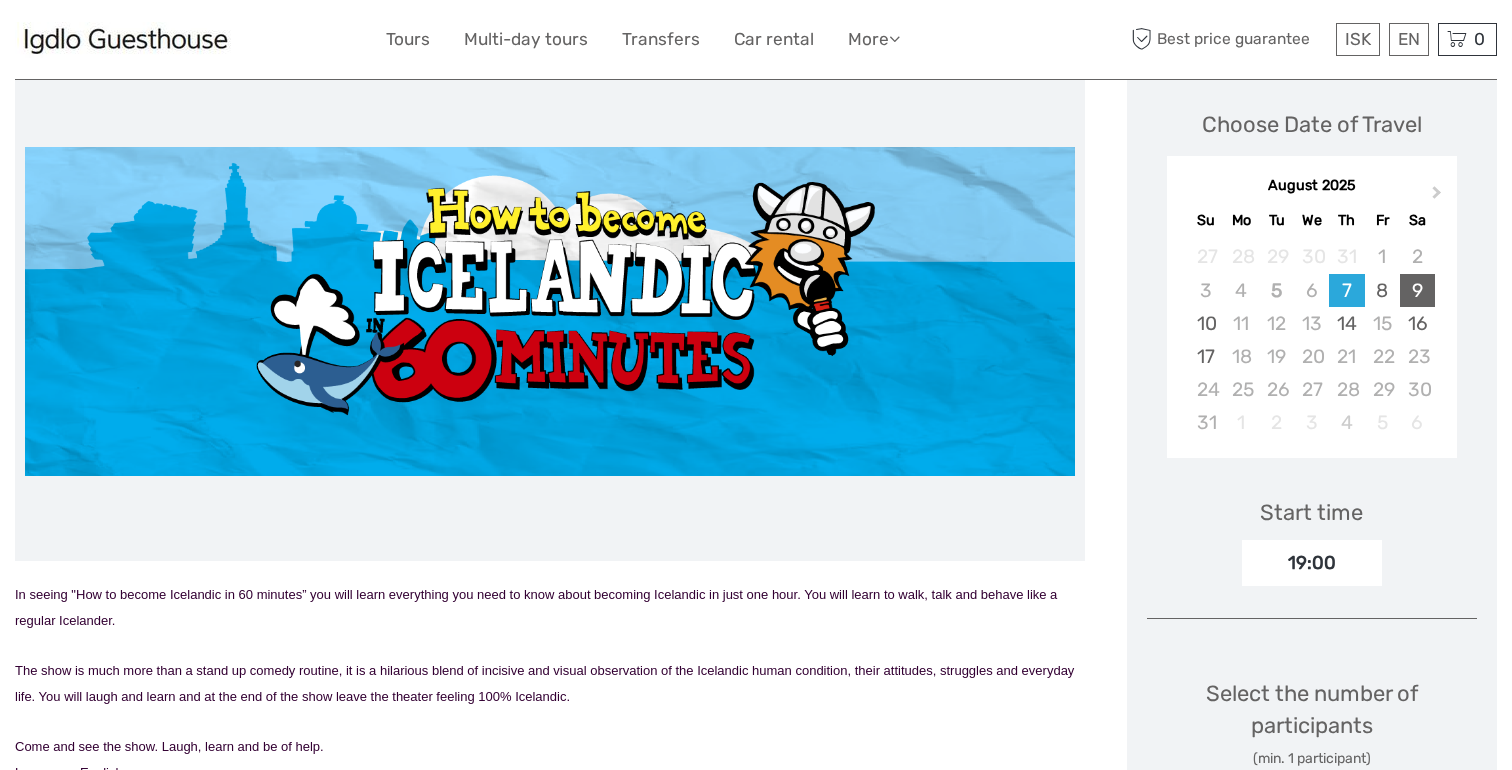 click on "9" at bounding box center [1417, 290] 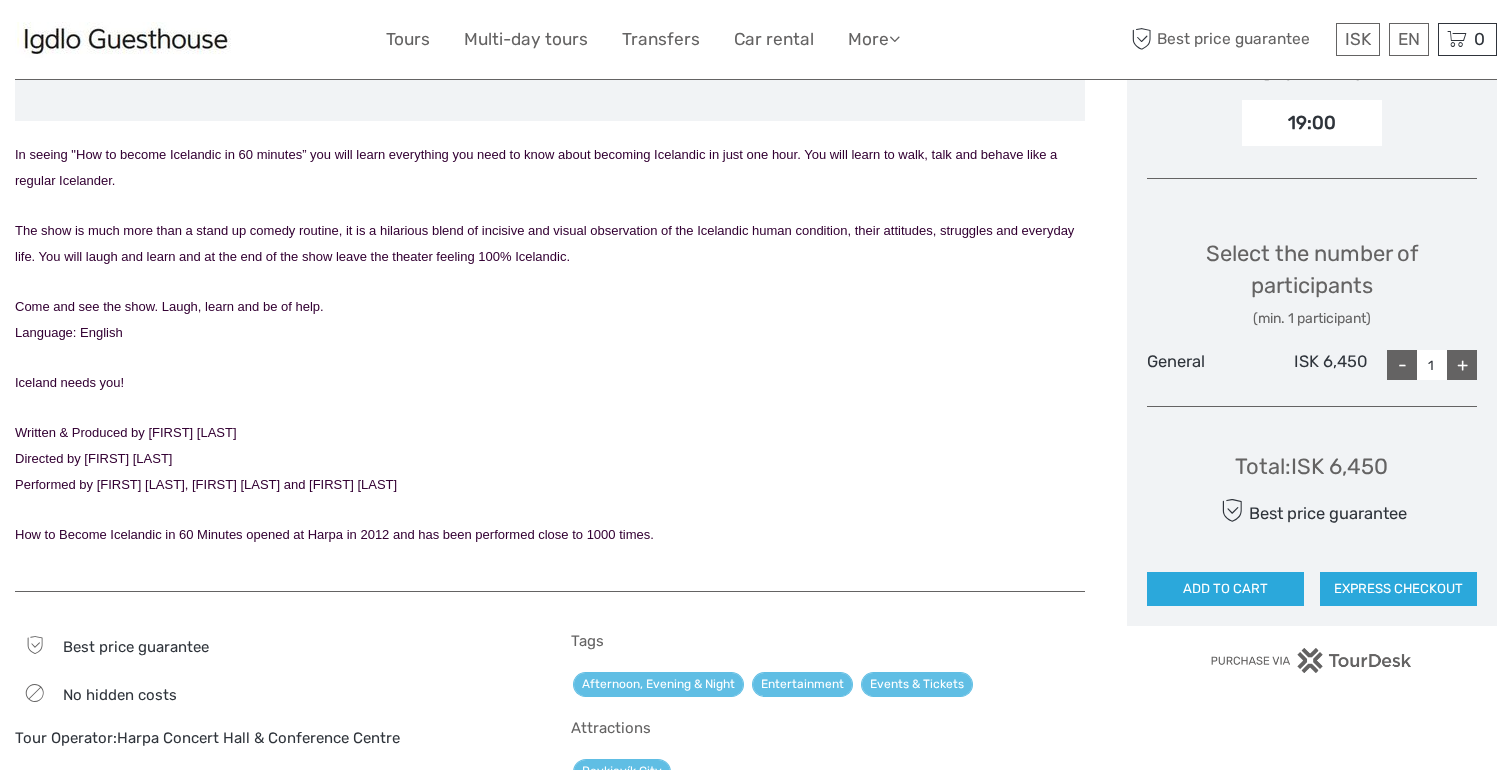 scroll, scrollTop: 713, scrollLeft: 0, axis: vertical 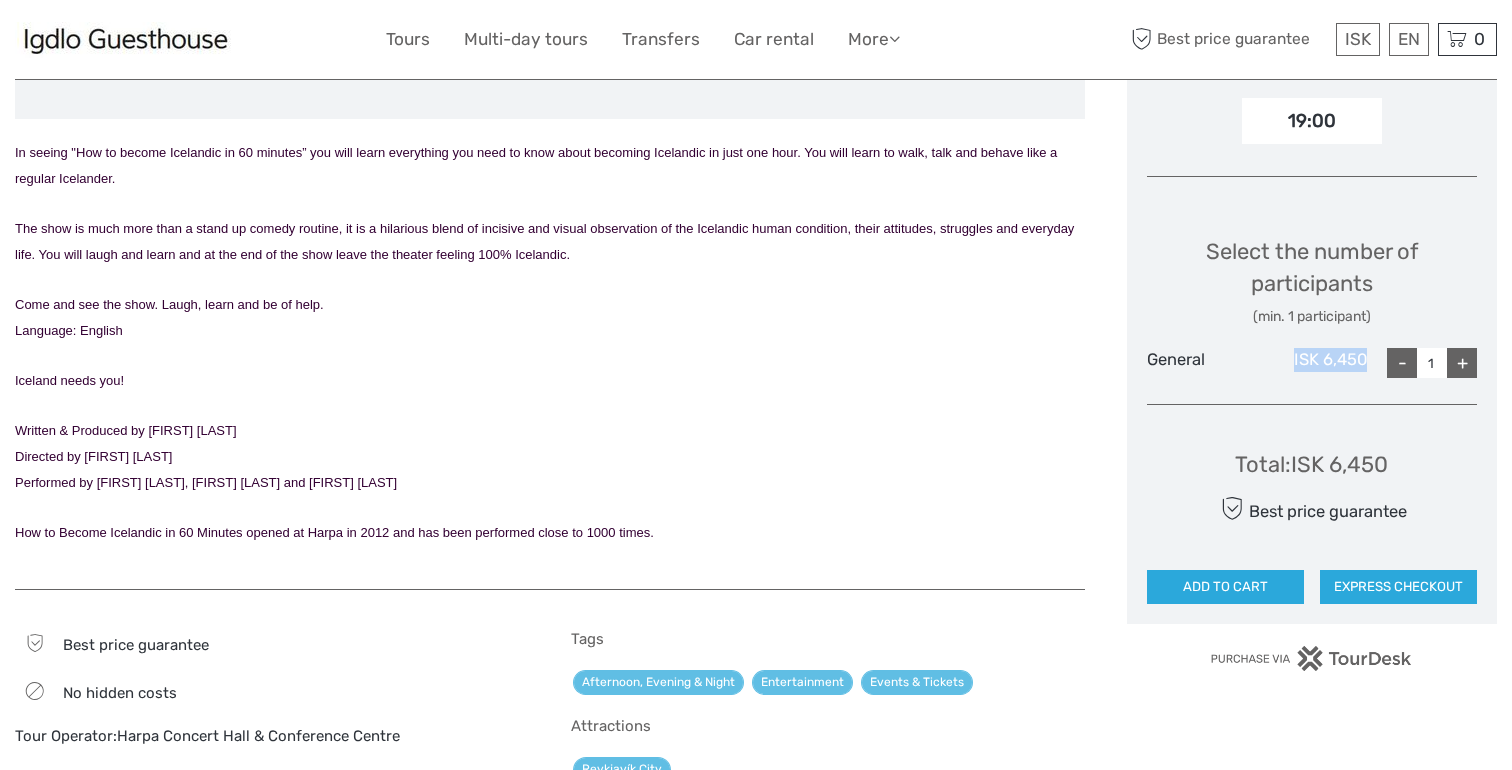 drag, startPoint x: 1294, startPoint y: 358, endPoint x: 1362, endPoint y: 355, distance: 68.06615 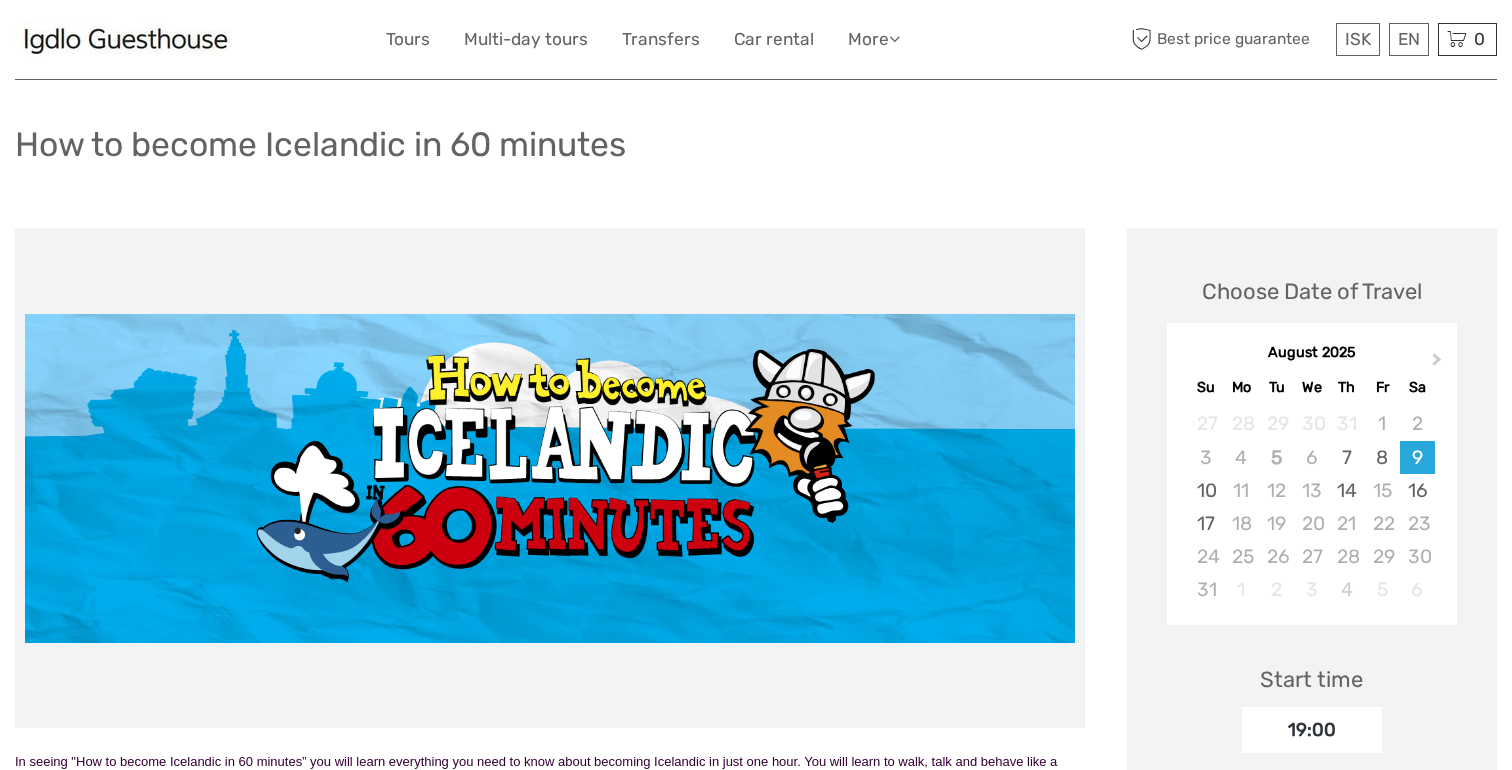 scroll, scrollTop: 131, scrollLeft: 0, axis: vertical 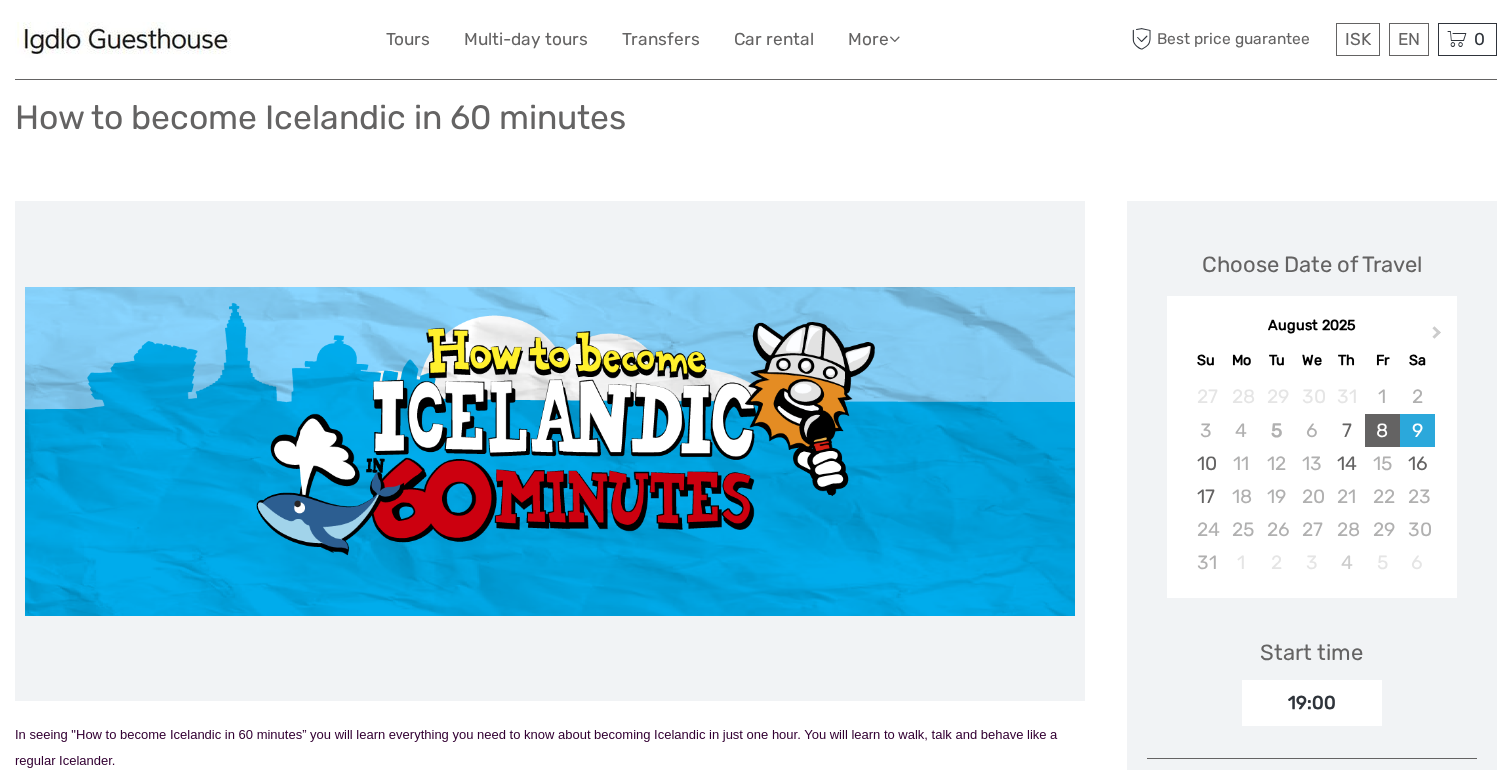 click on "8" at bounding box center (1382, 430) 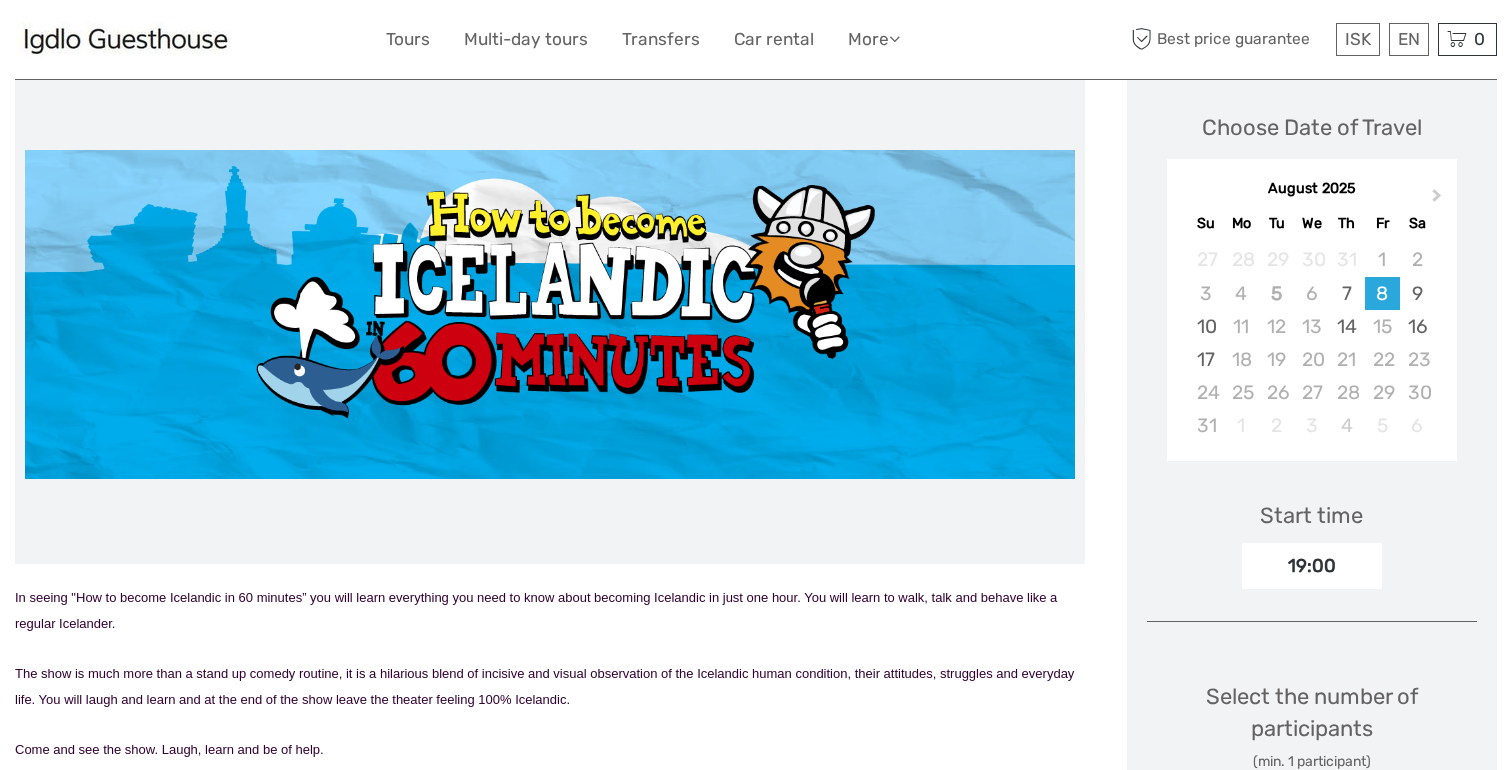 scroll, scrollTop: 320, scrollLeft: 0, axis: vertical 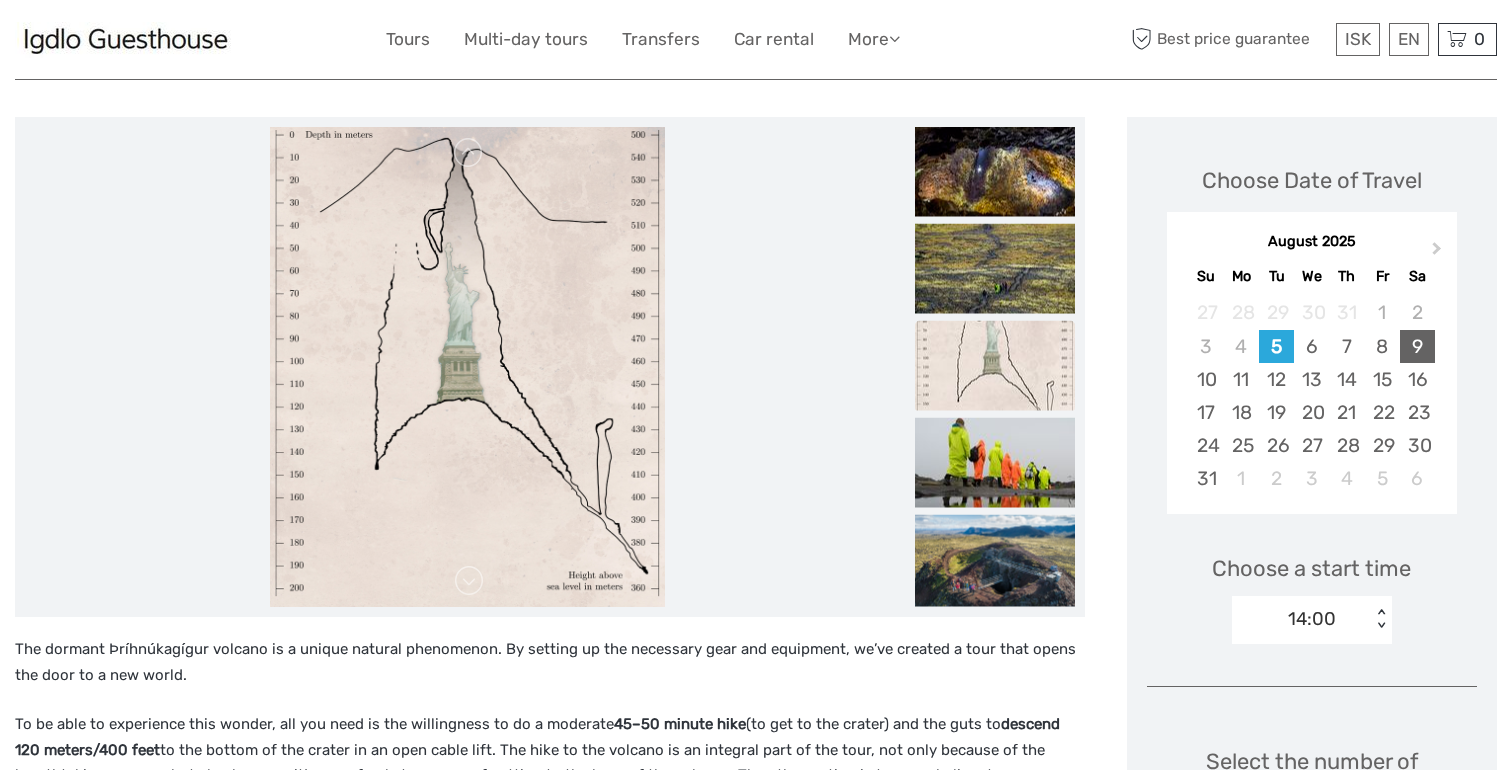 click on "9" at bounding box center (1417, 346) 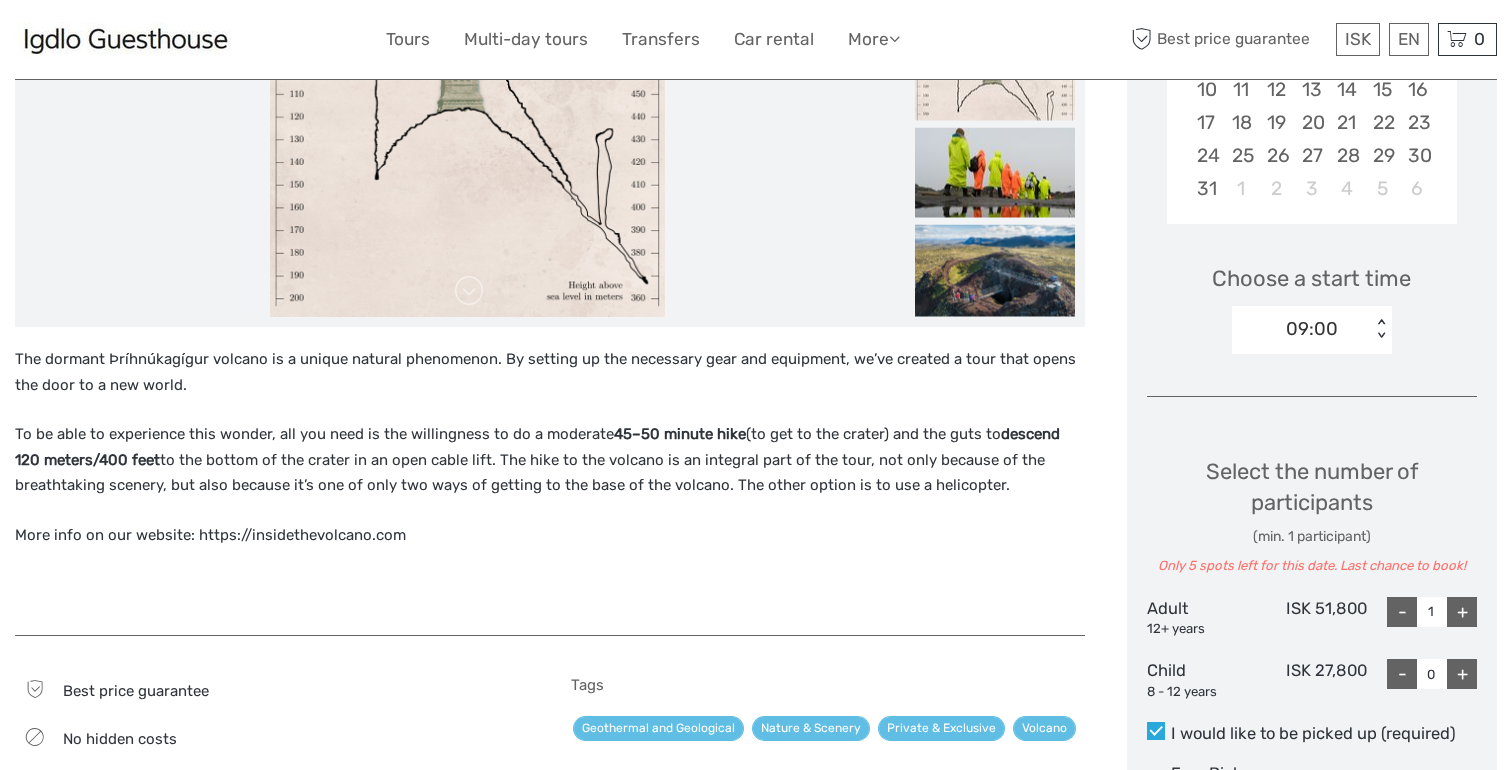 scroll, scrollTop: 545, scrollLeft: 0, axis: vertical 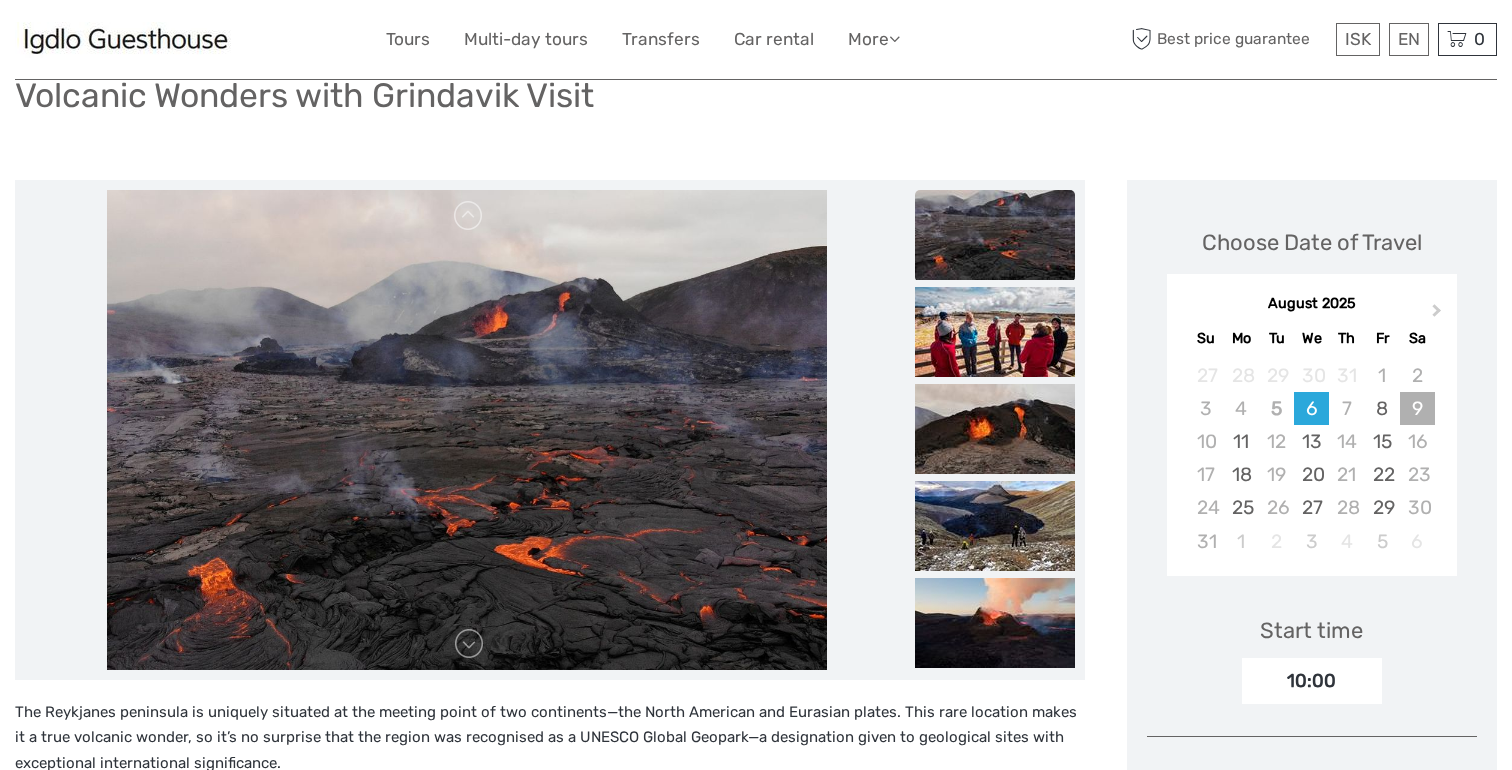 click on "9" at bounding box center (1417, 408) 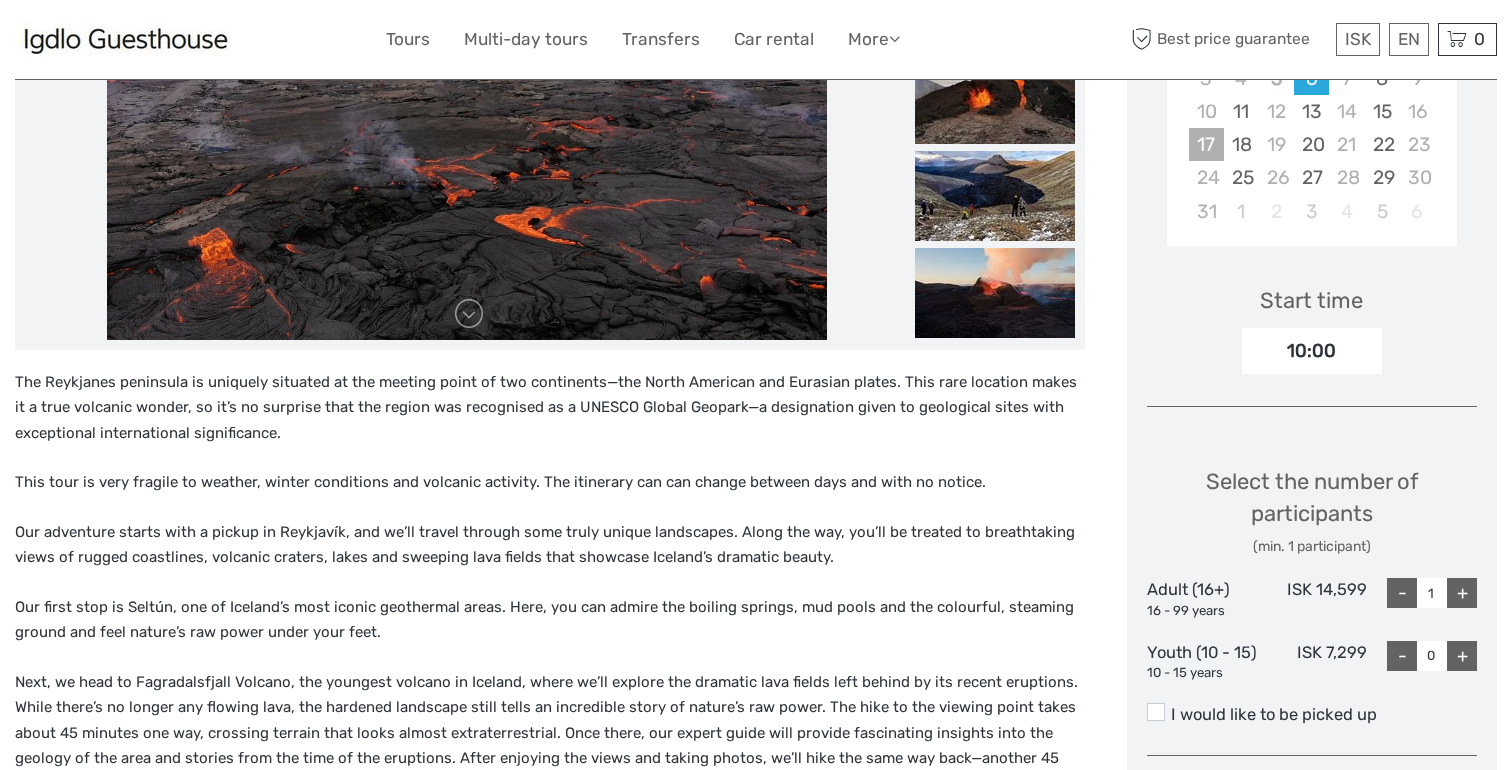 scroll, scrollTop: 616, scrollLeft: 0, axis: vertical 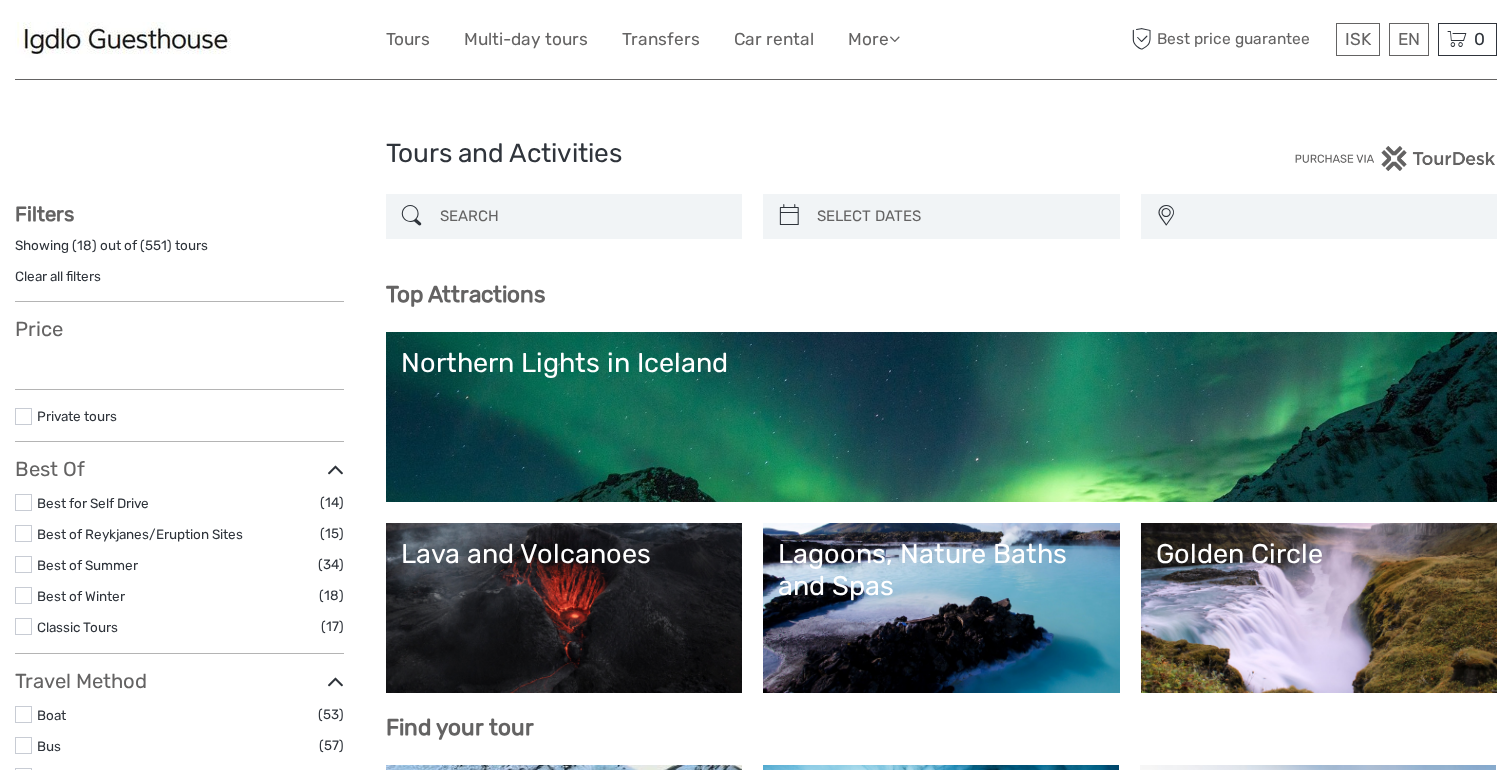 select 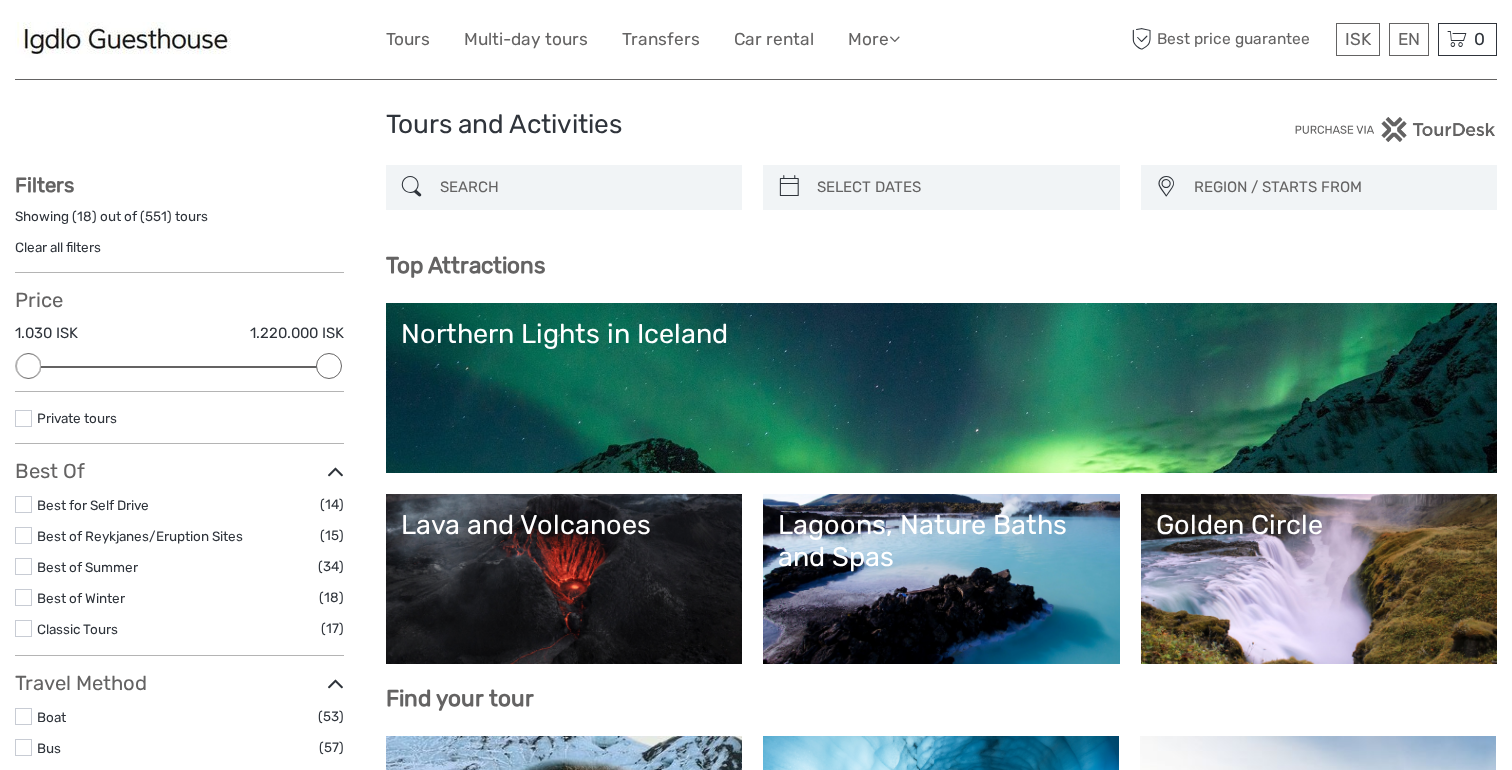 scroll, scrollTop: 71, scrollLeft: 0, axis: vertical 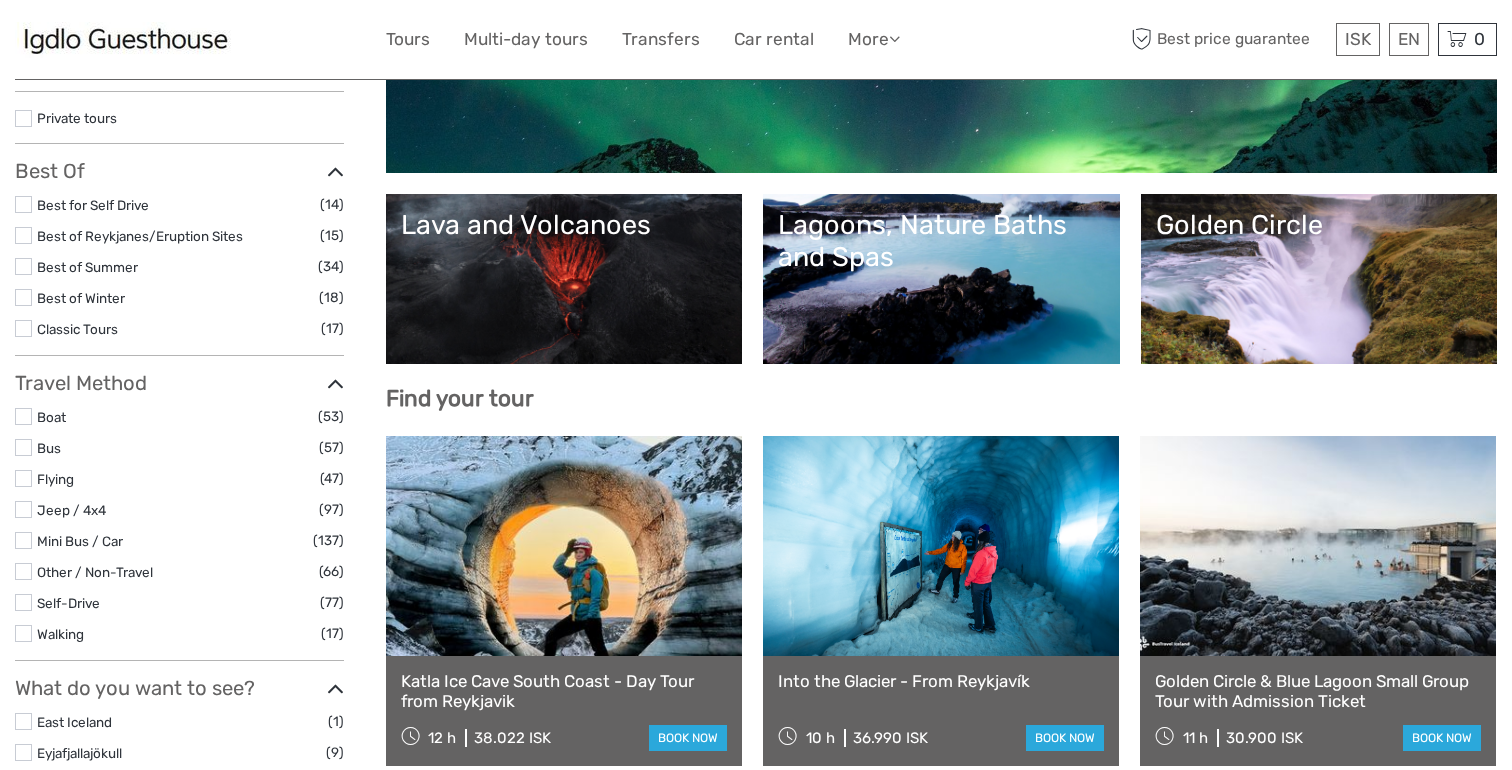 click at bounding box center [23, 235] 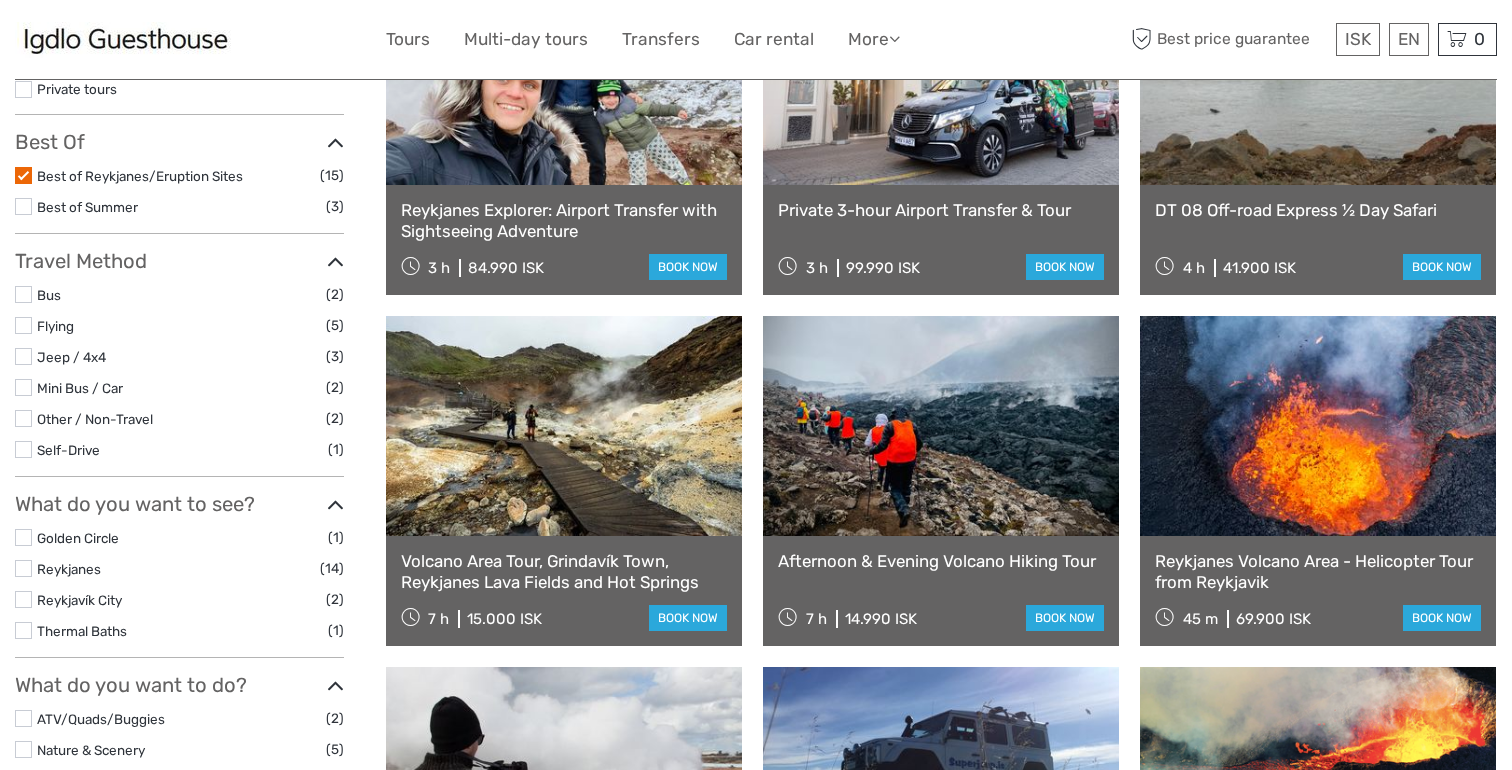 scroll, scrollTop: 384, scrollLeft: 0, axis: vertical 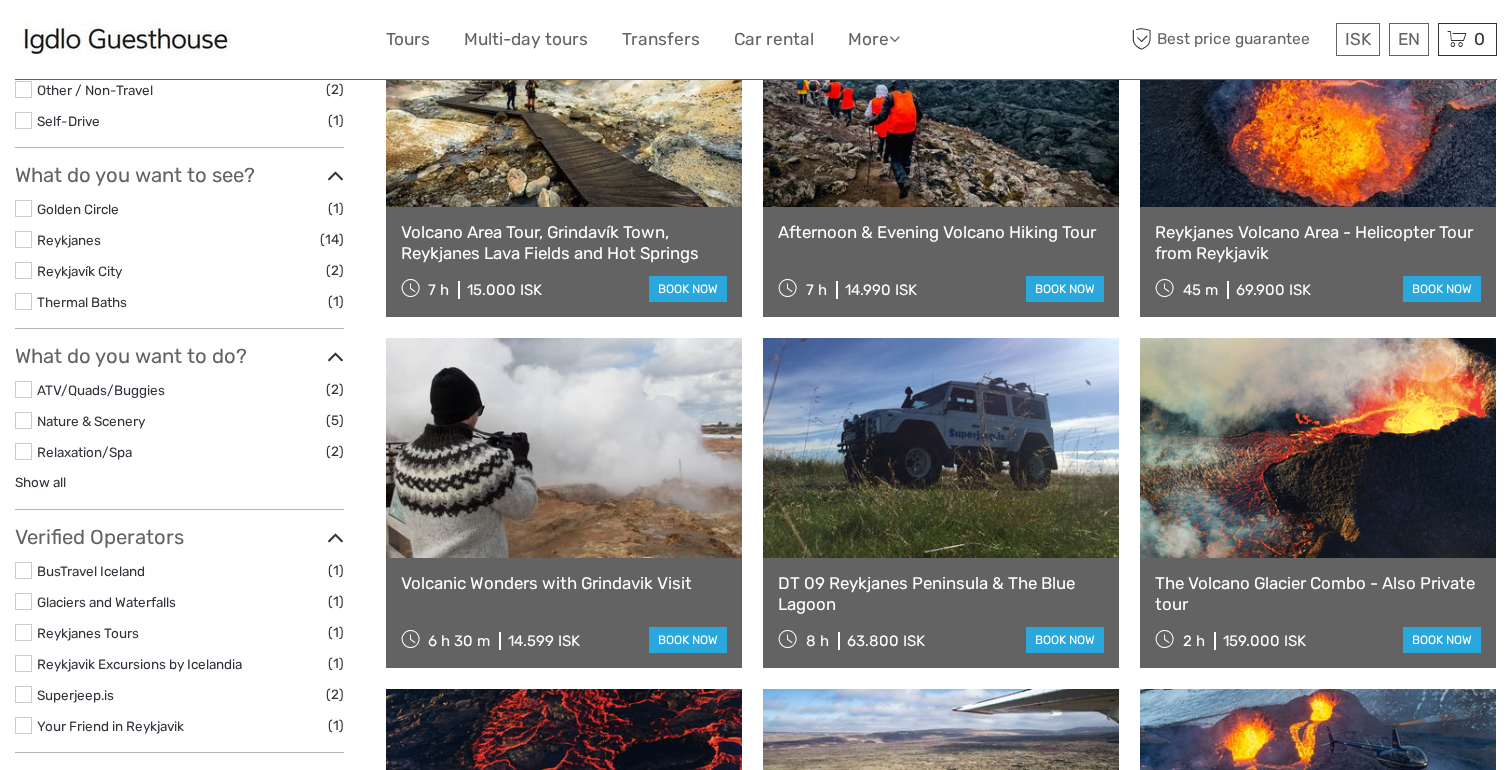 click at bounding box center [23, 451] 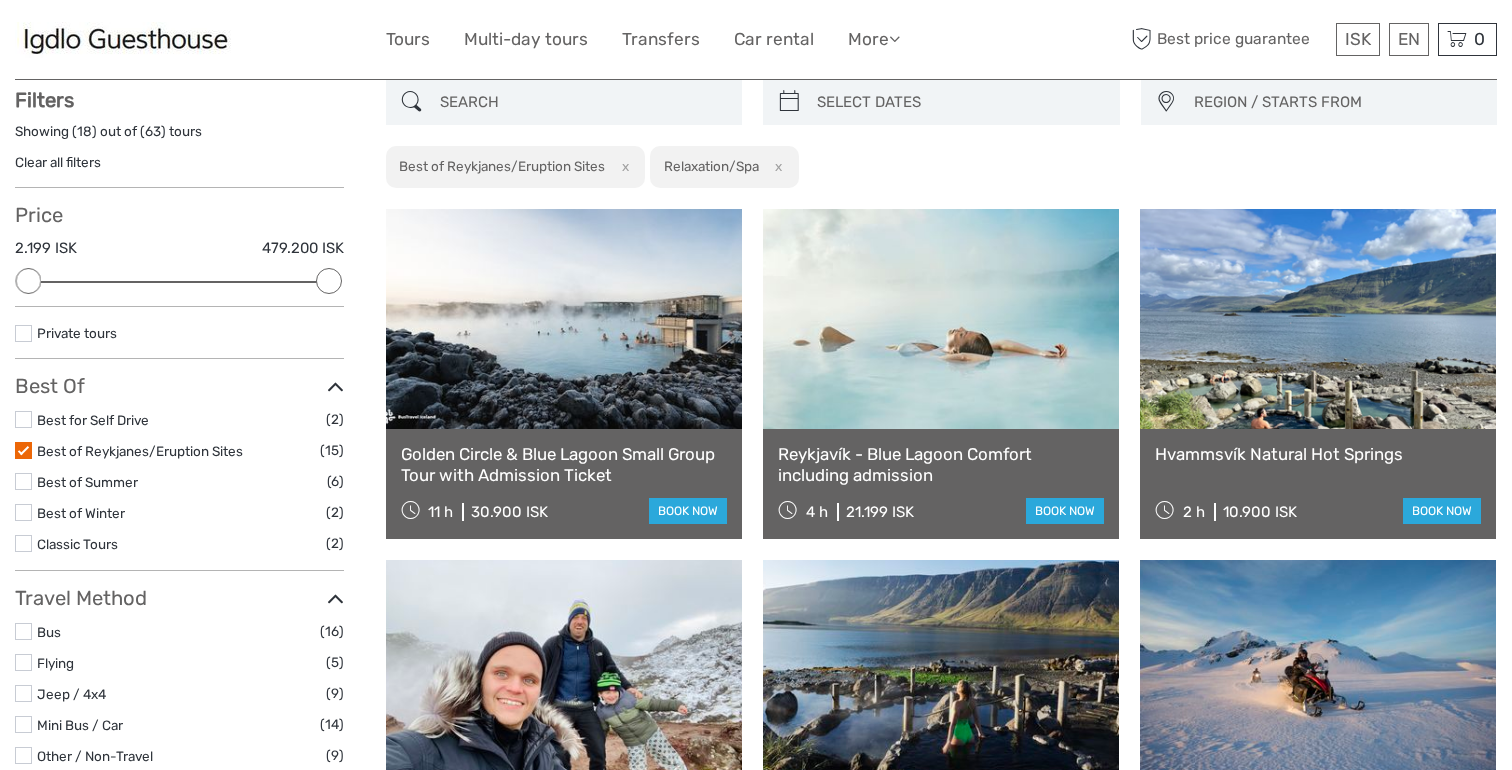 scroll, scrollTop: 113, scrollLeft: 0, axis: vertical 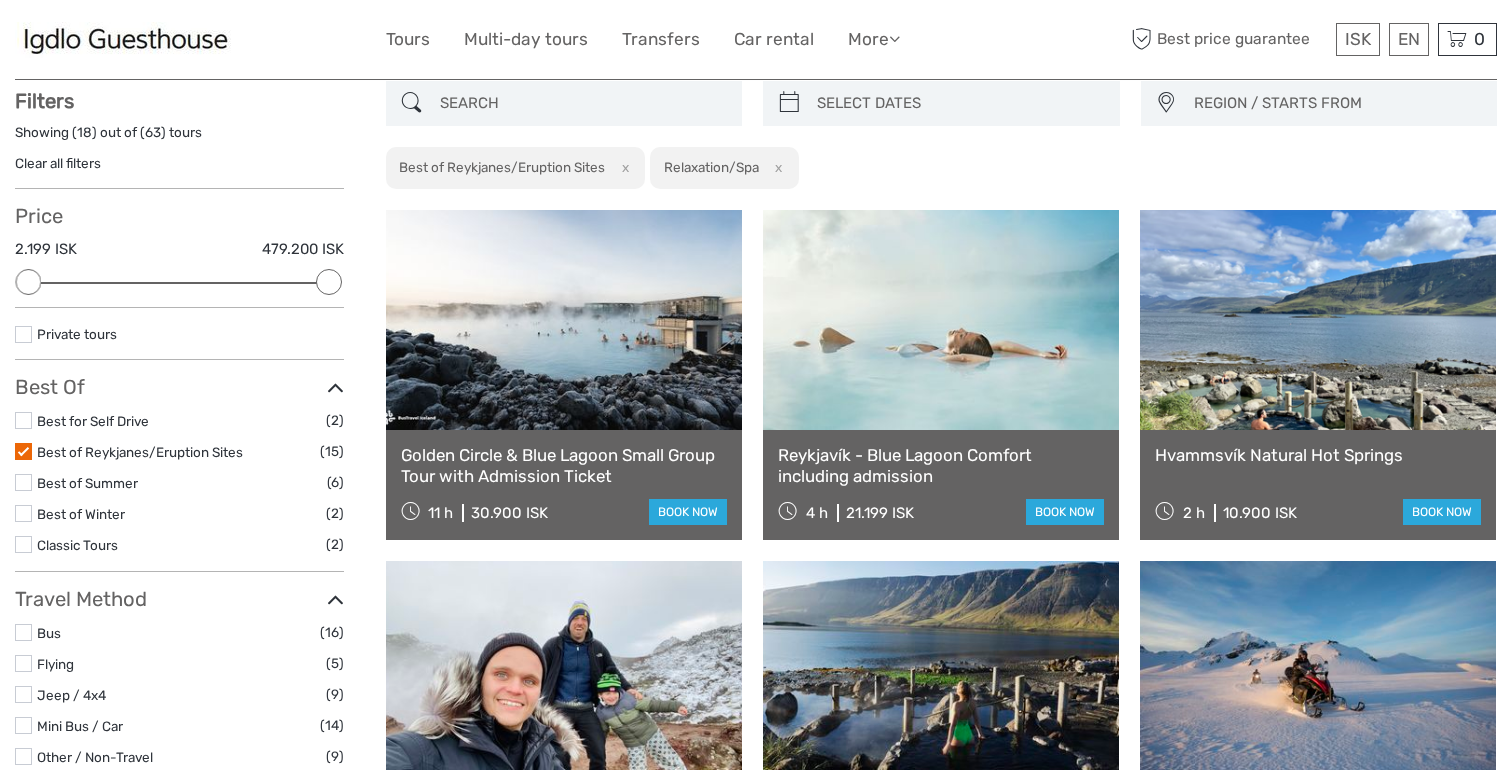 click at bounding box center (23, 451) 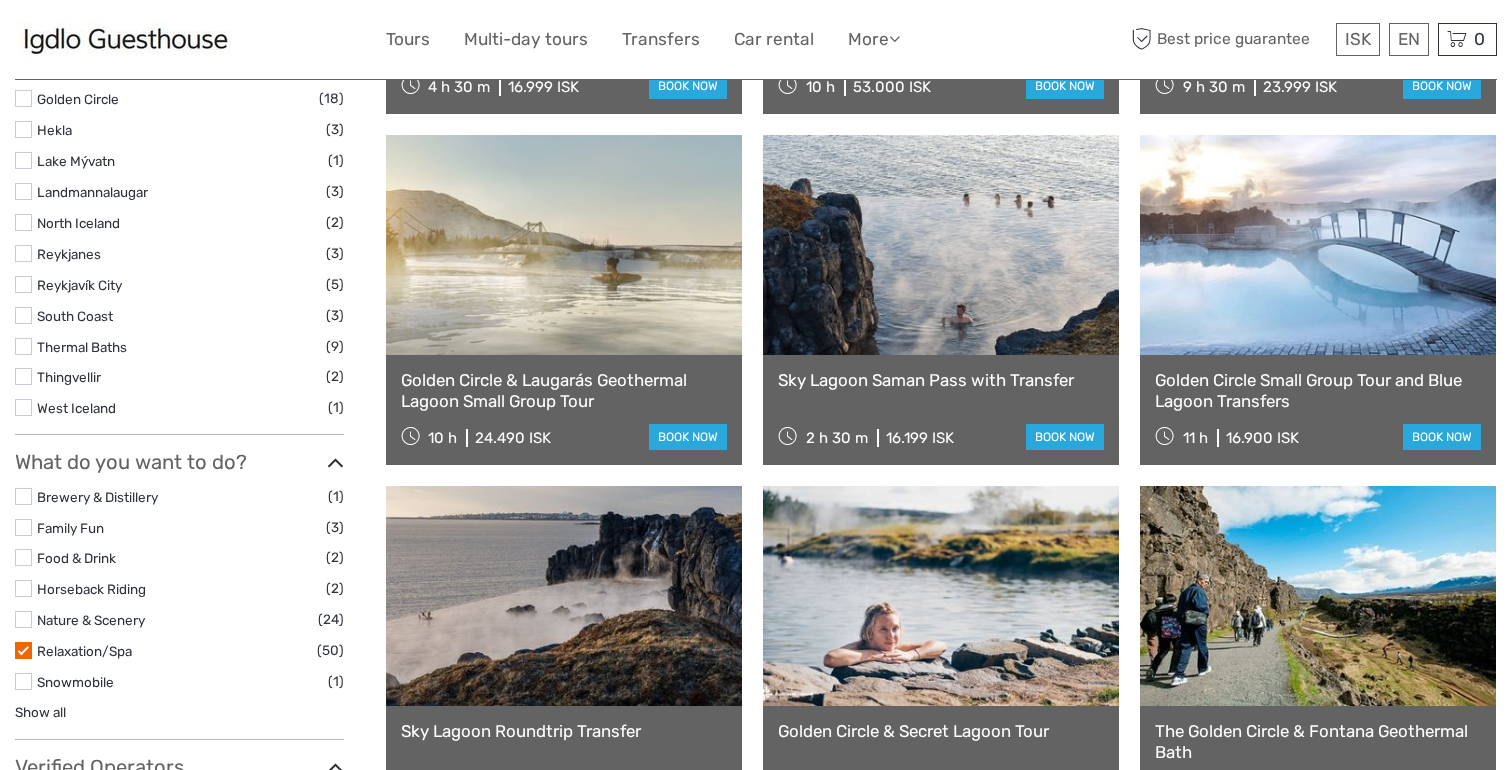 scroll, scrollTop: 893, scrollLeft: 0, axis: vertical 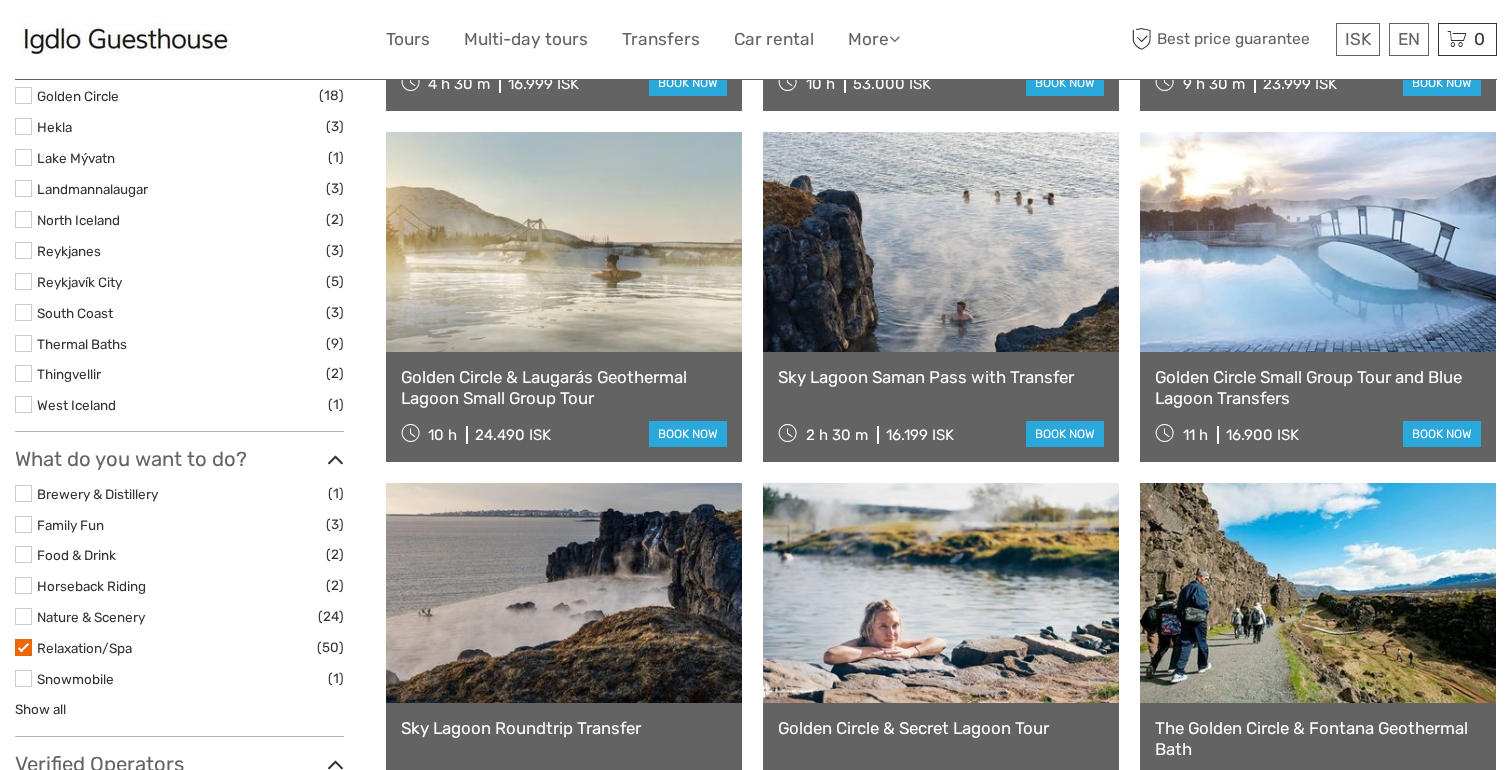 click at bounding box center [23, 647] 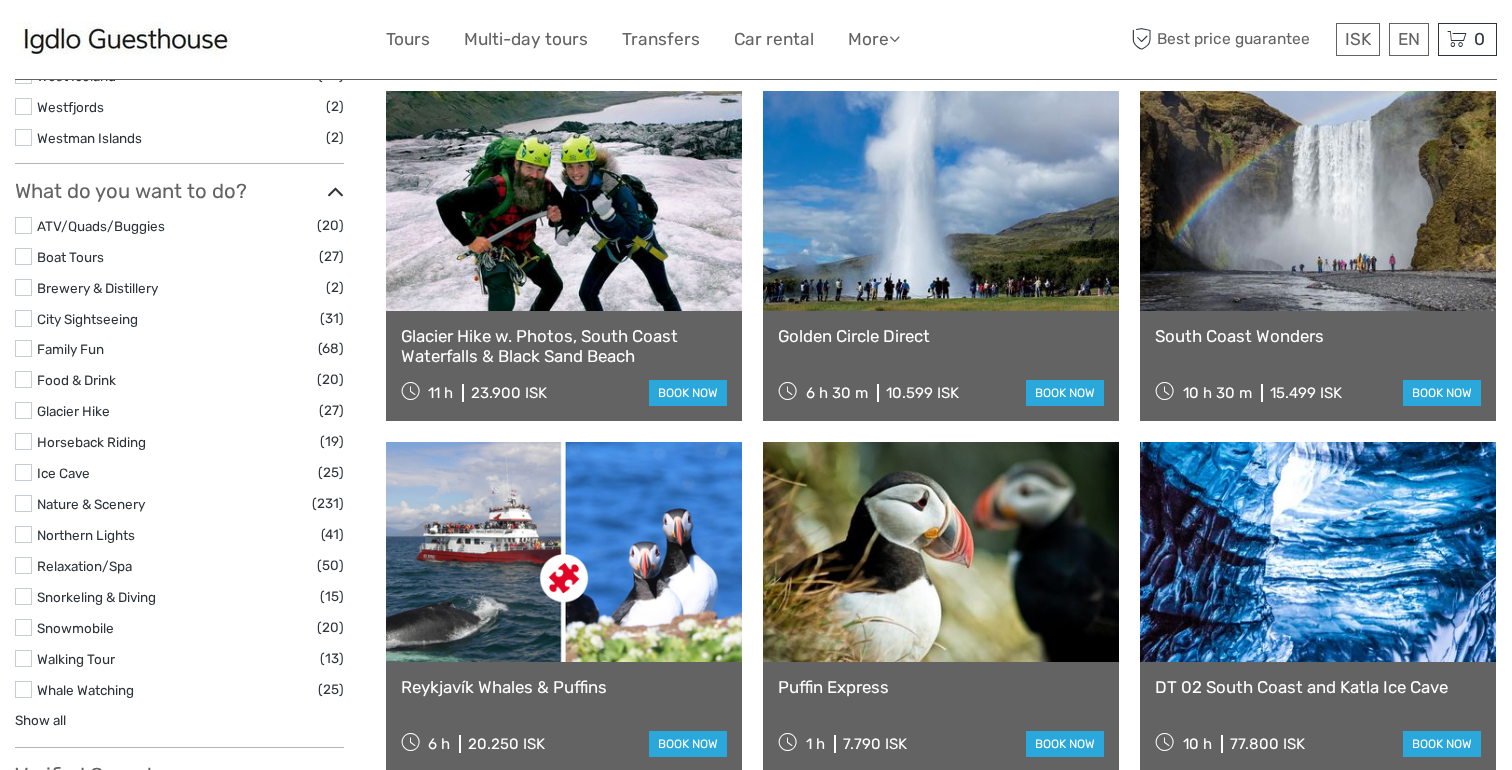 scroll, scrollTop: 1587, scrollLeft: 0, axis: vertical 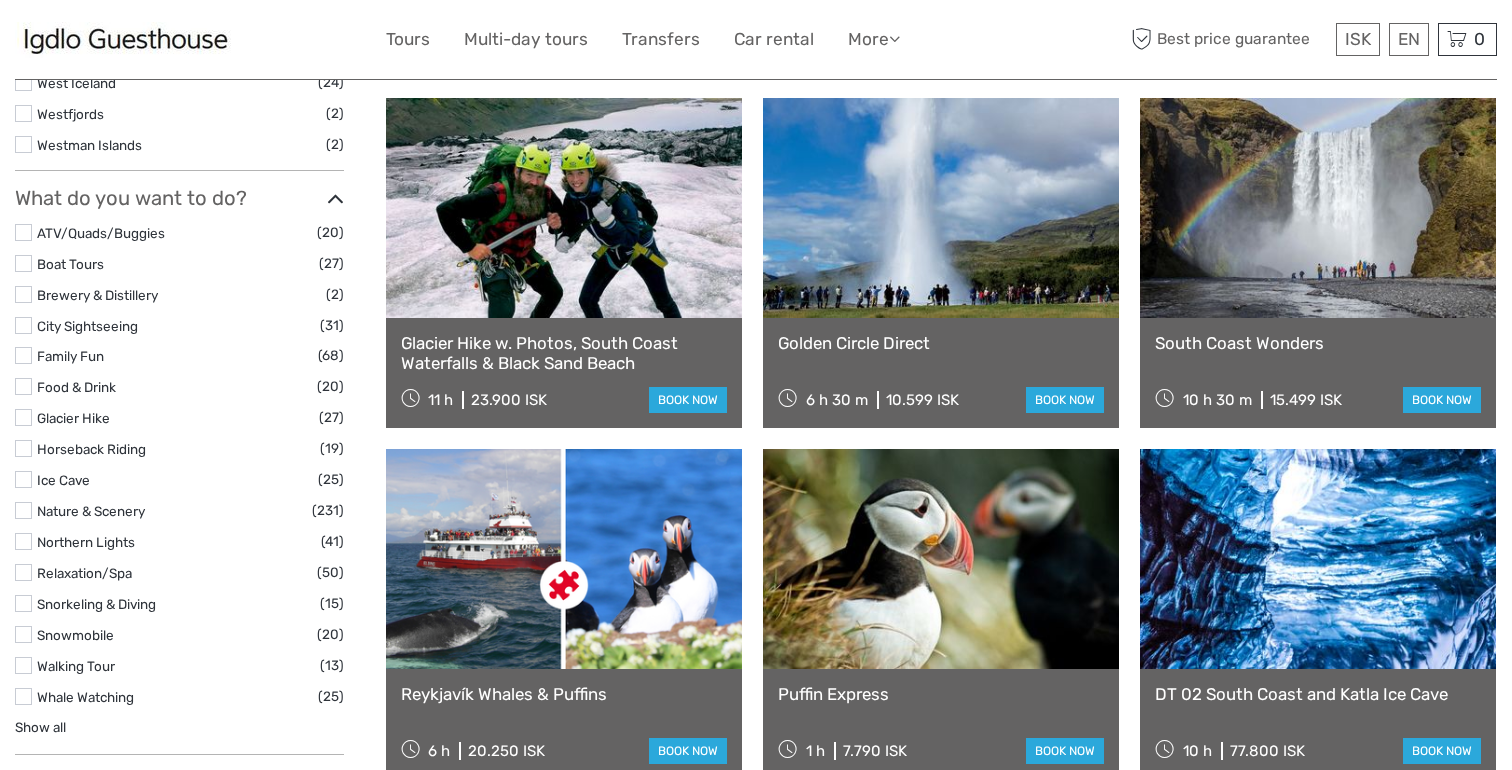 click at bounding box center (23, 572) 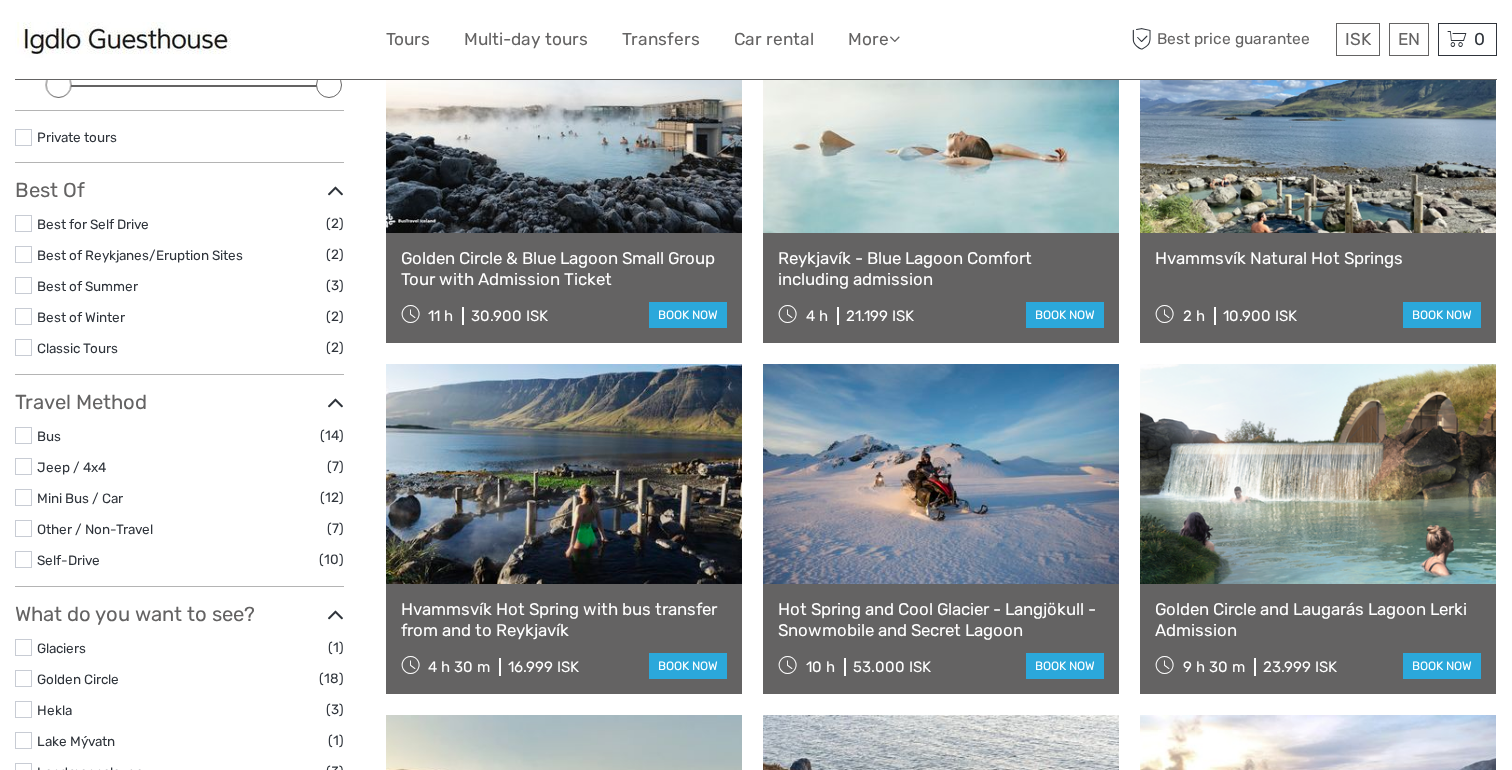 scroll, scrollTop: 316, scrollLeft: 0, axis: vertical 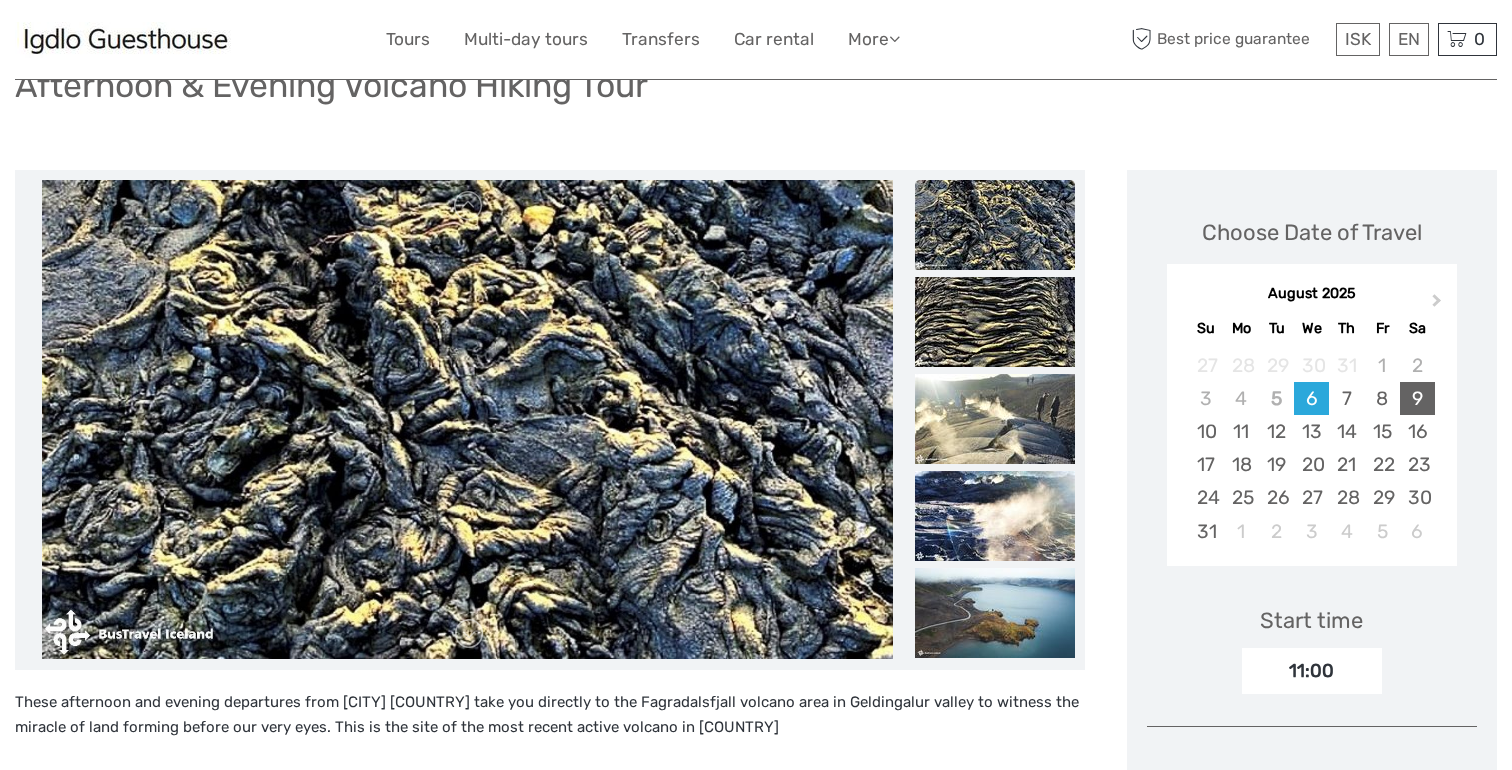 click on "9" at bounding box center (1417, 398) 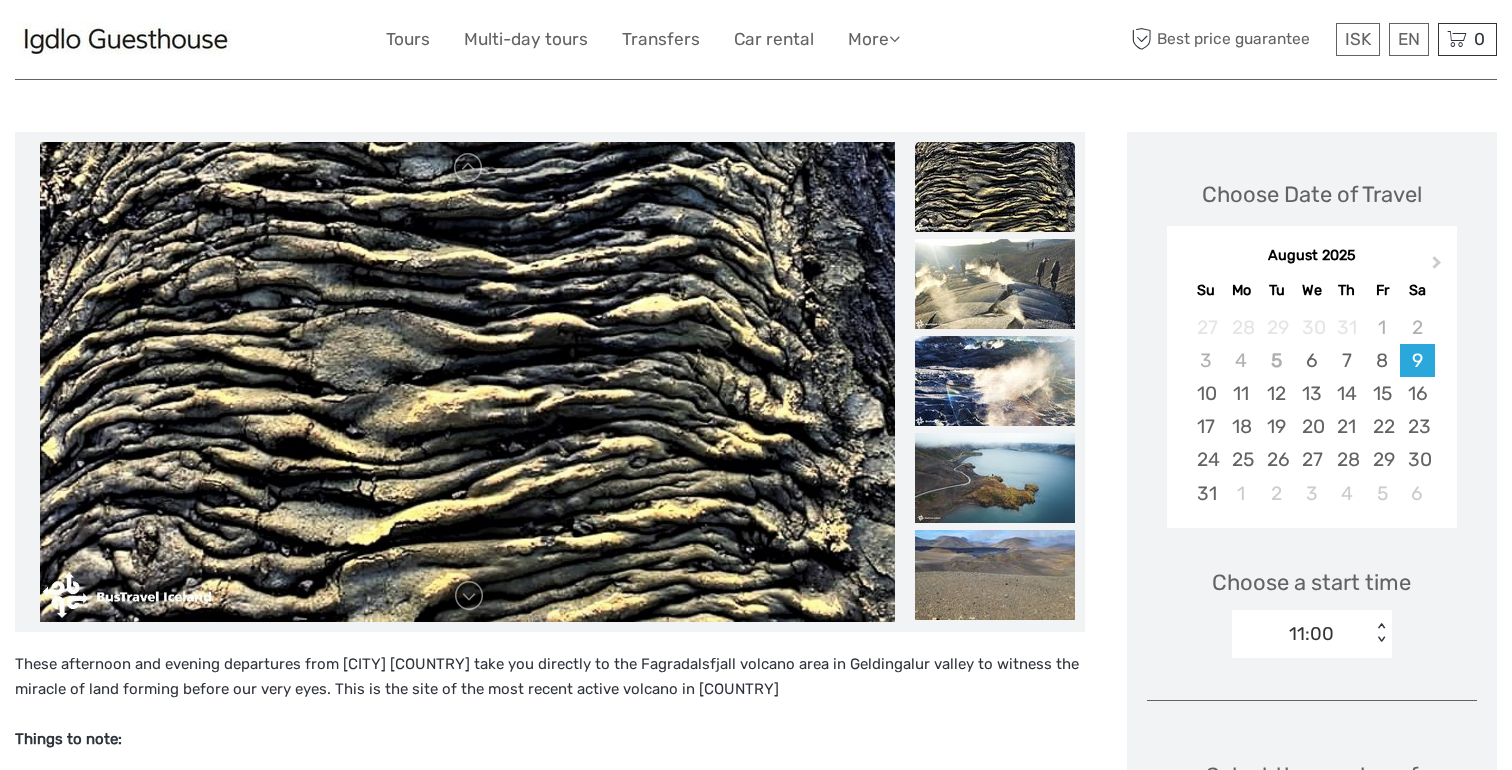 click on "11:00 < >" at bounding box center [1312, 634] 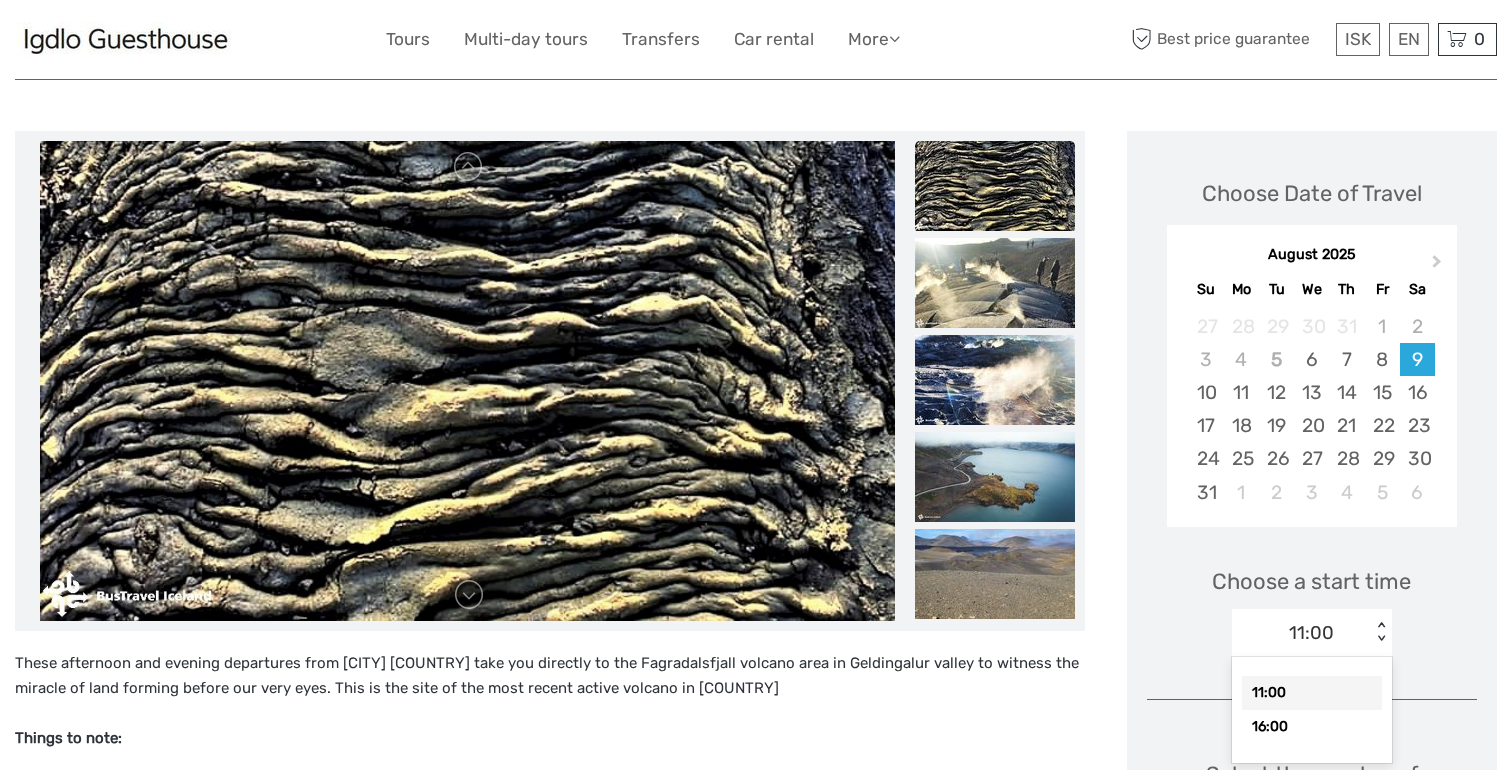 click on "Choose Date of Travel Next Month [MONTH] [YEAR] Su Mo Tu We Th Fr Sa 27 28 29 30 31 1 2 3 4 5 6 7 8 9 10 11 12 13 14 15 16 17 18 19 20 21 22 23 24 25 26 27 28 29 30 31 1 2 3 4 5 6 Choose a start time option 11:00 selected, 1 of 2. 2 results available. Use Up and Down to choose options, press Enter to select the currently focused option, press Escape to exit the menu, press Tab to select the option and exit the menu. 11:00 < > 11:00 16:00 Select the number of participants (min. 1 participant) Adults 16+ years ISK 14,990 - 1 + Youth 12 - 15 years ISK 11,243 - 0 + I would like to be picked up Adults : ISK 1,590 Youth : ISK 1,590 Hiking poles (rental) ISK 1,000 Choose < > Total : ISK 14,990 Best price guarantee ADD TO CART EXPRESS CHECKOUT" at bounding box center (1312, 768) 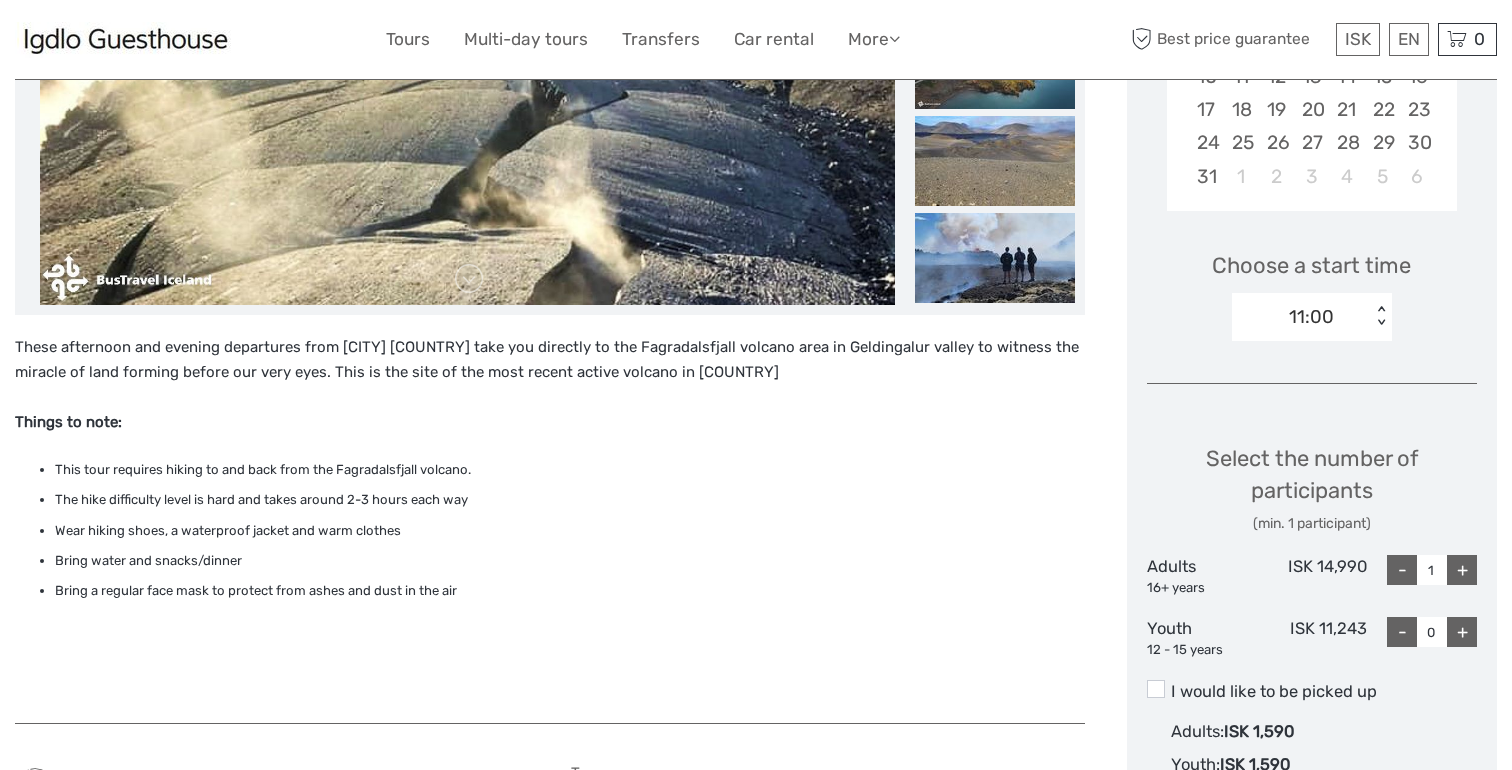 scroll, scrollTop: 547, scrollLeft: 0, axis: vertical 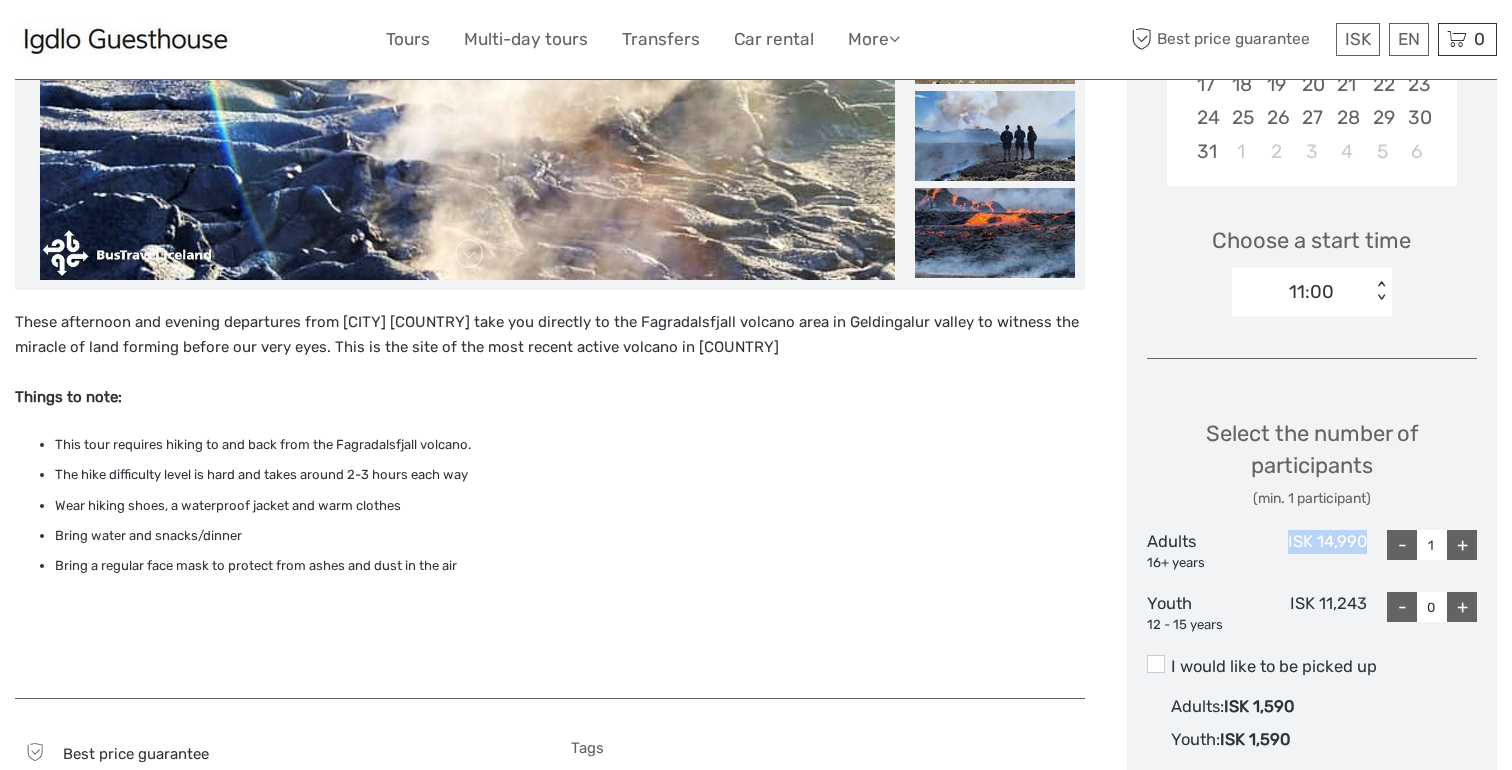 drag, startPoint x: 1370, startPoint y: 535, endPoint x: 1285, endPoint y: 542, distance: 85.28775 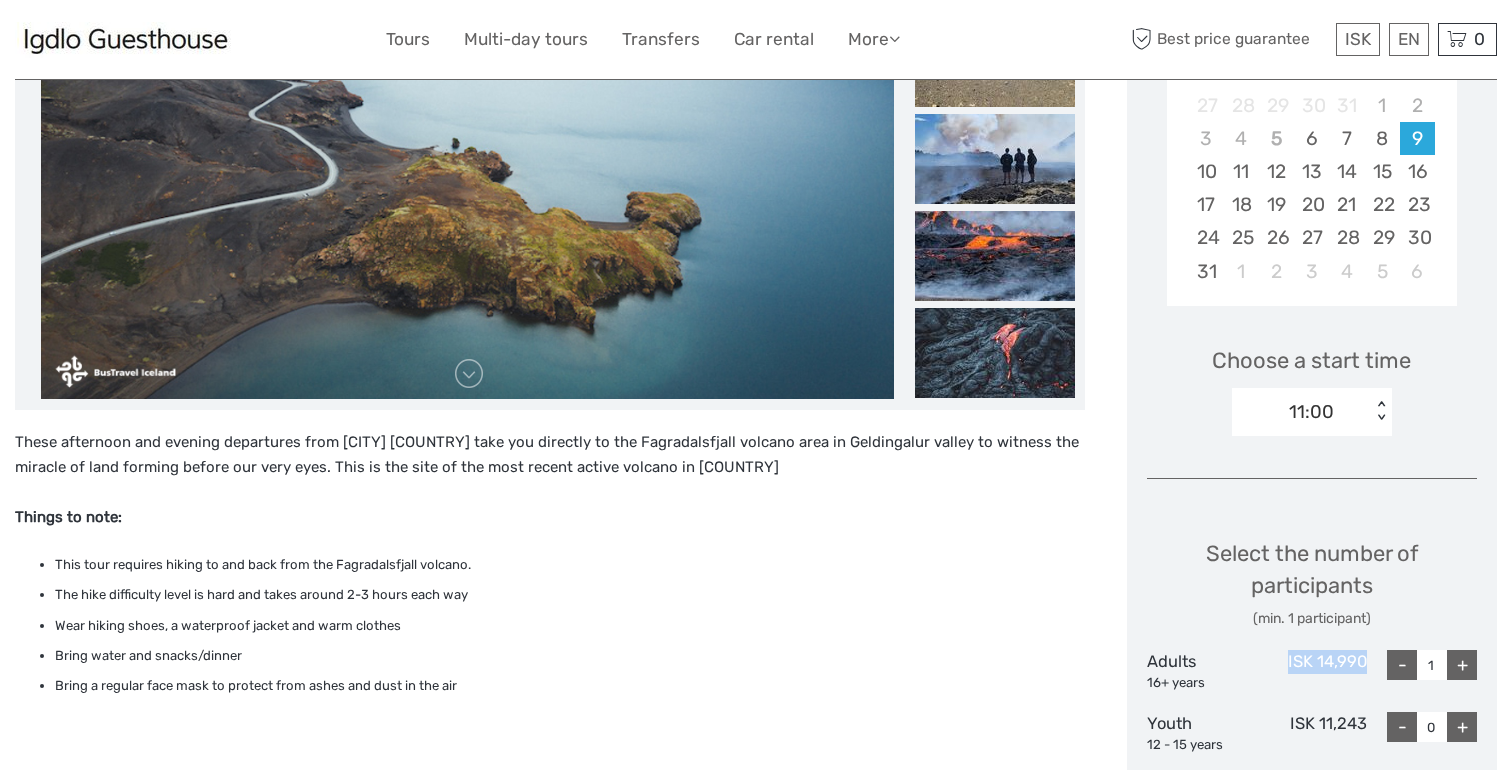 scroll, scrollTop: 428, scrollLeft: 0, axis: vertical 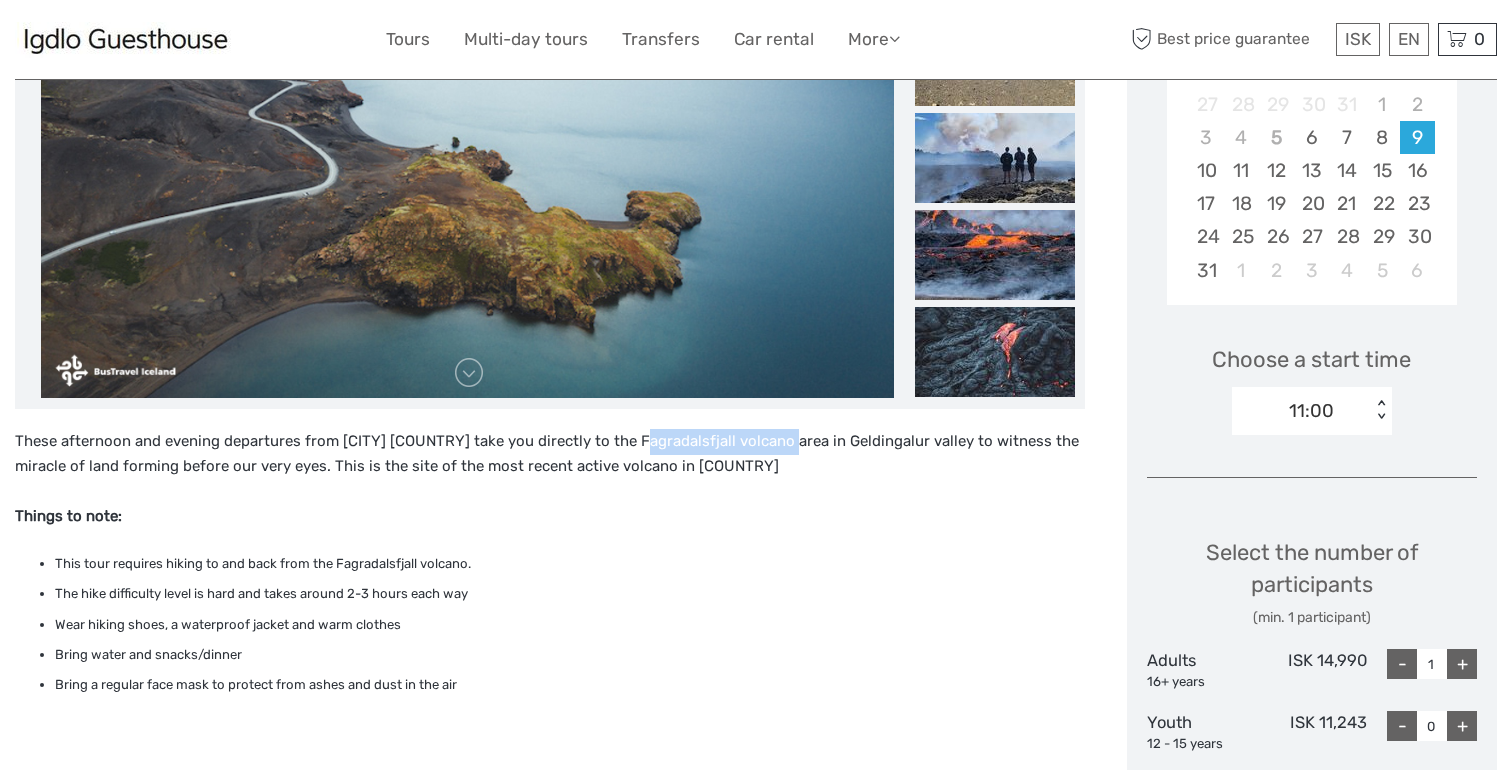 drag, startPoint x: 626, startPoint y: 443, endPoint x: 774, endPoint y: 443, distance: 148 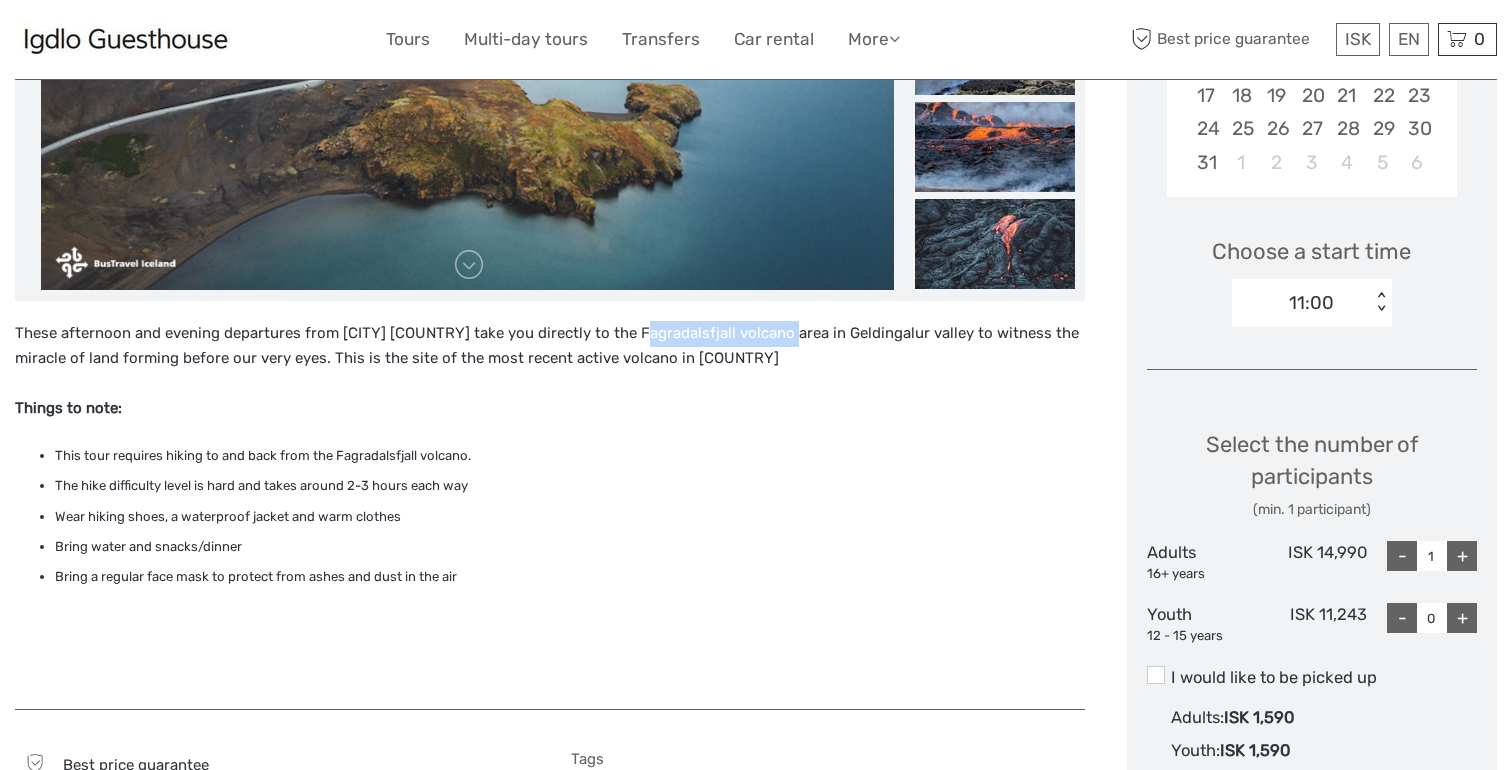 scroll, scrollTop: 534, scrollLeft: 0, axis: vertical 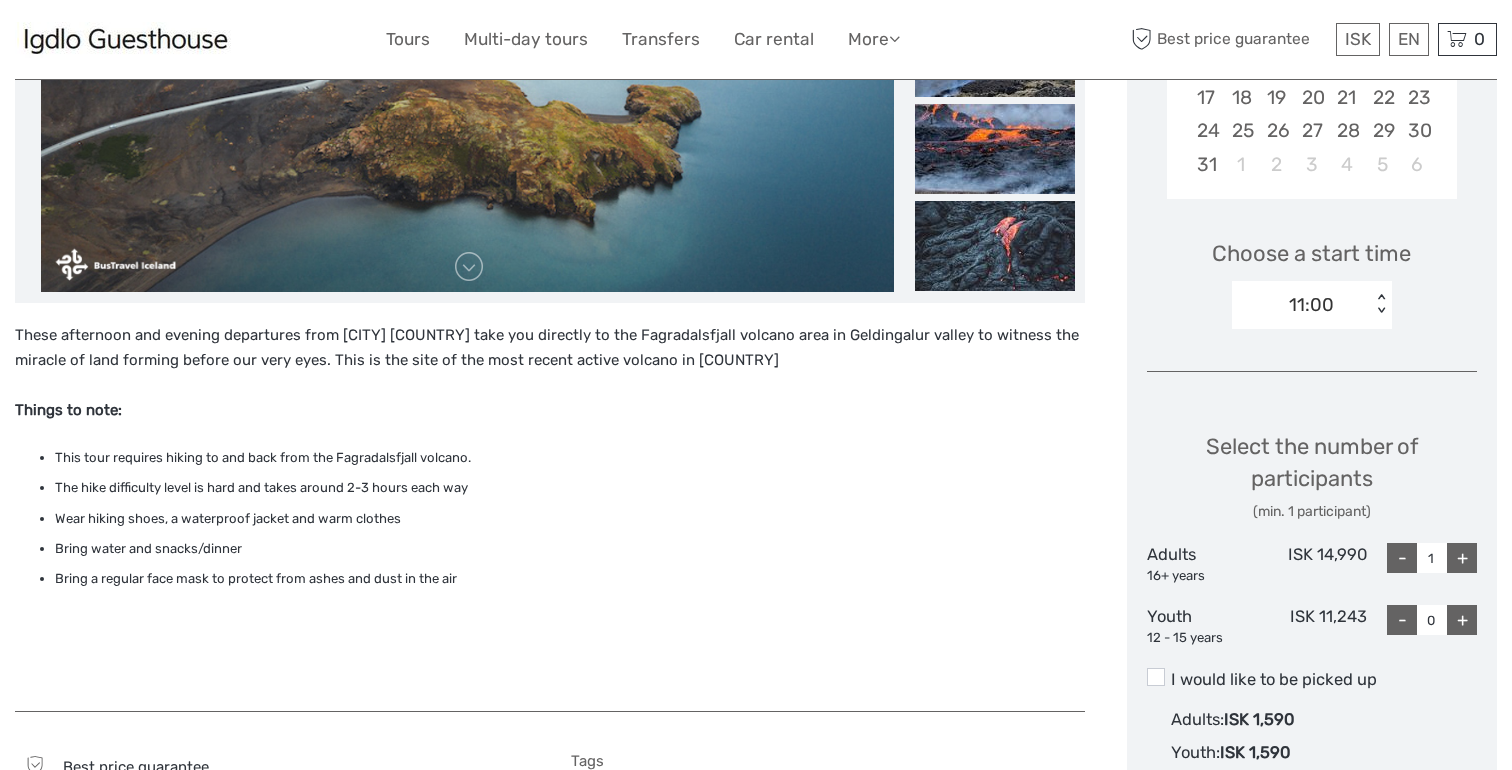 click on "11:00" at bounding box center (1311, 305) 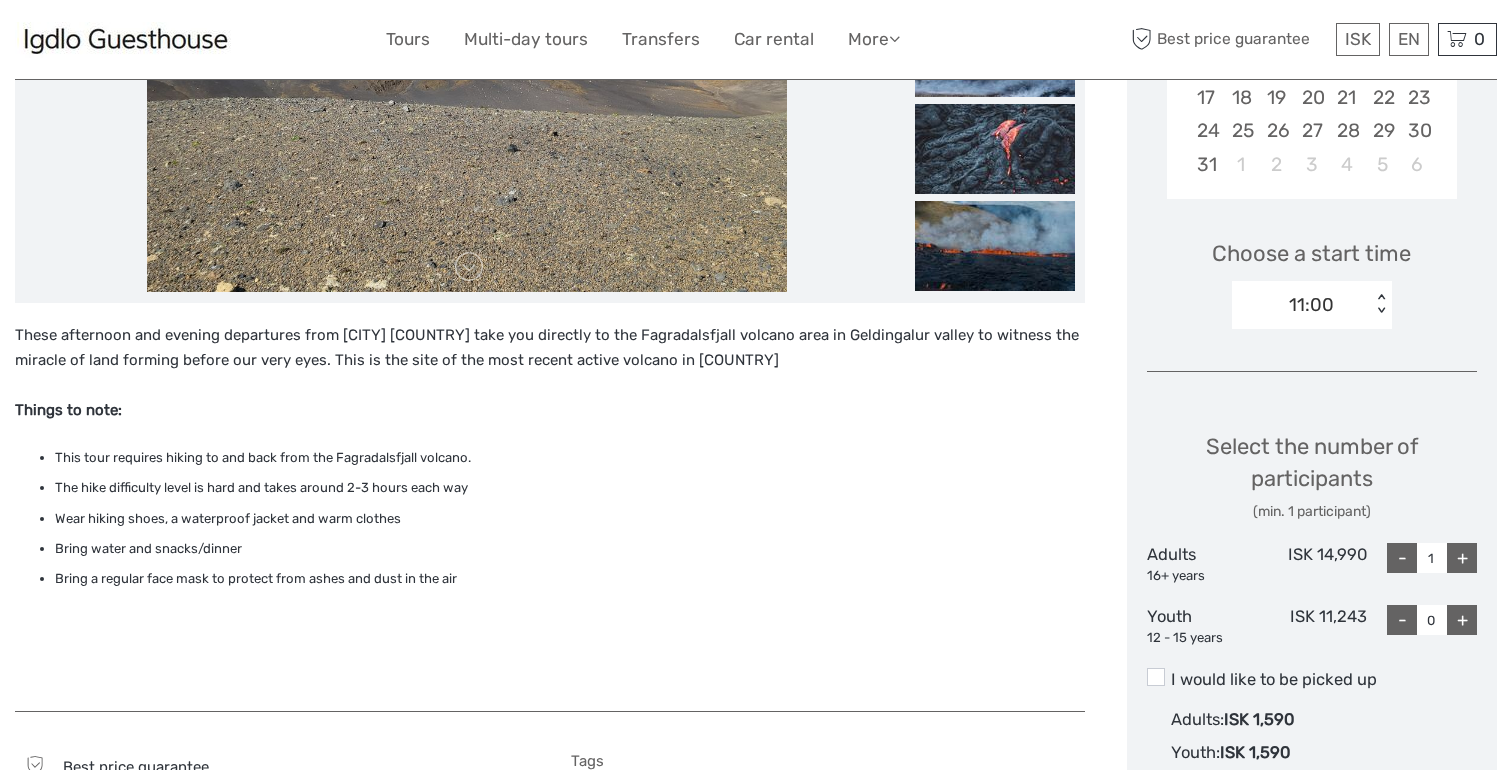click on "This tour requires hiking to and back from the Fagradalsfjall volcano." at bounding box center [570, 458] 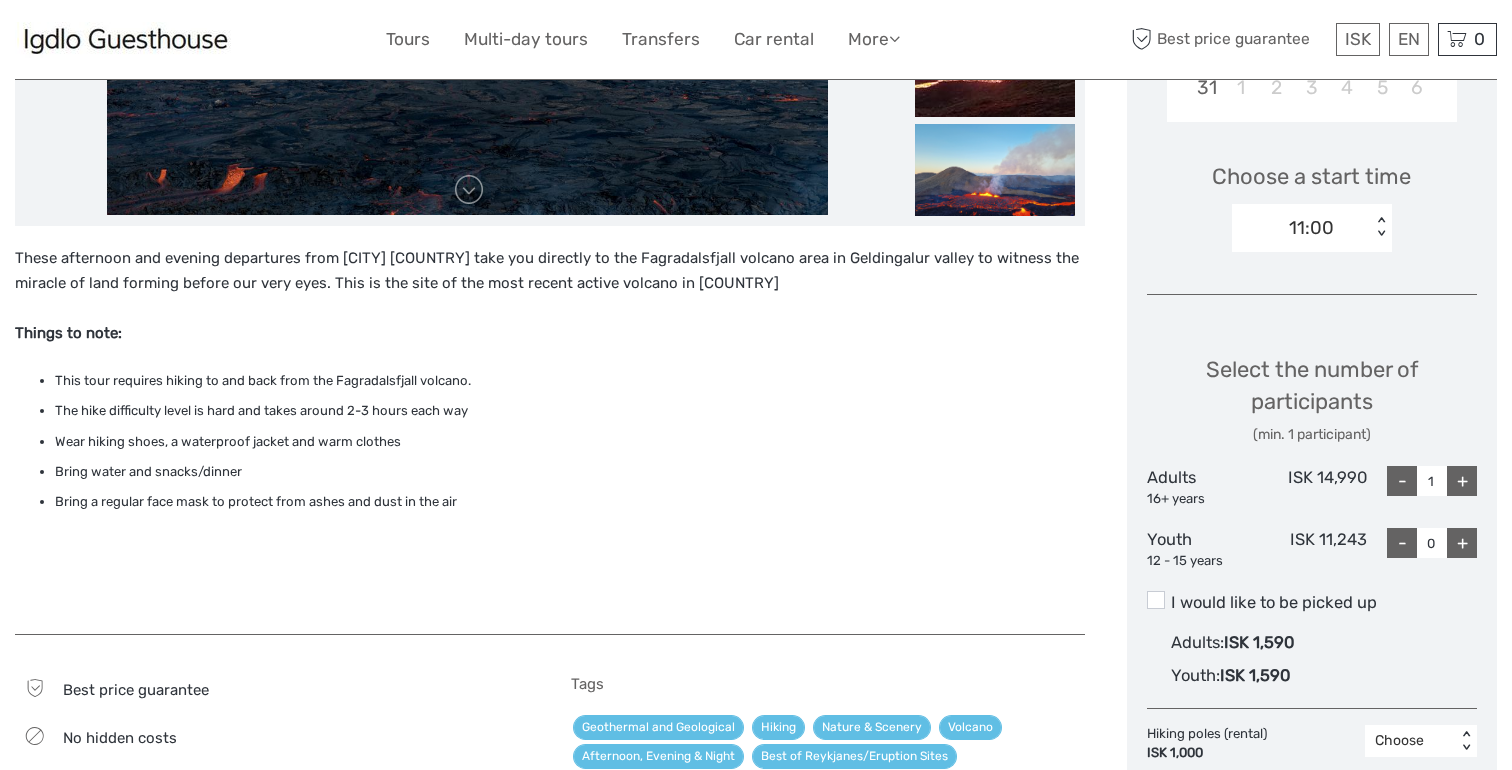 scroll, scrollTop: 612, scrollLeft: 0, axis: vertical 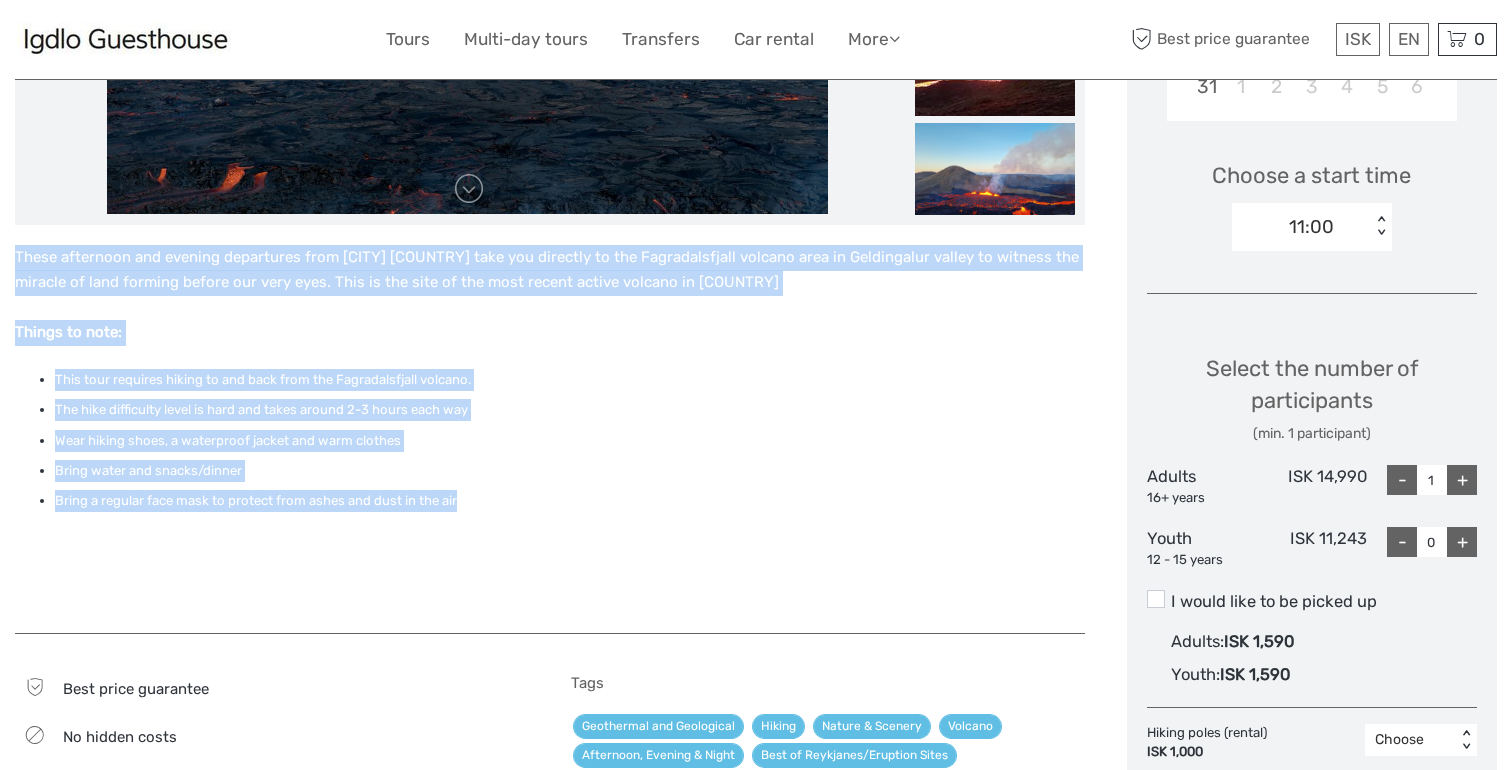 drag, startPoint x: 479, startPoint y: 503, endPoint x: 16, endPoint y: 267, distance: 519.6778 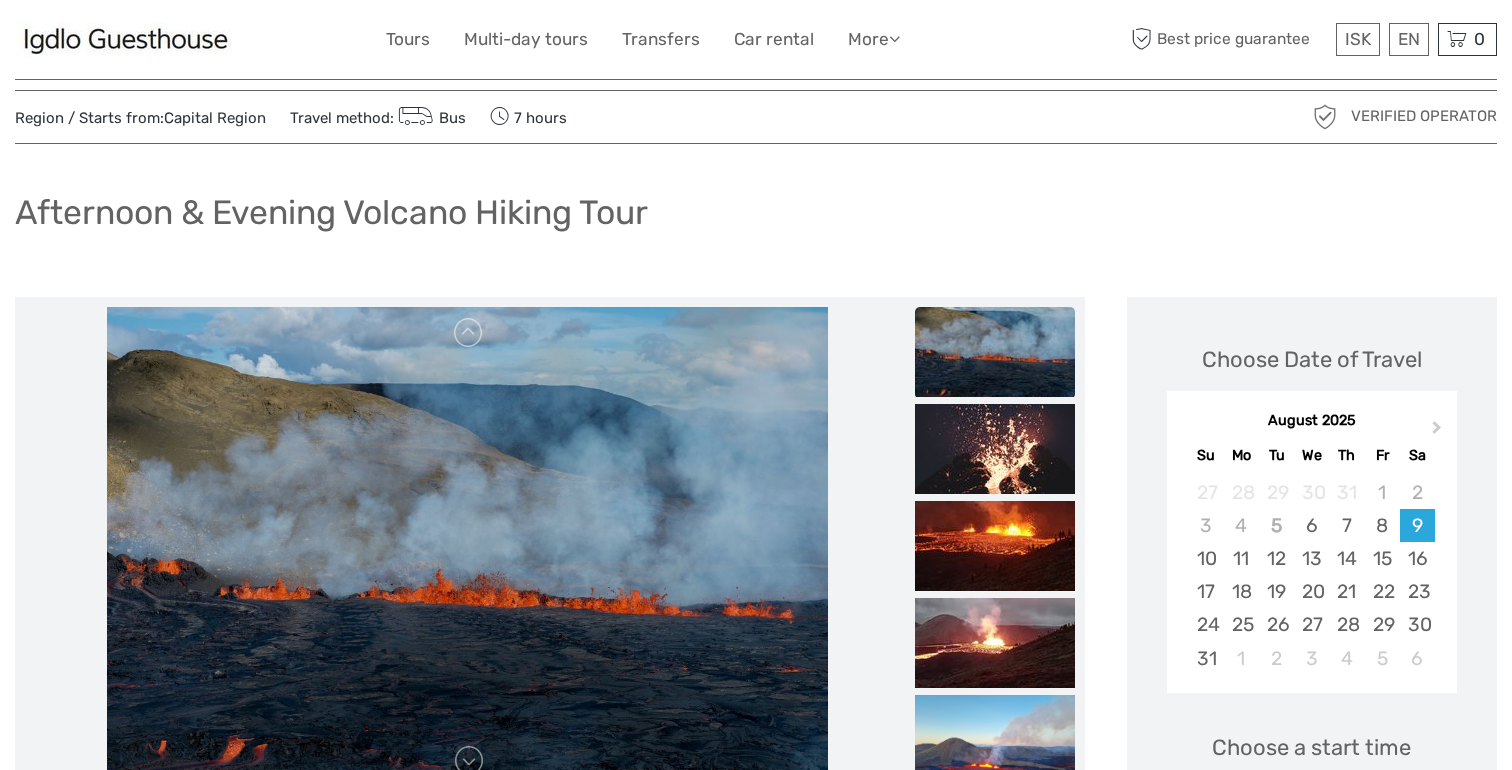 scroll, scrollTop: 0, scrollLeft: 0, axis: both 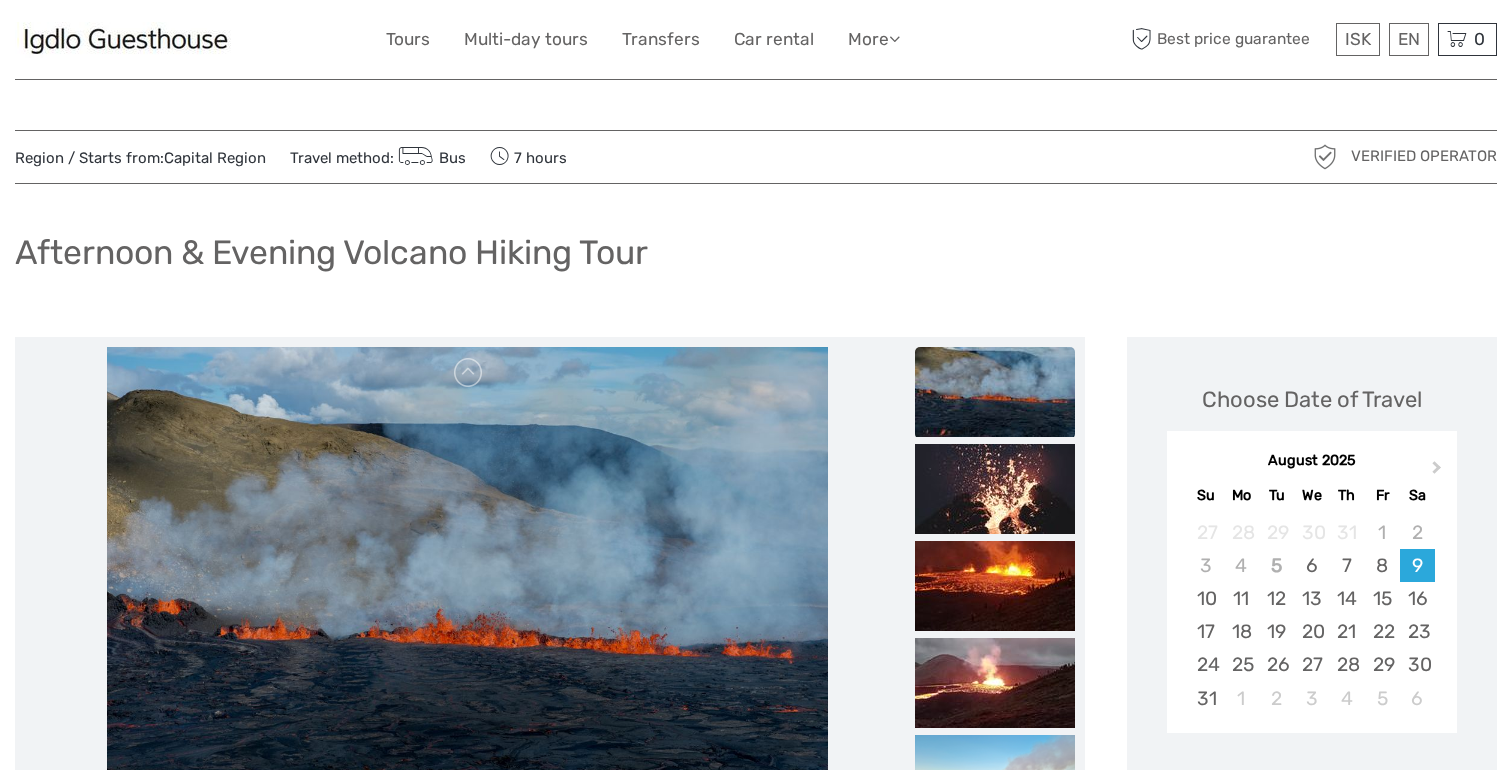 click on "Afternoon & Evening Volcano Hiking Tour" at bounding box center [756, 260] 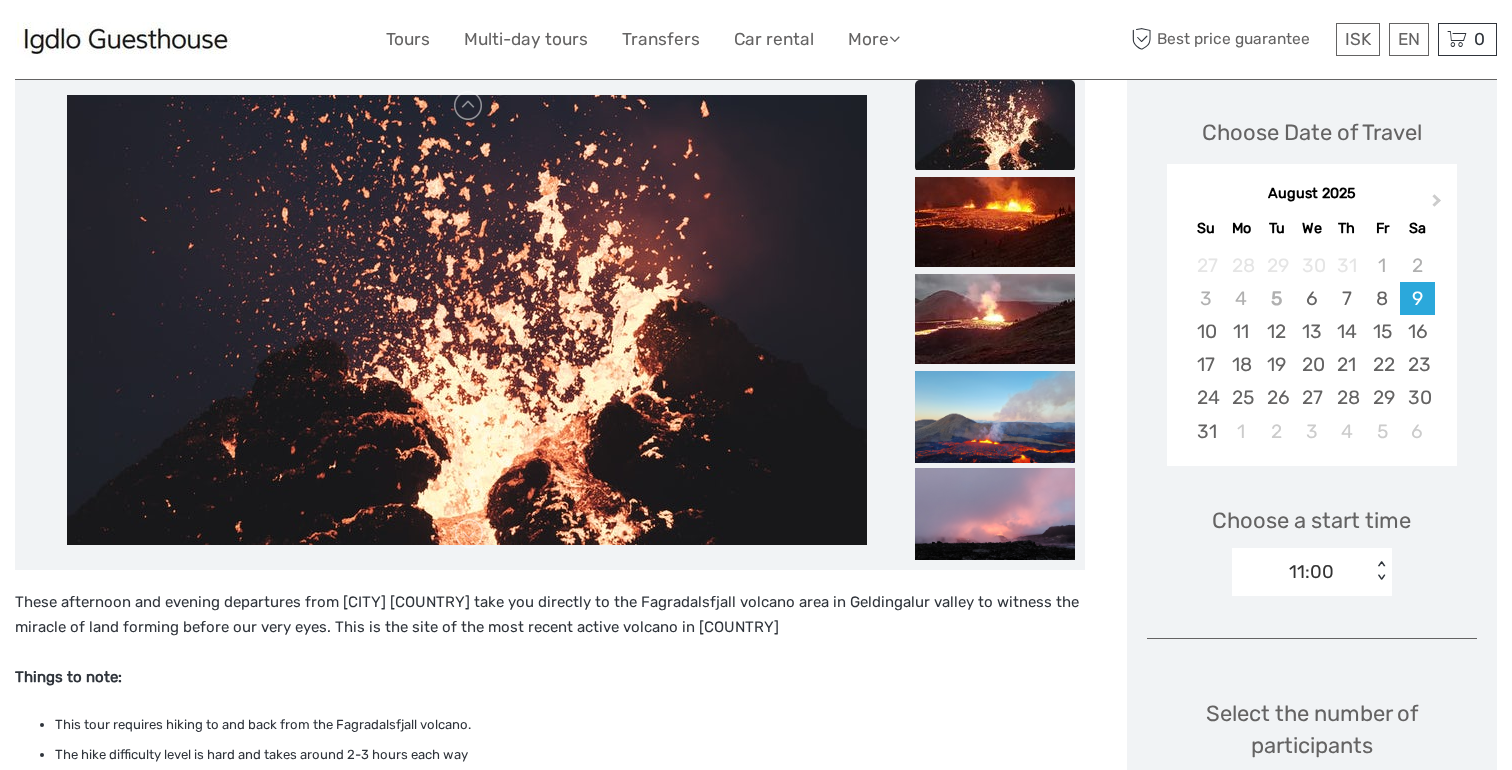 scroll, scrollTop: 288, scrollLeft: 0, axis: vertical 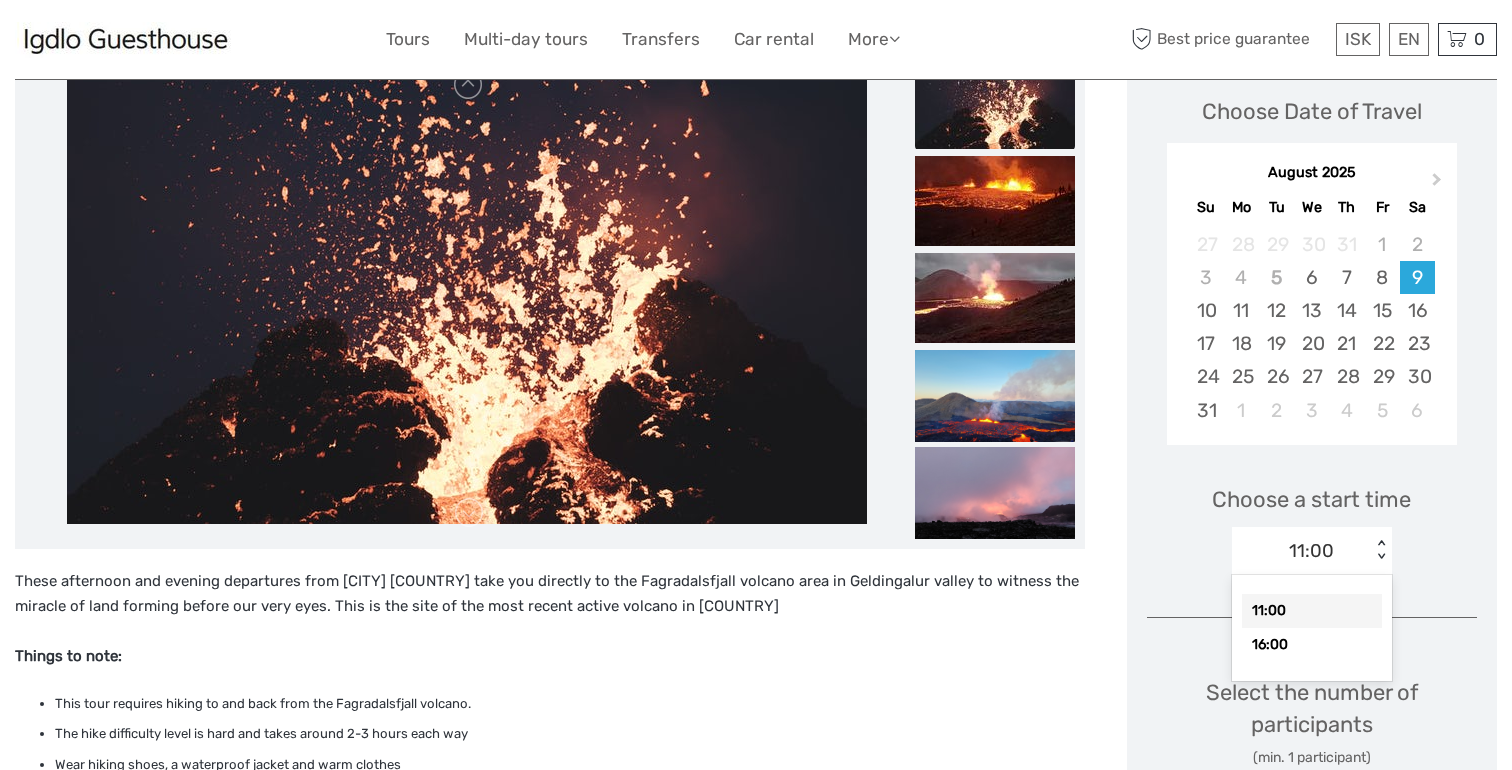 click on "11:00 < >" at bounding box center [1312, 551] 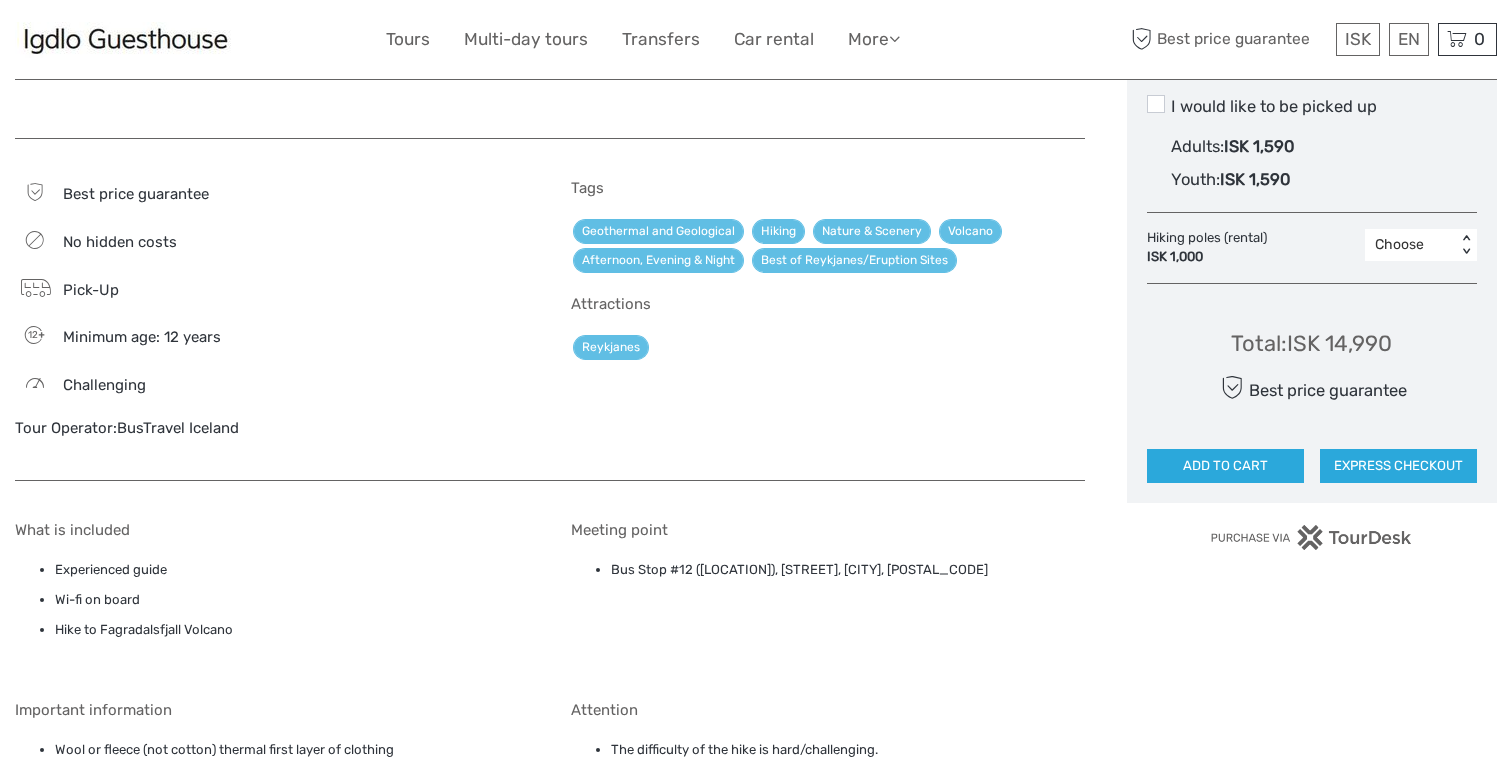 scroll, scrollTop: 1109, scrollLeft: 0, axis: vertical 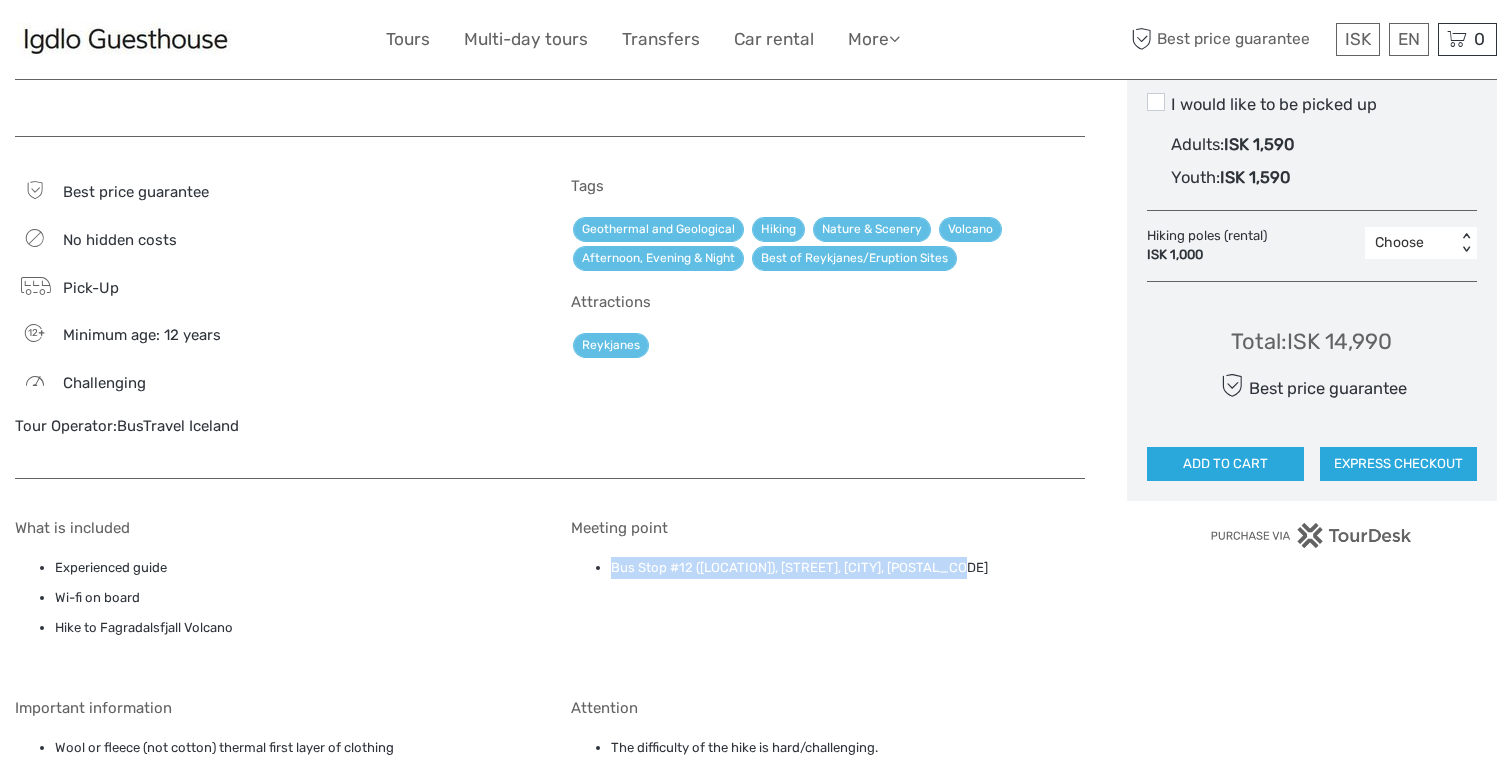 drag, startPoint x: 613, startPoint y: 567, endPoint x: 952, endPoint y: 561, distance: 339.0531 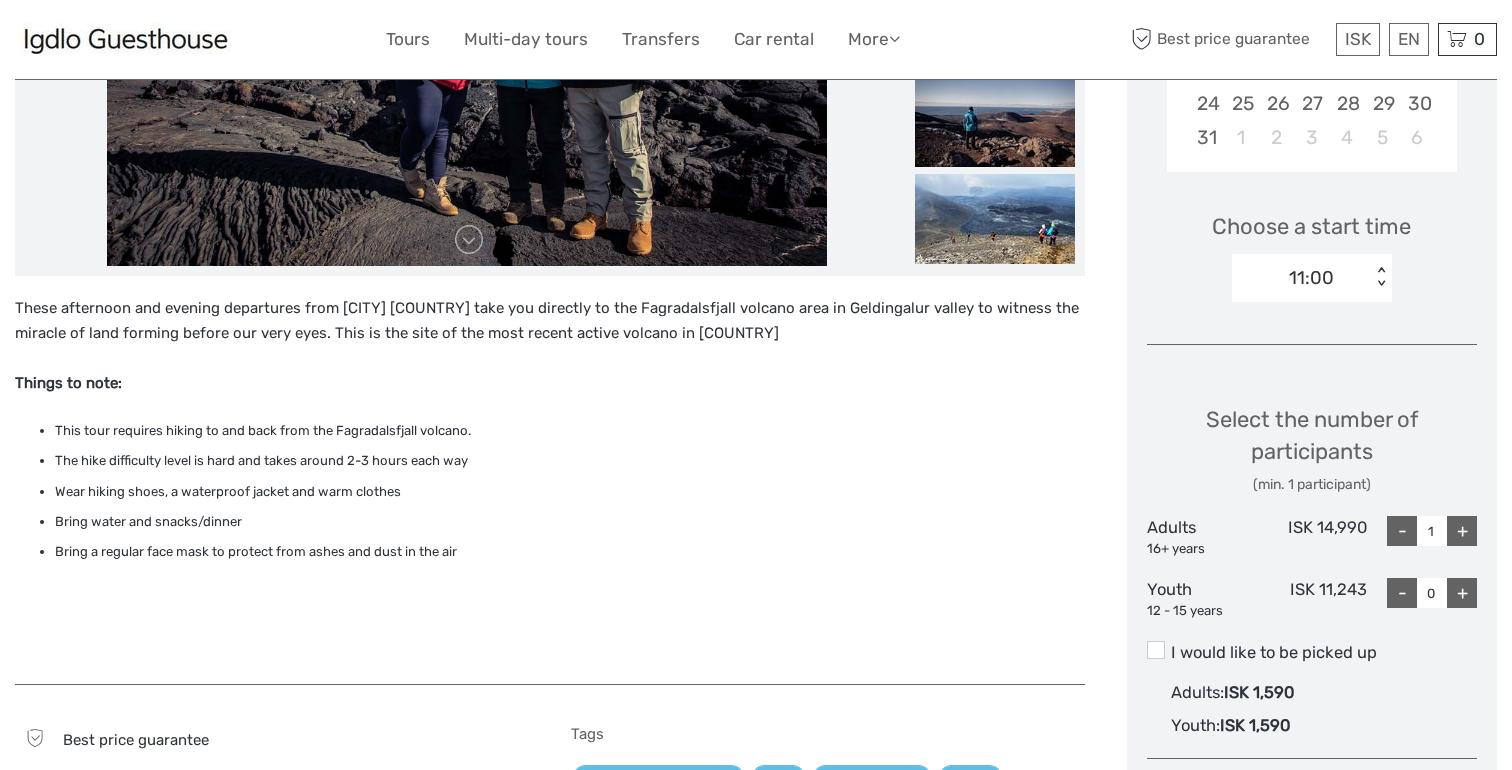 scroll, scrollTop: 509, scrollLeft: 0, axis: vertical 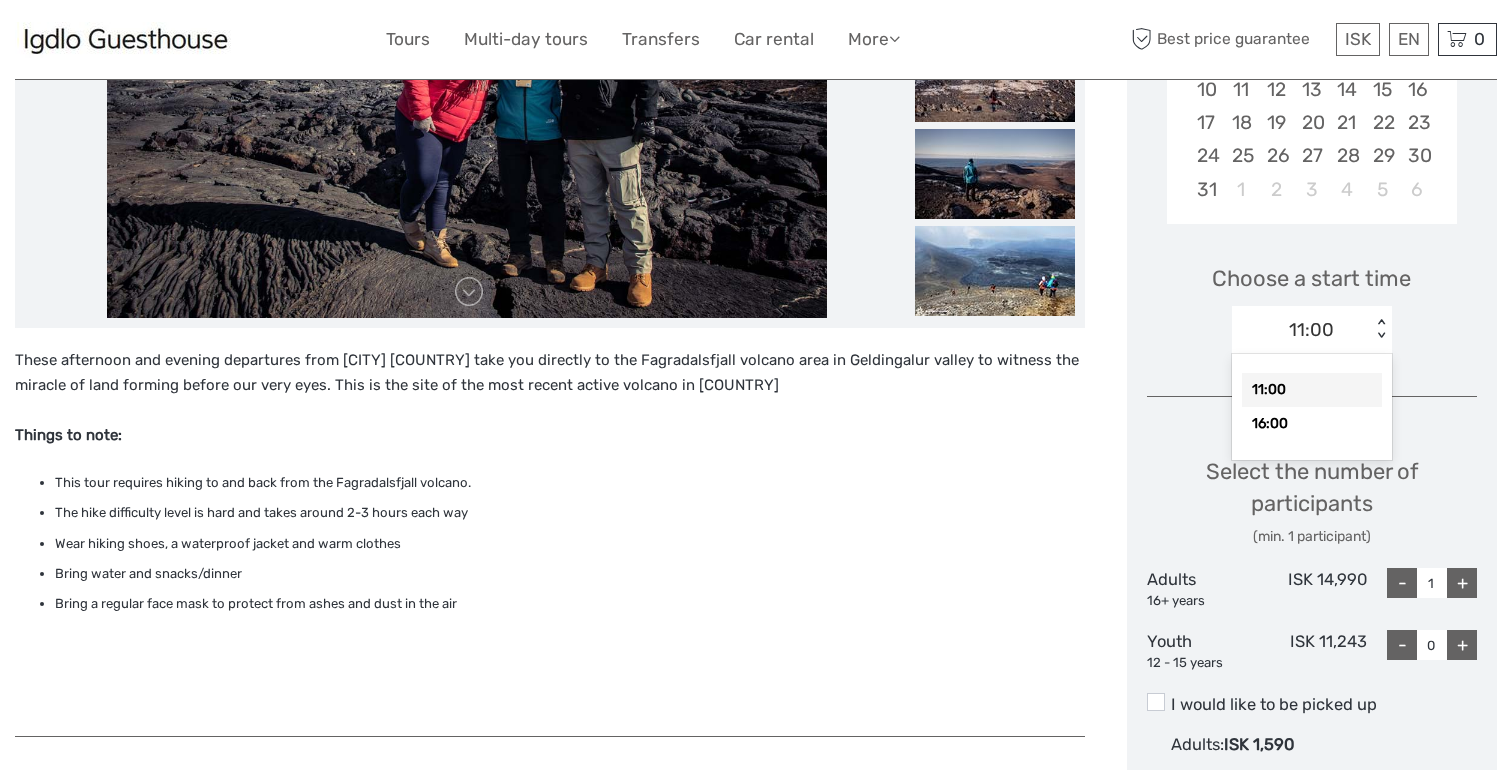 click on "11:00" at bounding box center (1301, 330) 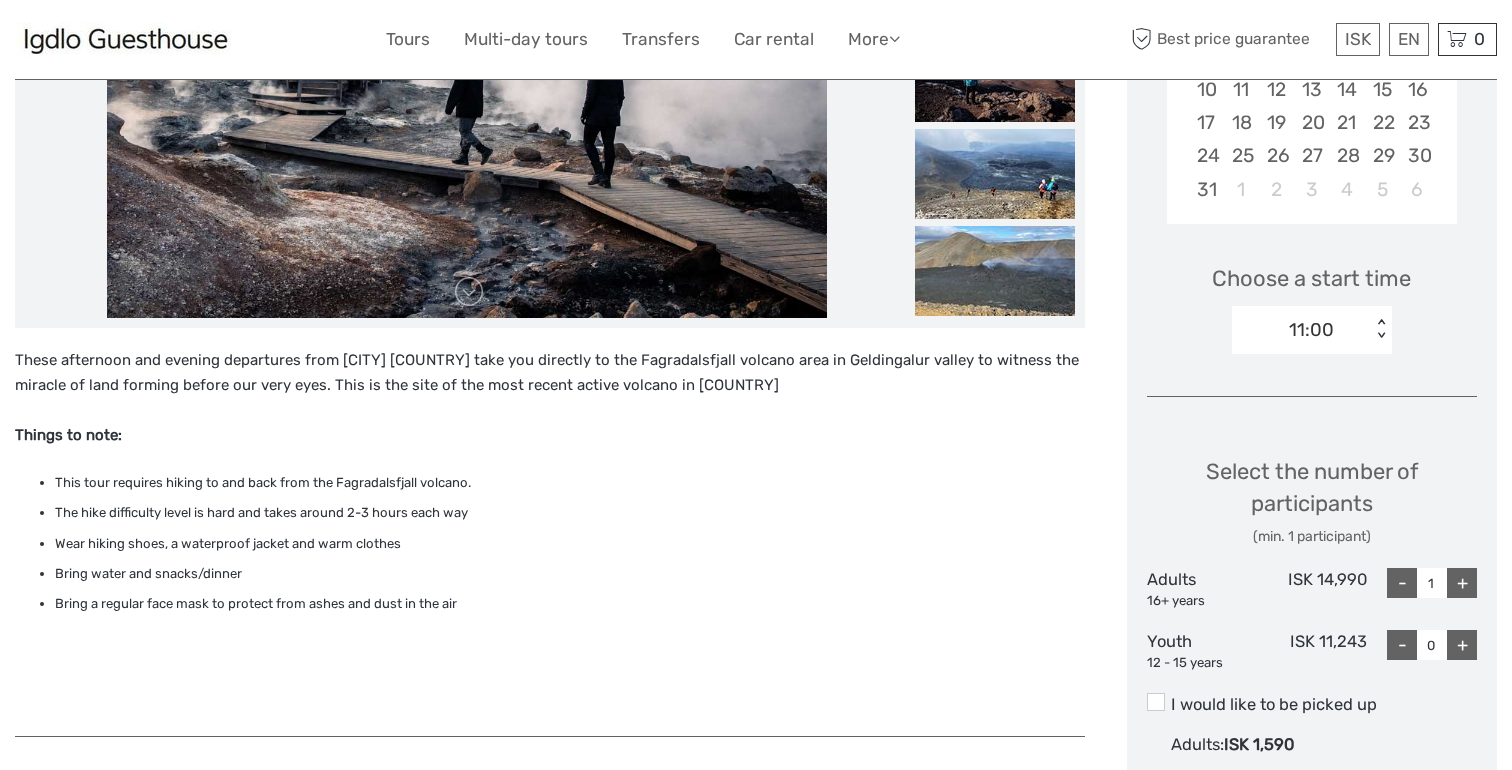 click on "Things to note:" at bounding box center [550, 436] 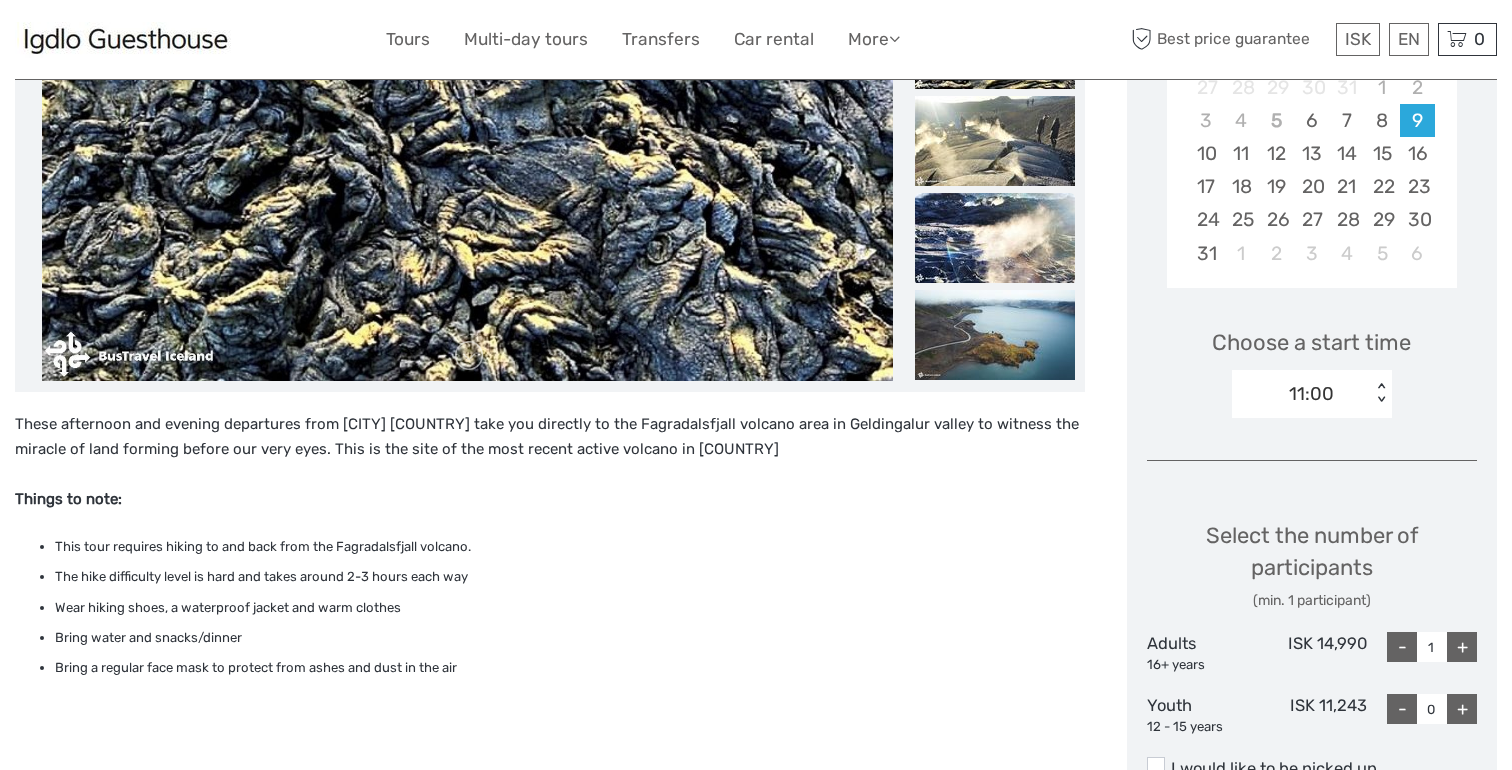 scroll, scrollTop: 455, scrollLeft: 0, axis: vertical 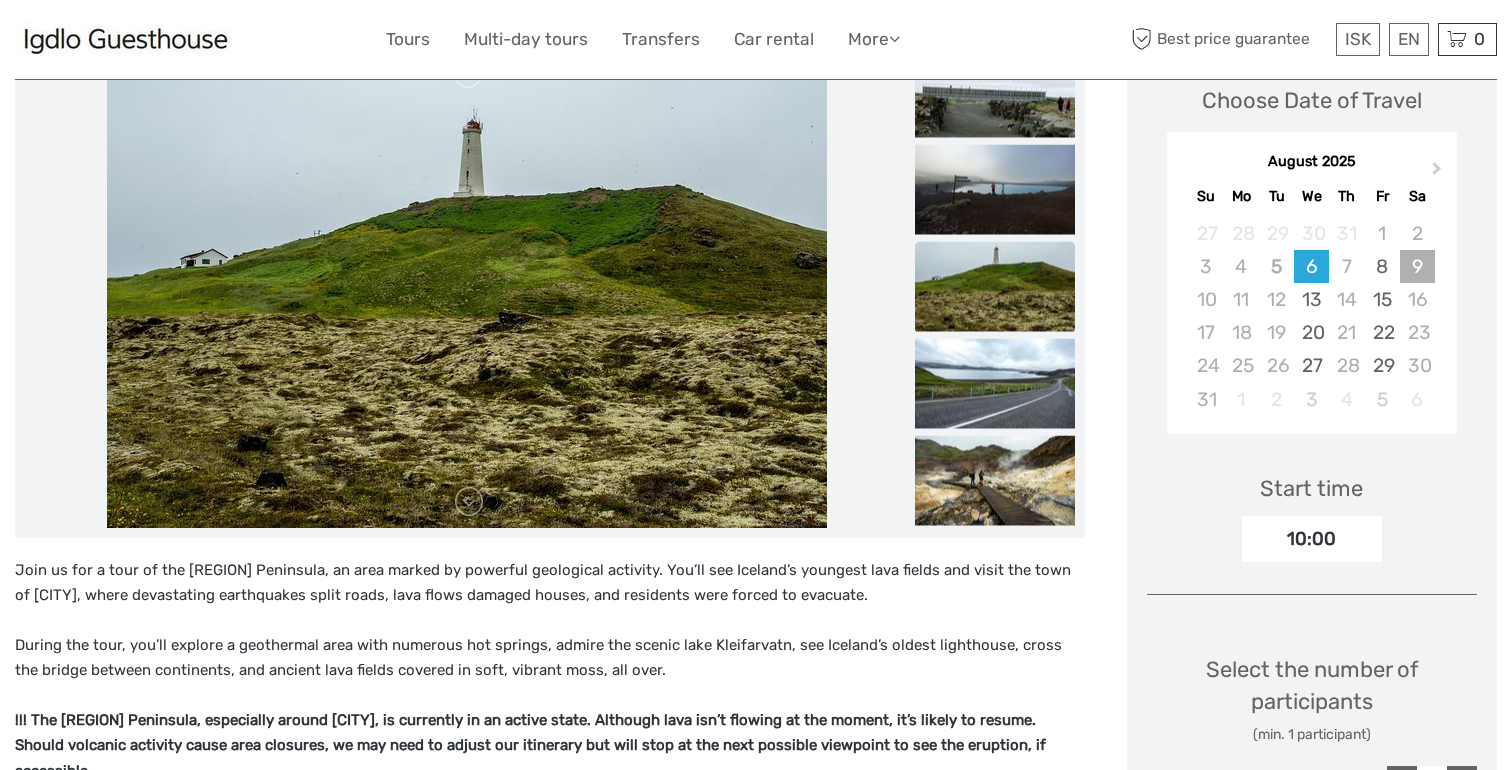 click on "9" at bounding box center (1417, 266) 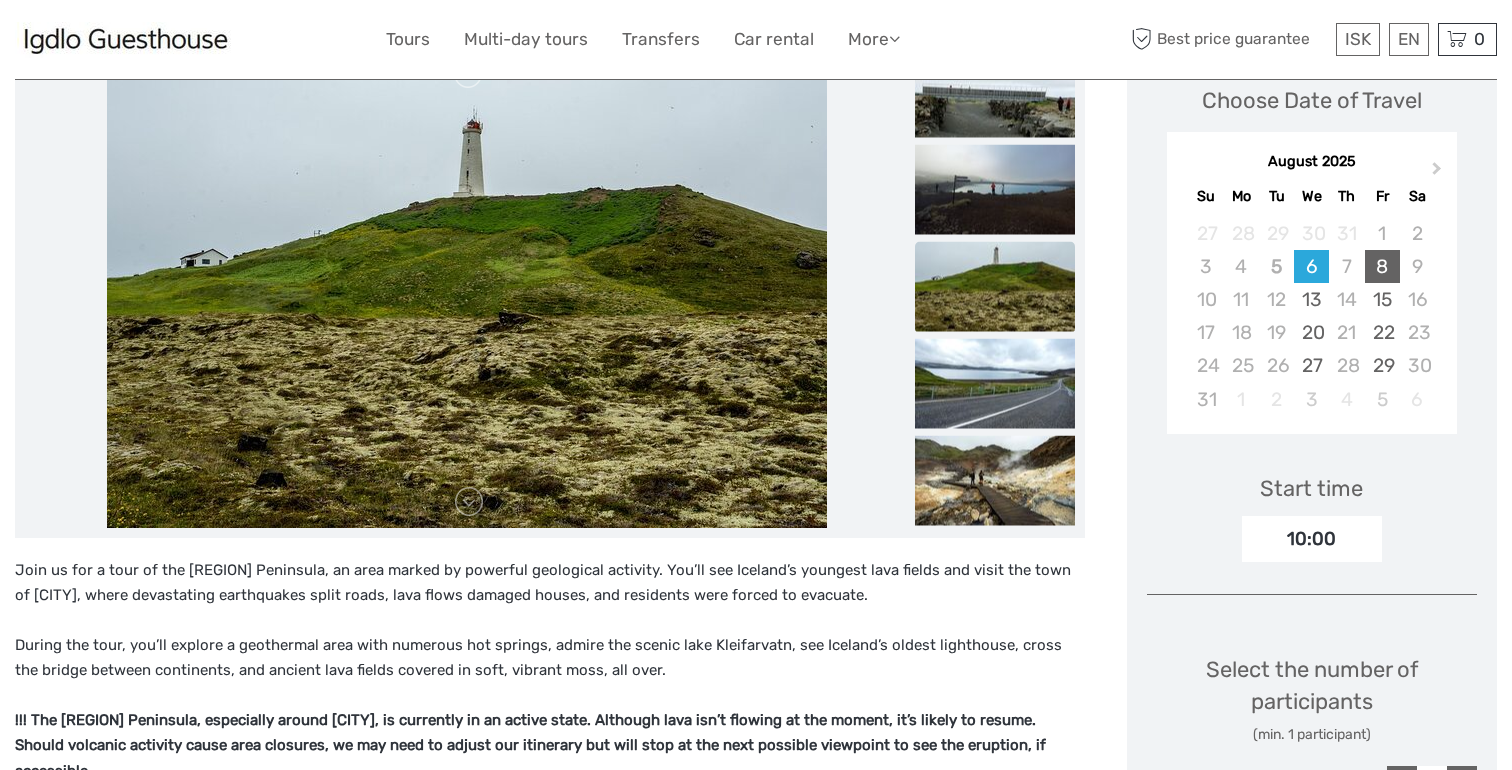 click on "8" at bounding box center (1382, 266) 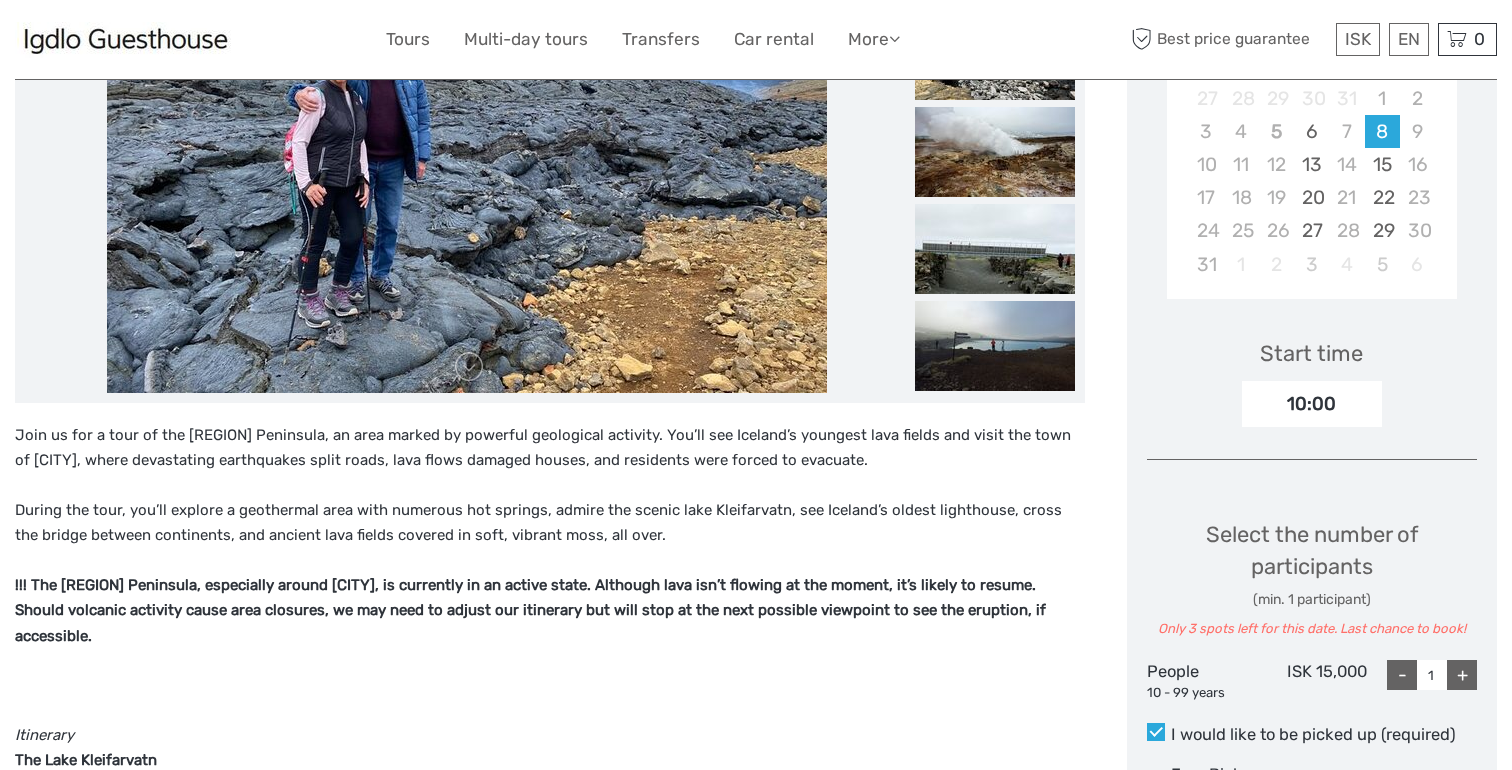 scroll, scrollTop: 363, scrollLeft: 0, axis: vertical 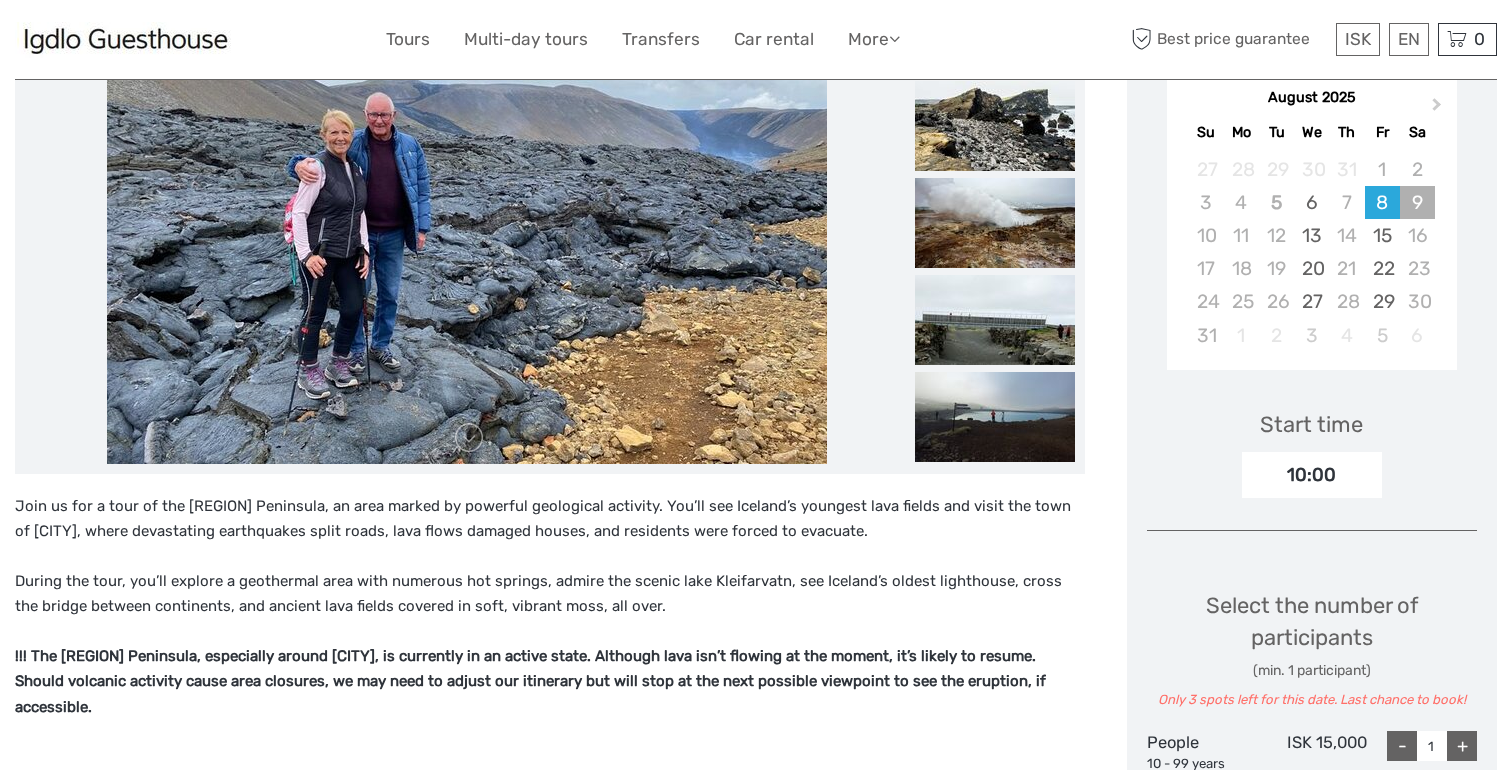 click on "9" at bounding box center (1417, 202) 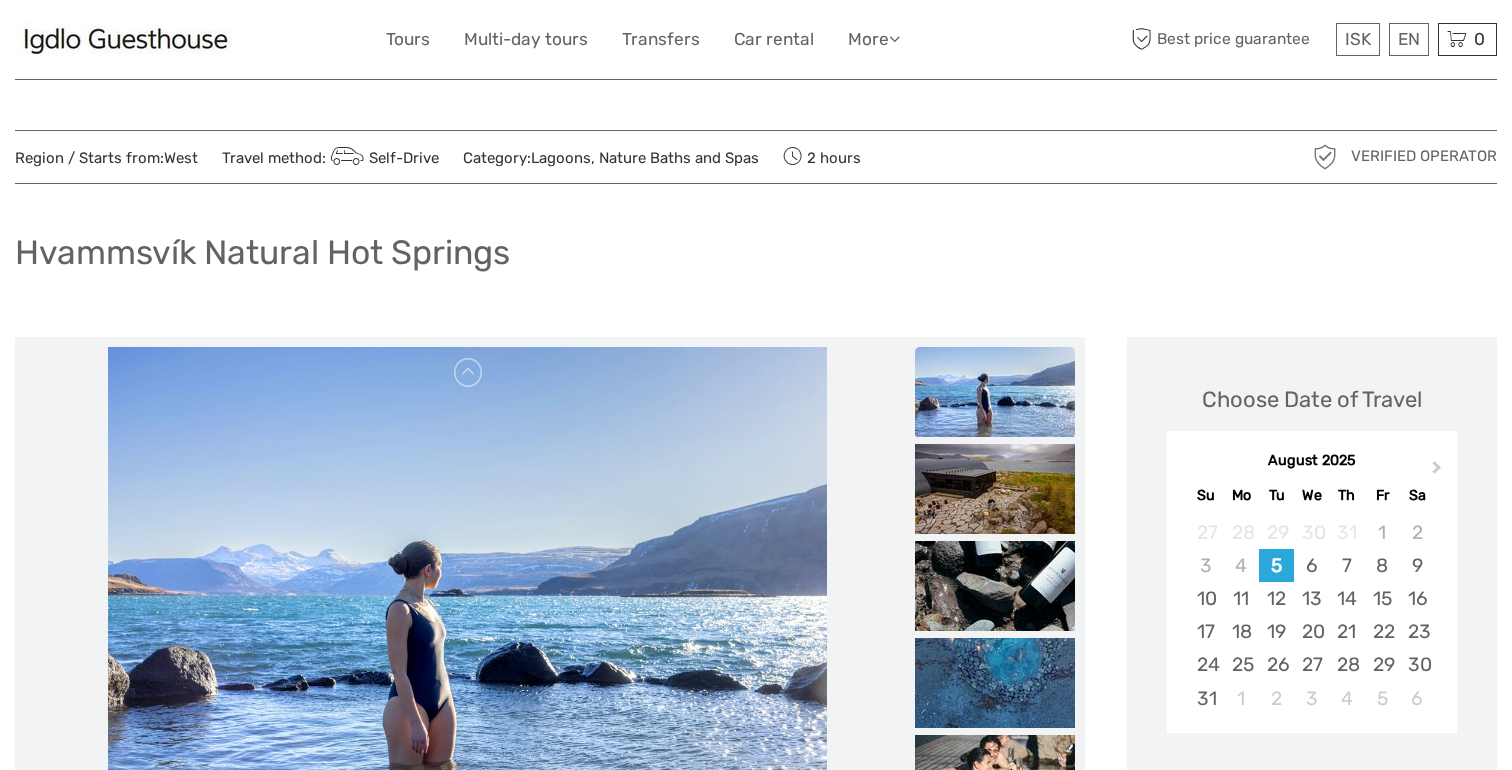 scroll, scrollTop: 0, scrollLeft: 0, axis: both 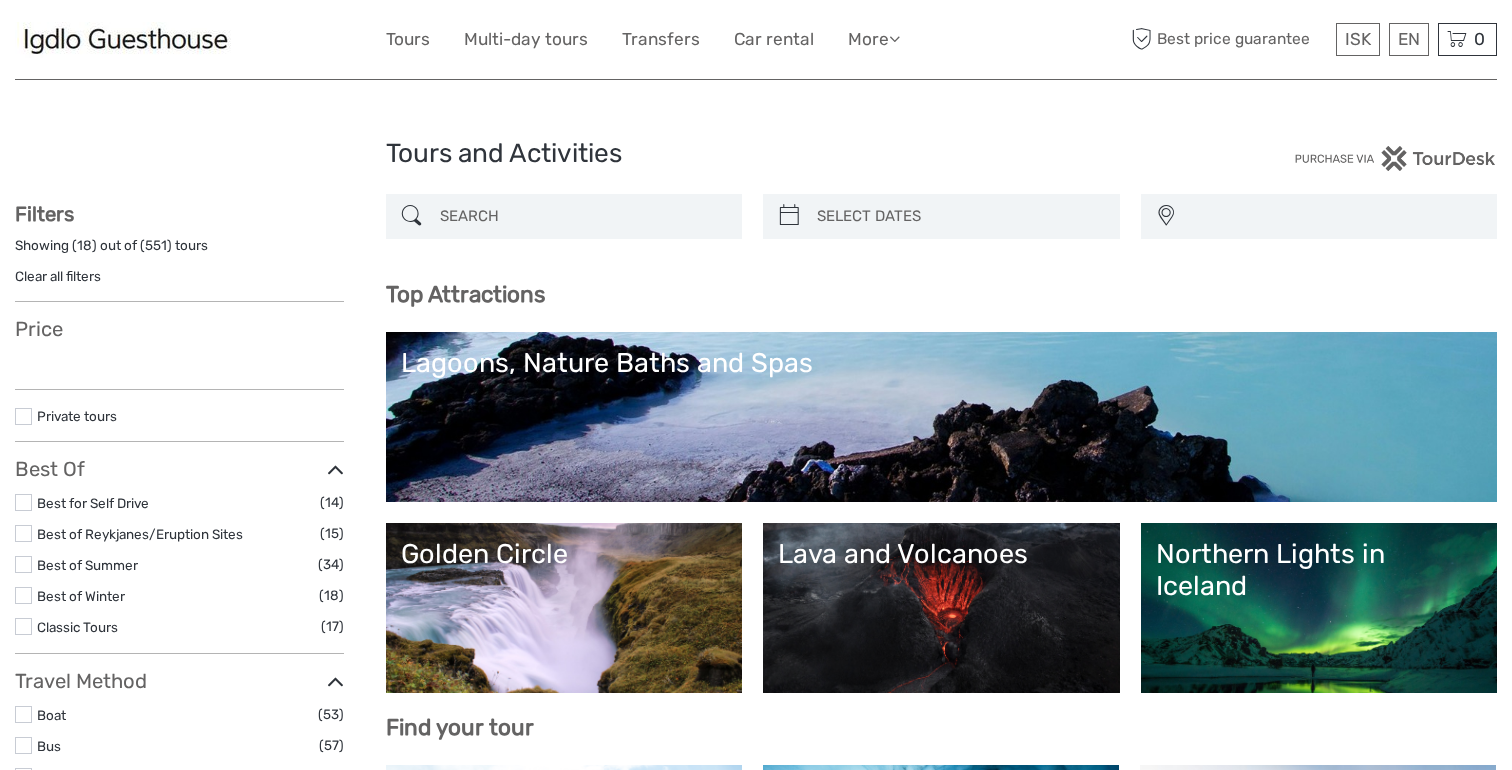 select 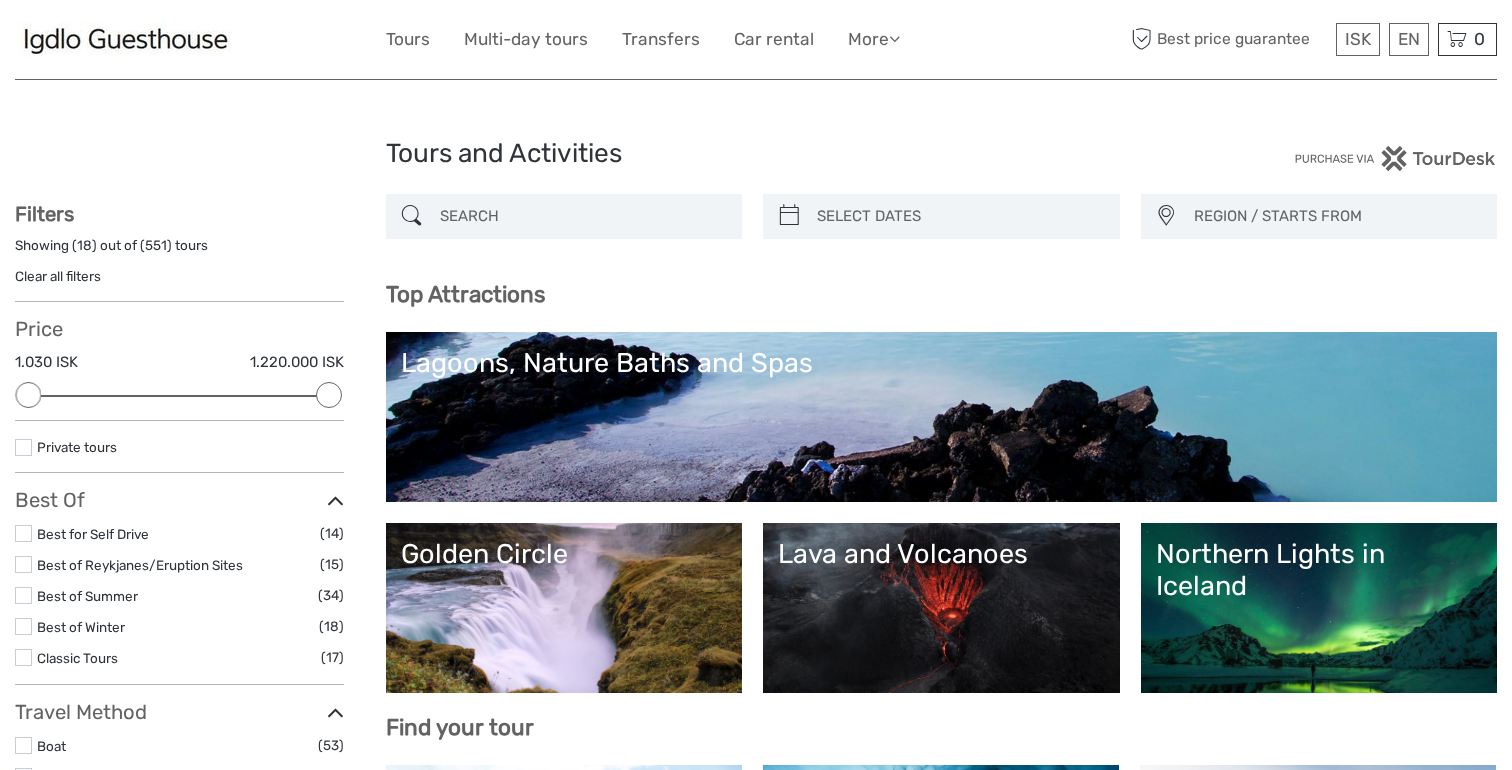 scroll, scrollTop: 0, scrollLeft: 0, axis: both 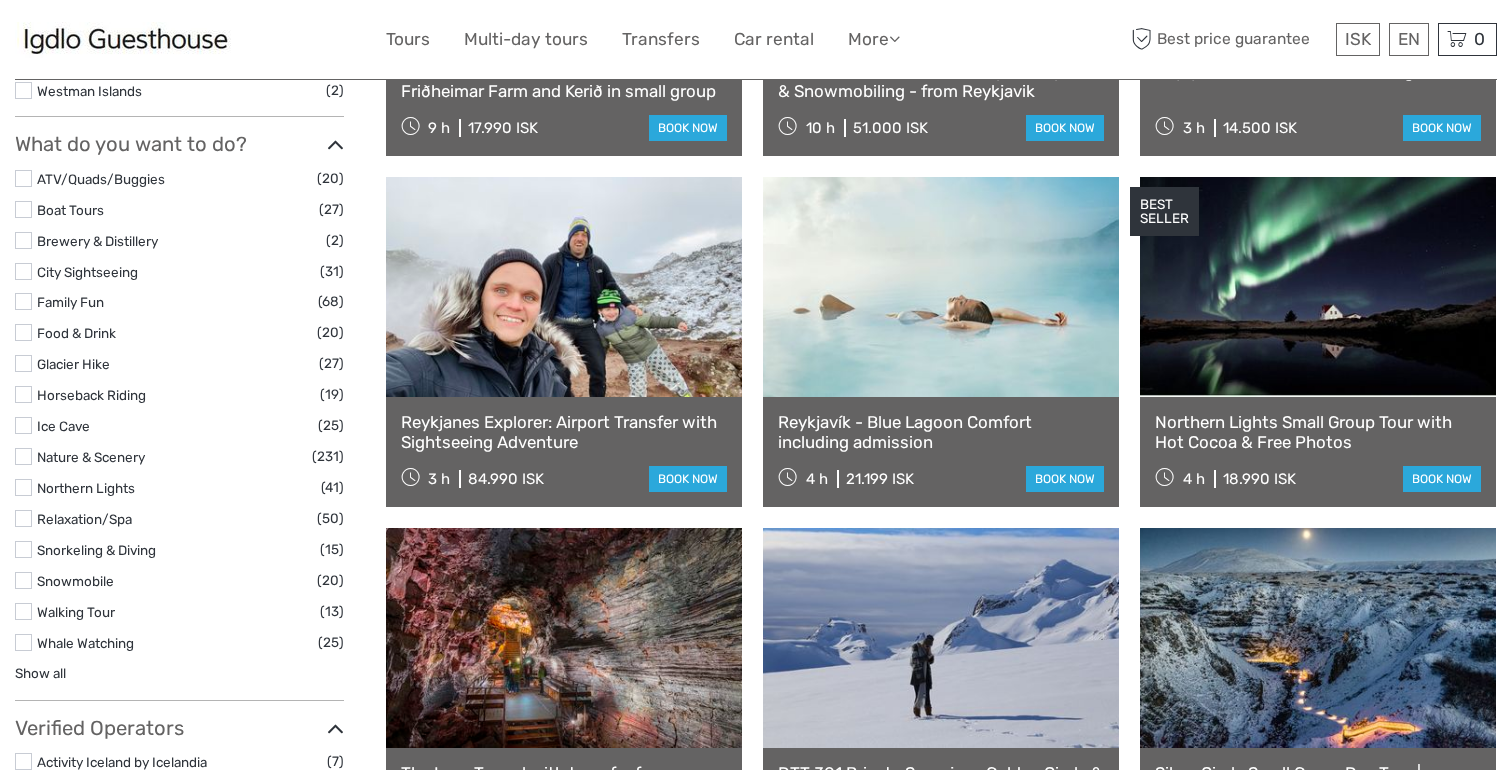 click on "Show all" at bounding box center (40, 673) 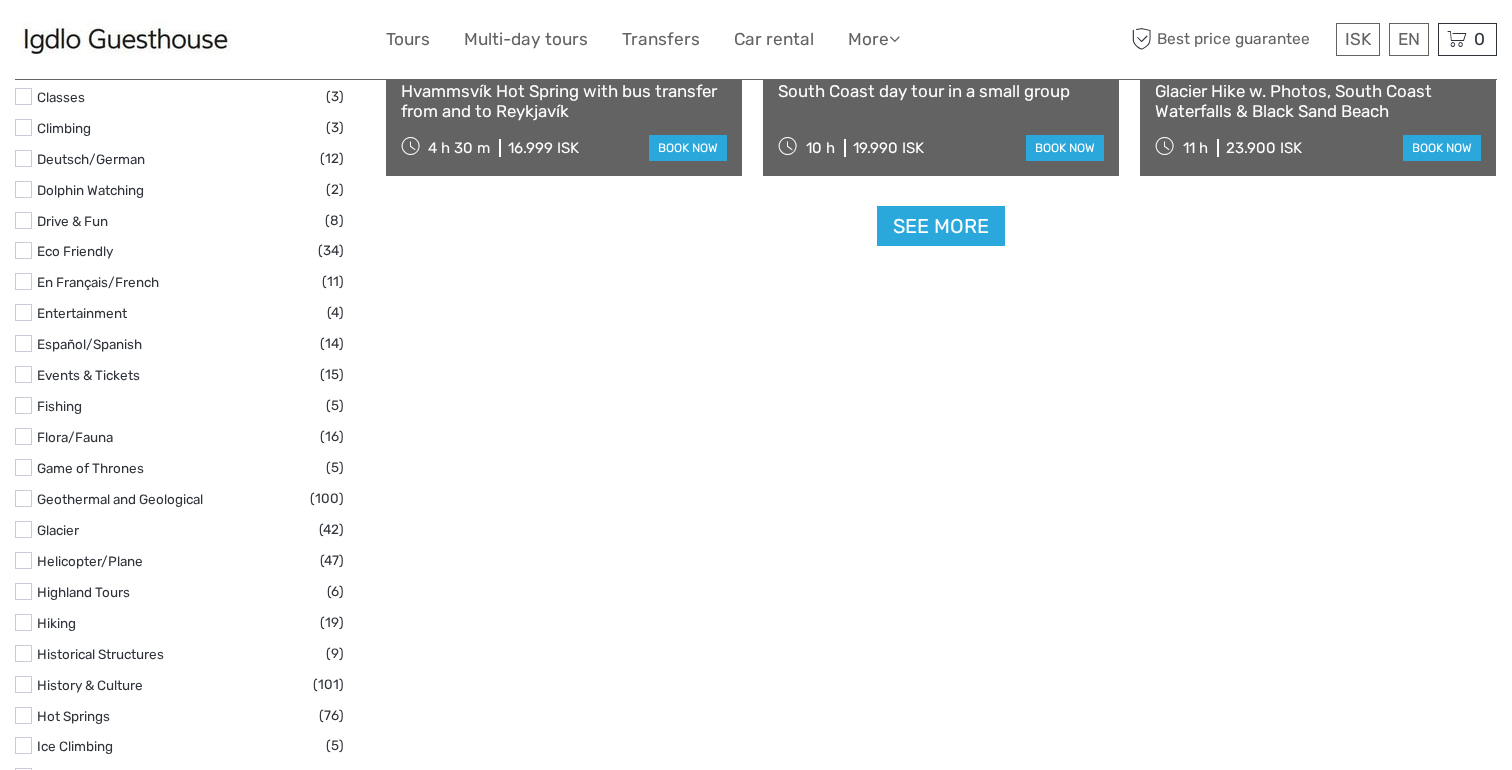 scroll, scrollTop: 2676, scrollLeft: 0, axis: vertical 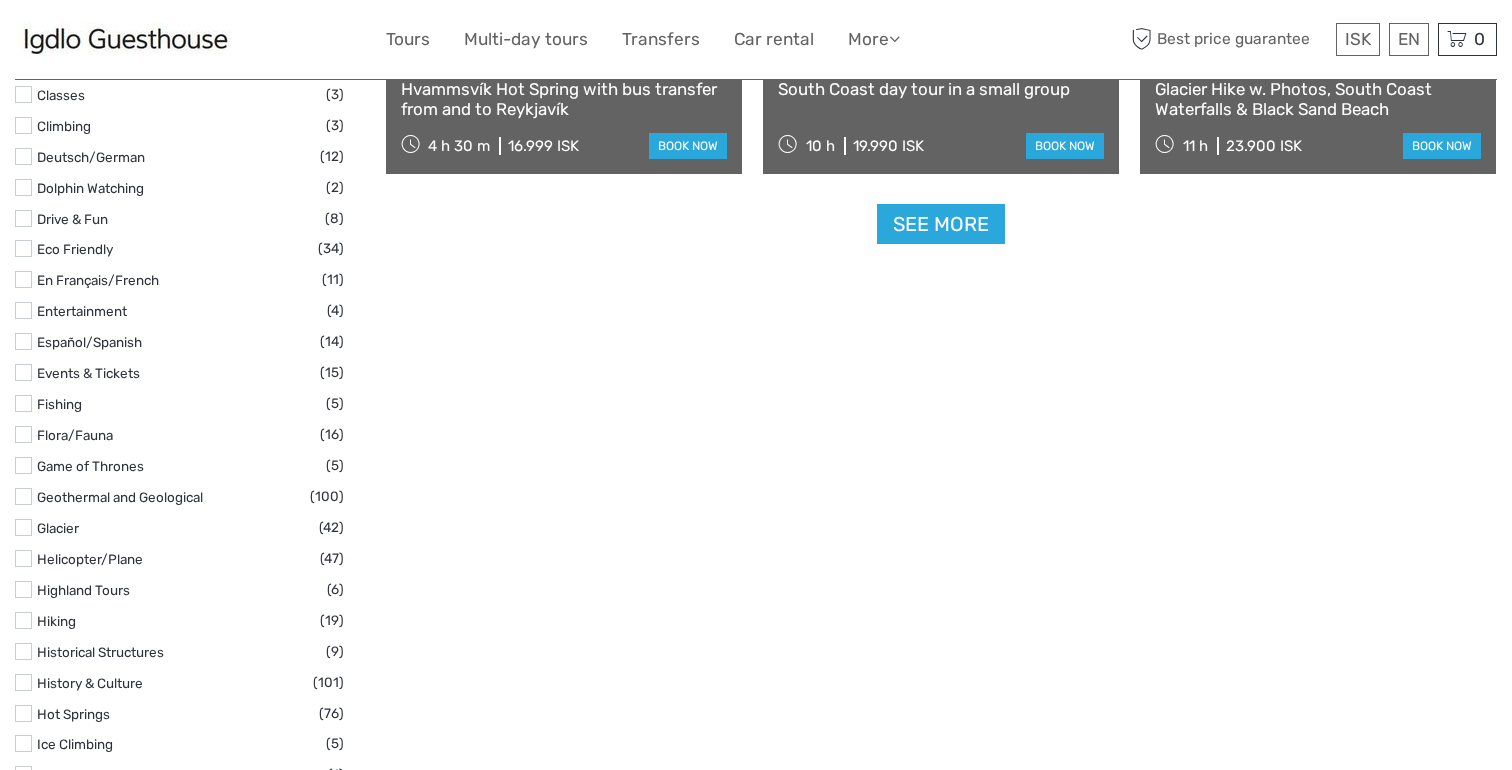 click at bounding box center (23, 620) 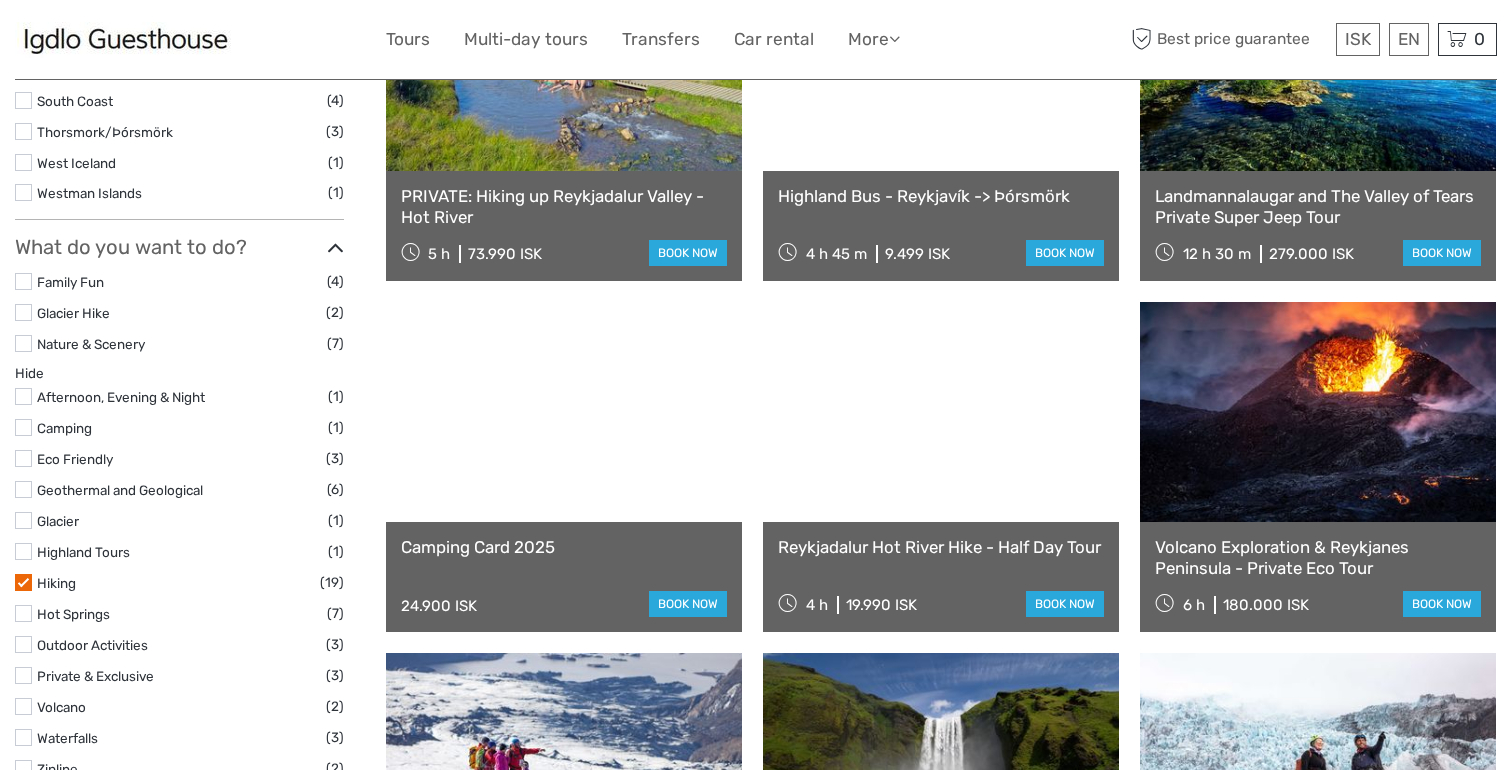 scroll, scrollTop: 1085, scrollLeft: 0, axis: vertical 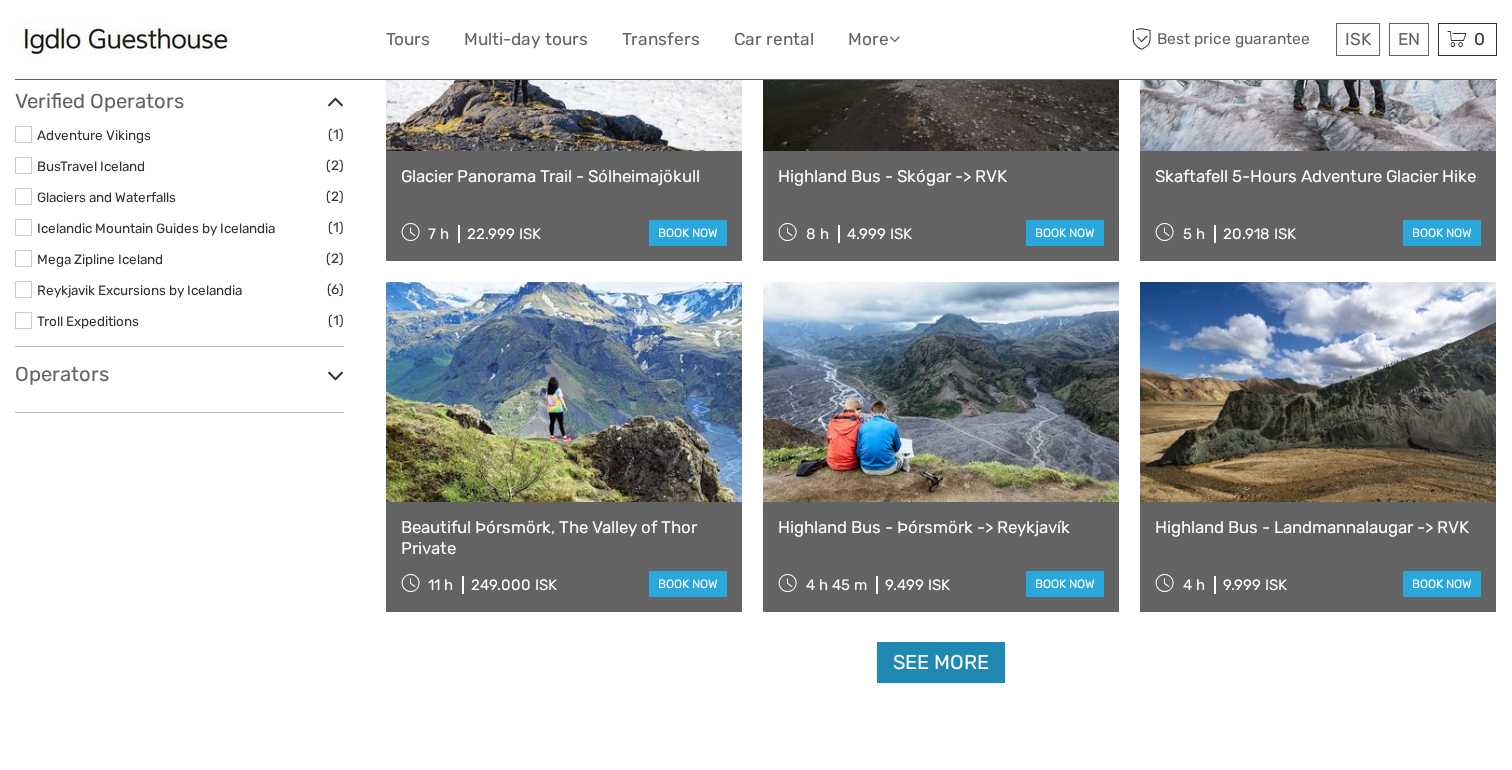 click on "See more" at bounding box center (941, 662) 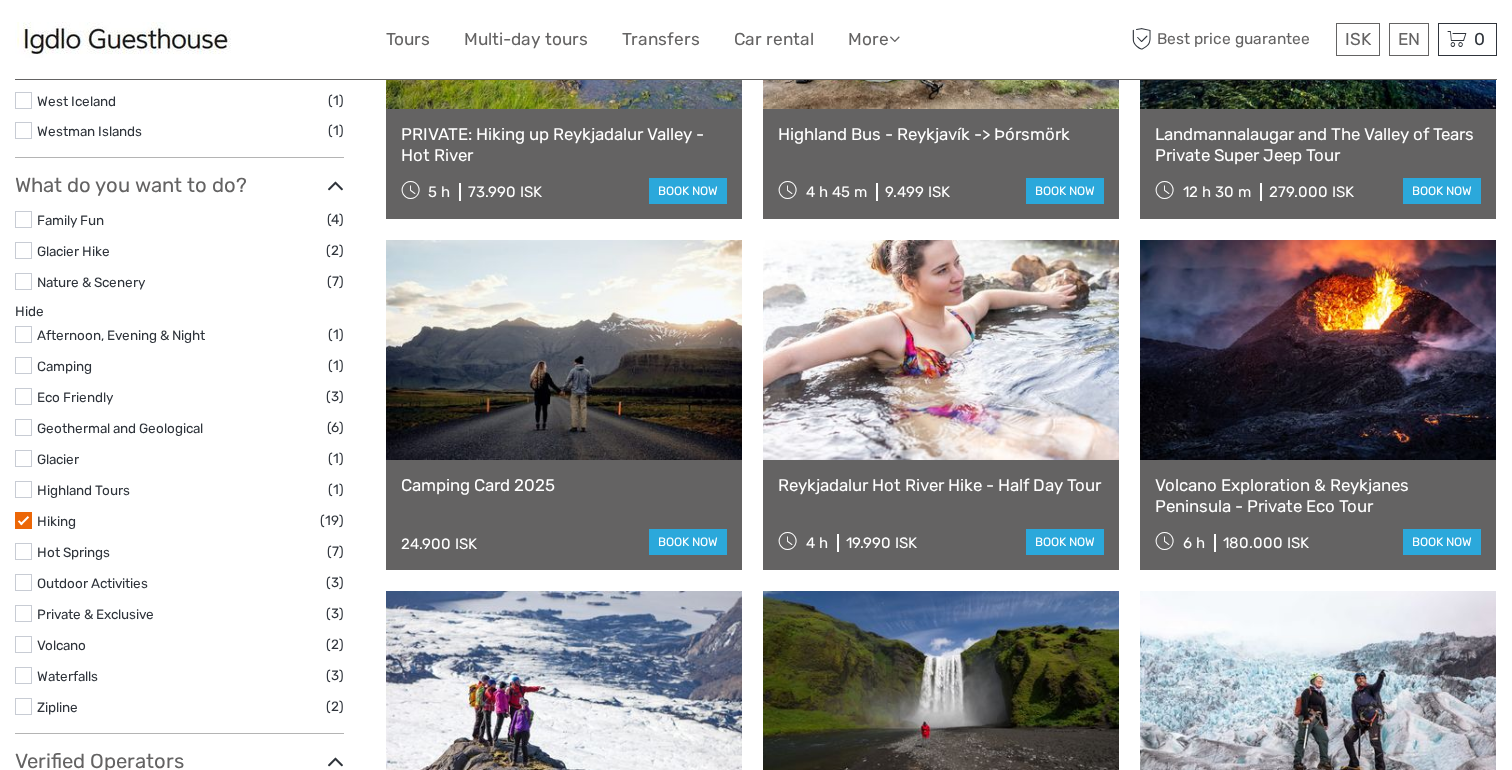scroll, scrollTop: 1132, scrollLeft: 0, axis: vertical 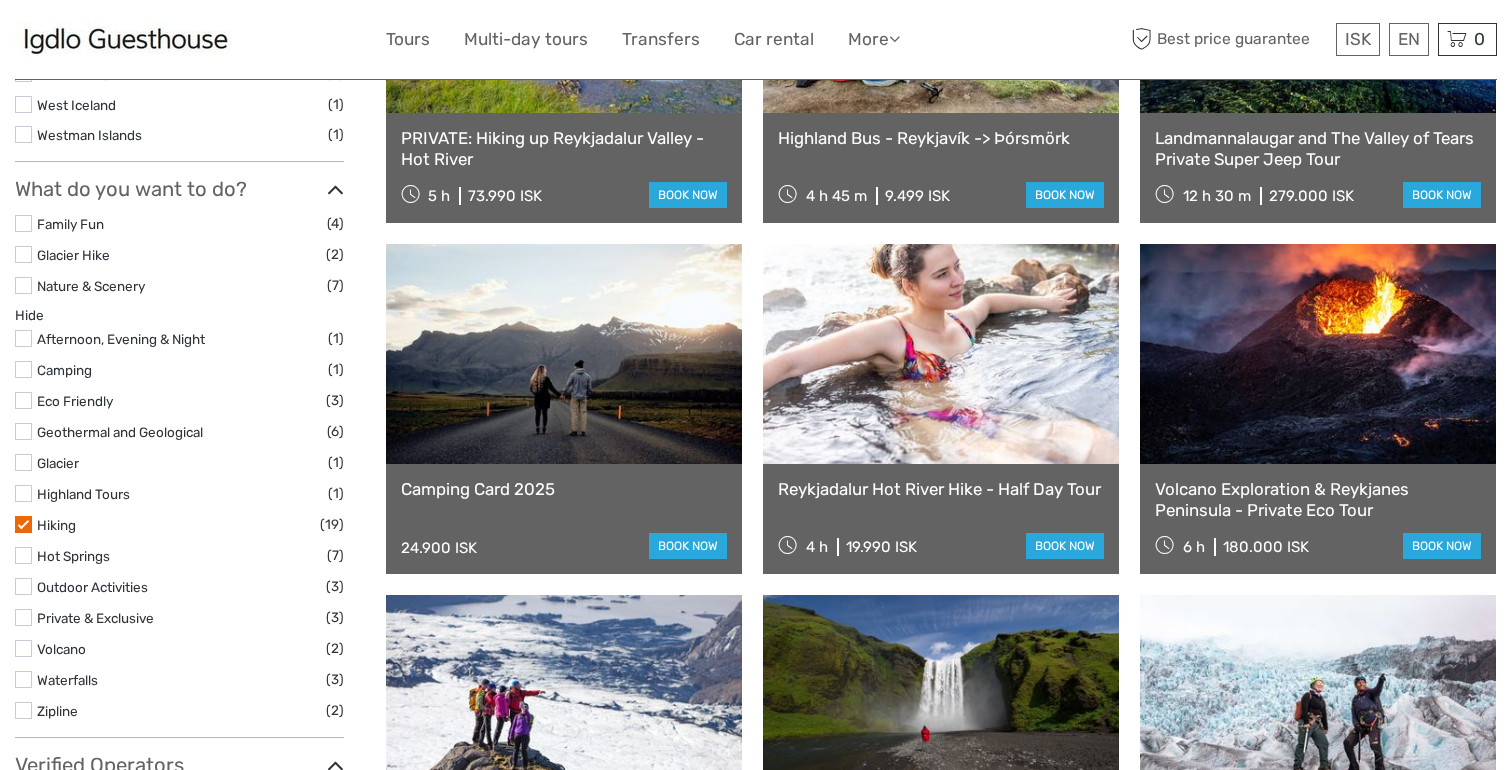 click at bounding box center [23, 524] 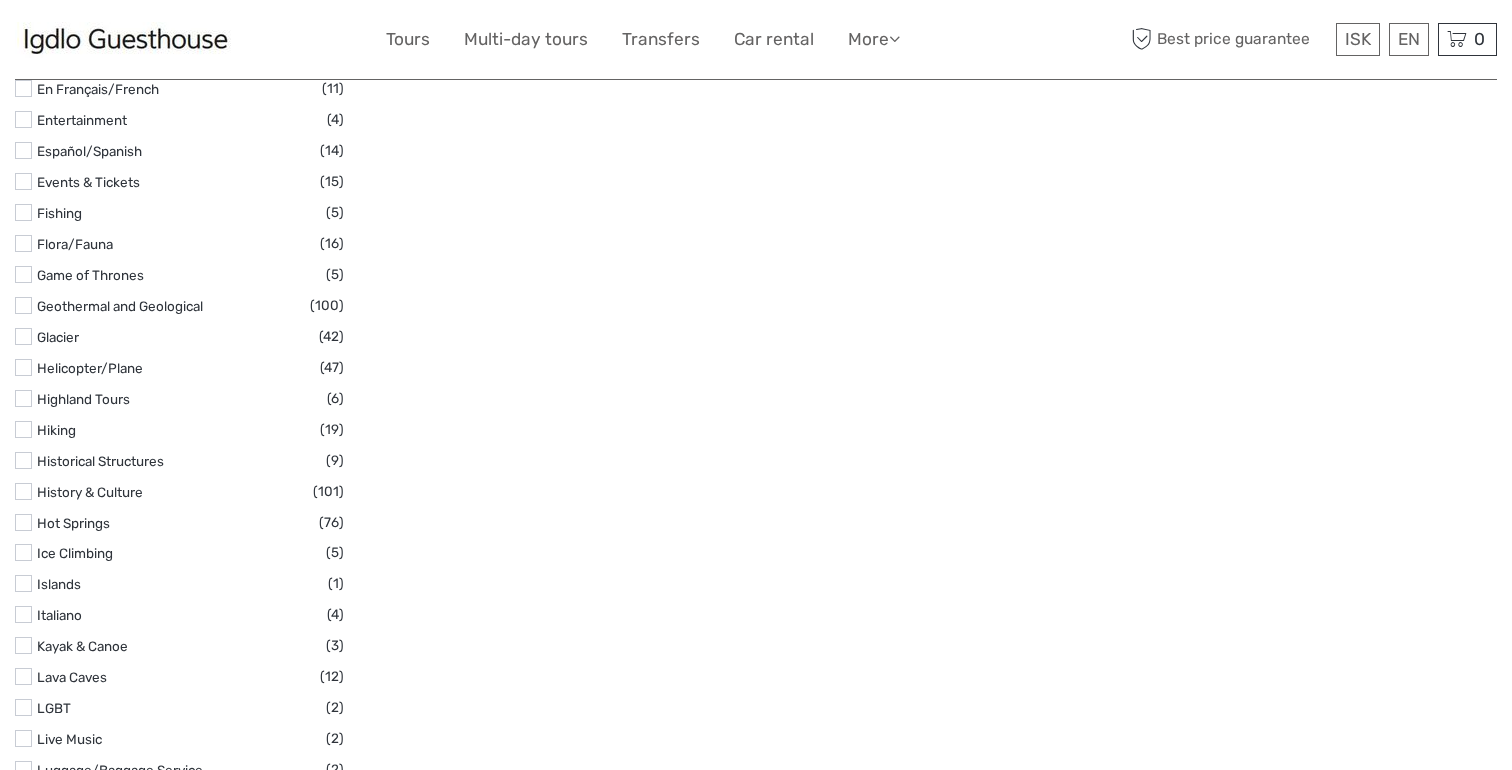 scroll, scrollTop: 2877, scrollLeft: 0, axis: vertical 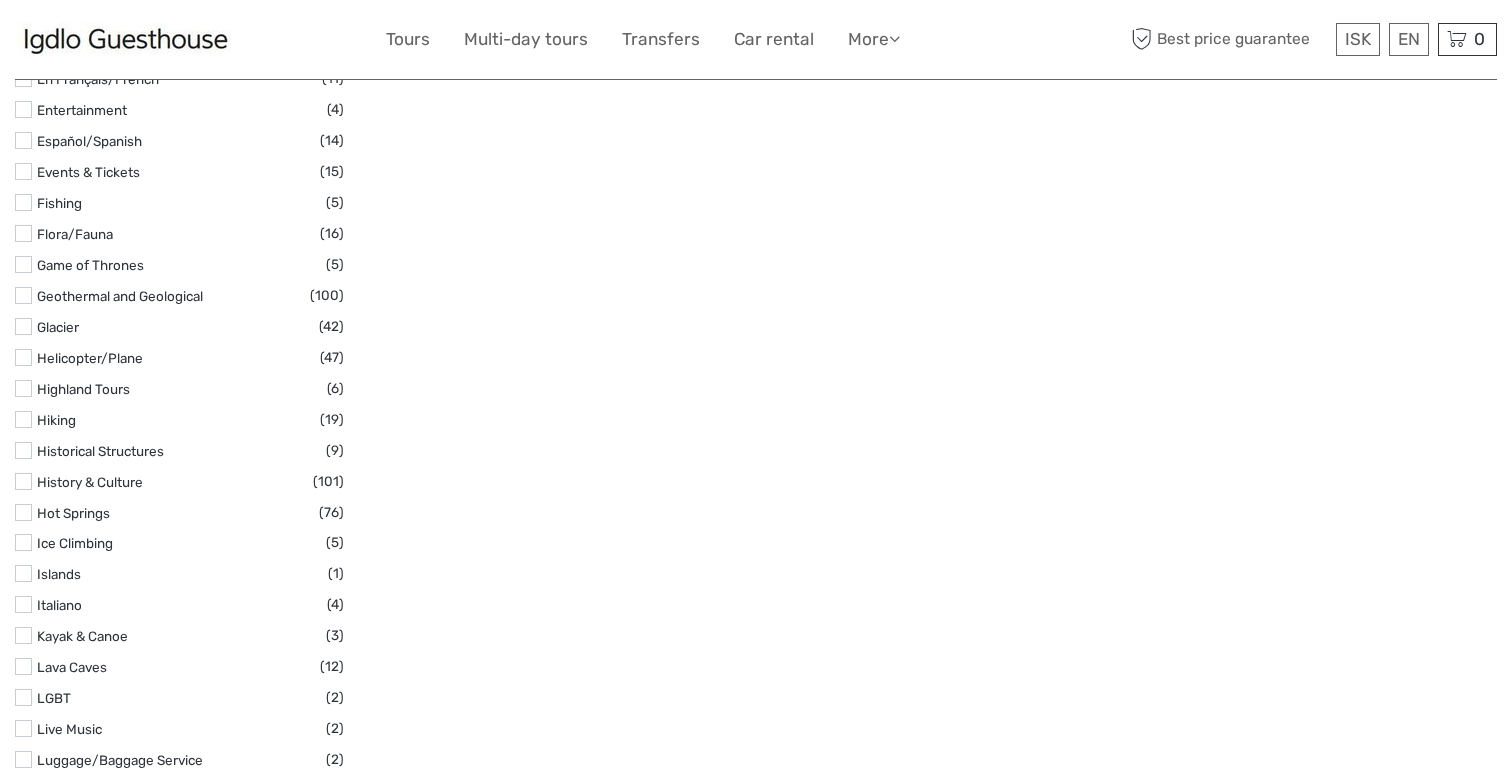 click at bounding box center [23, 512] 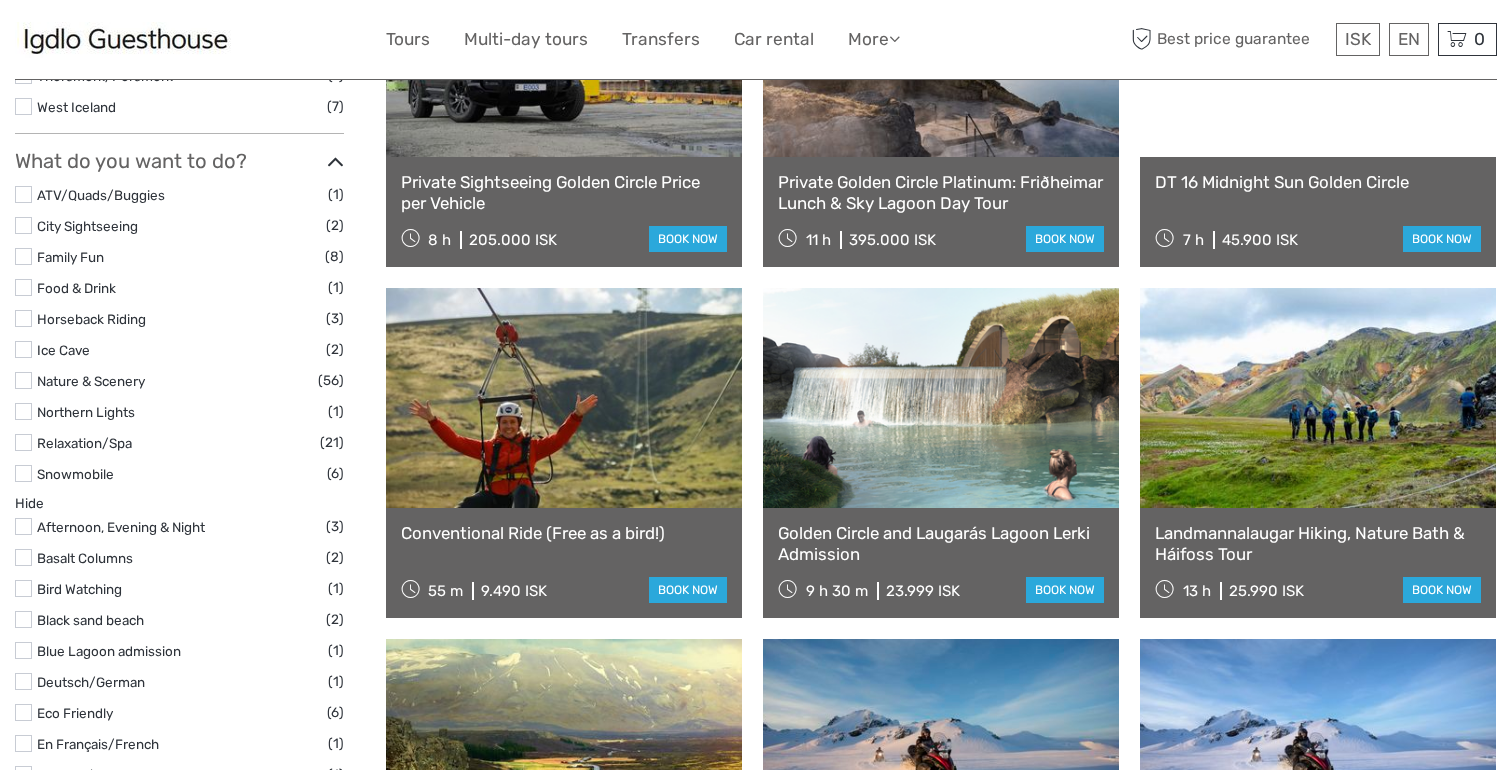 scroll, scrollTop: 1441, scrollLeft: 0, axis: vertical 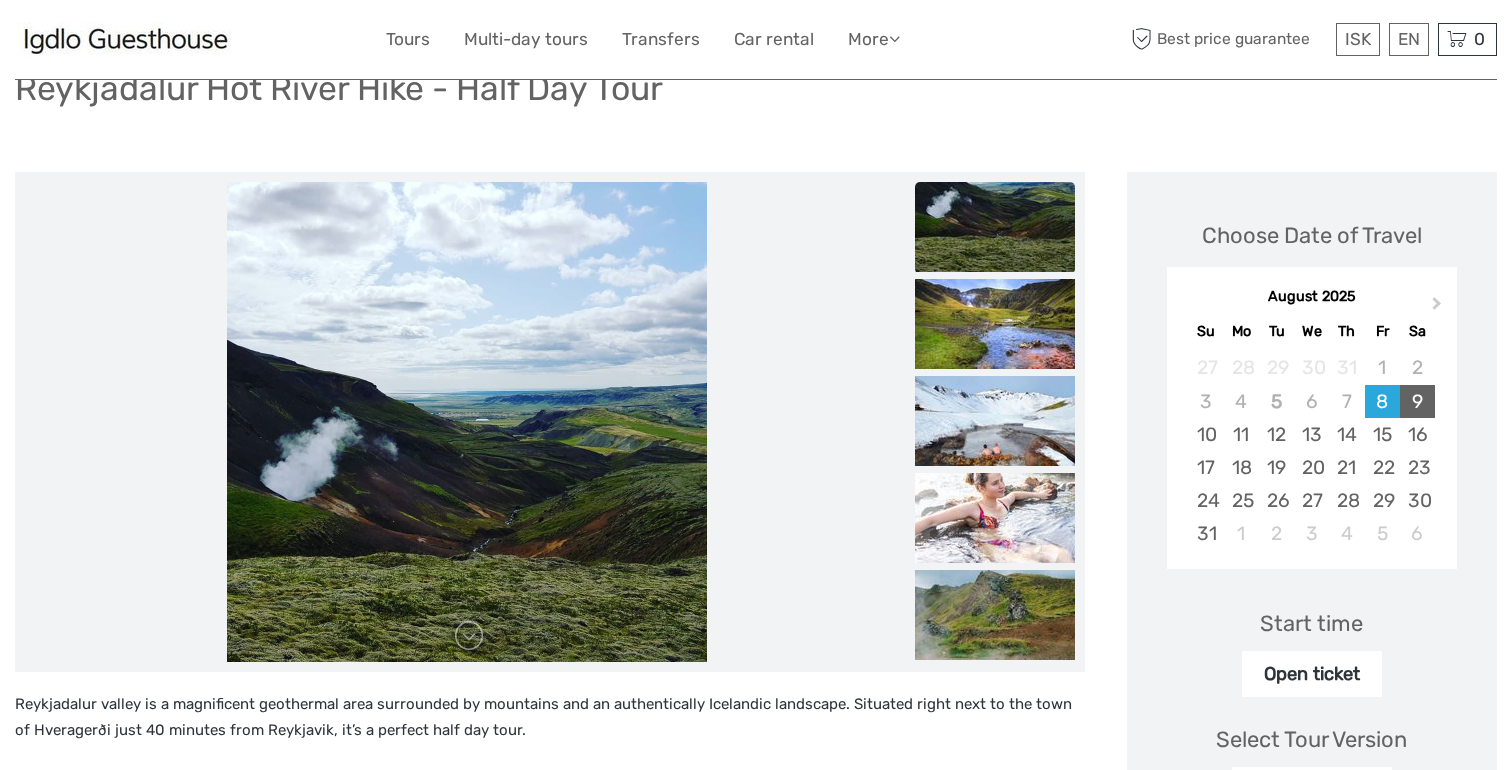 click on "9" at bounding box center (1417, 401) 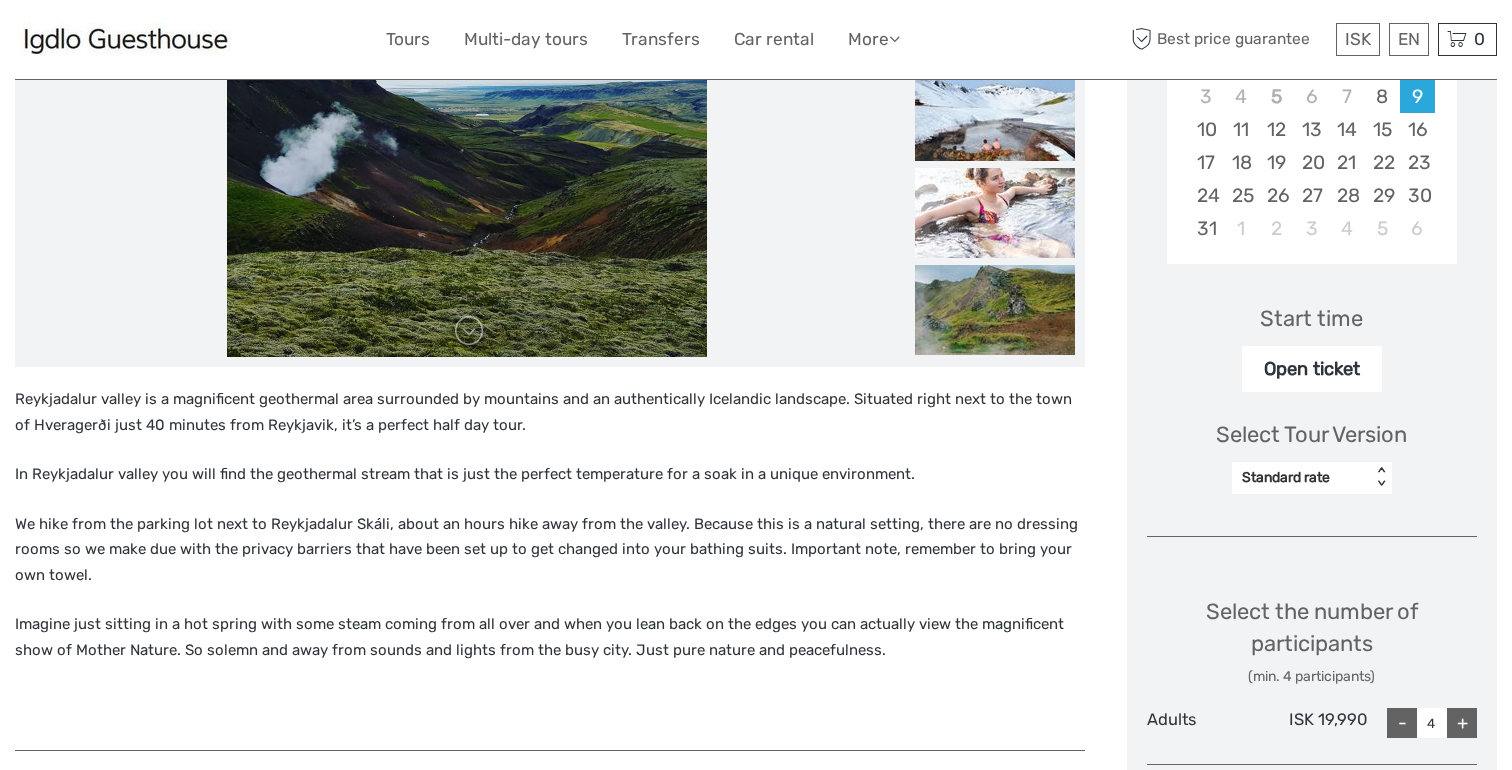 scroll, scrollTop: 478, scrollLeft: 0, axis: vertical 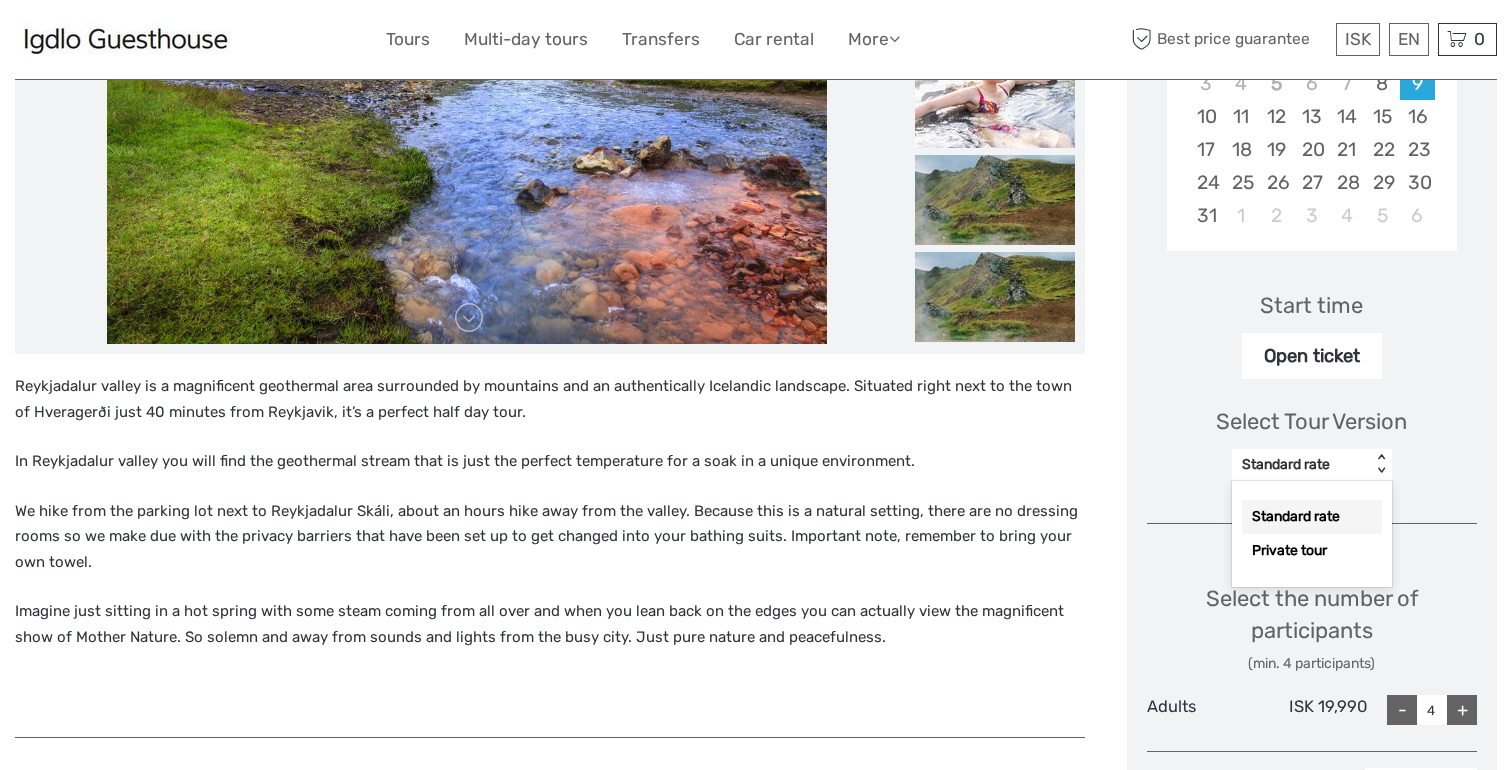 click on "Standard rate" at bounding box center [1301, 465] 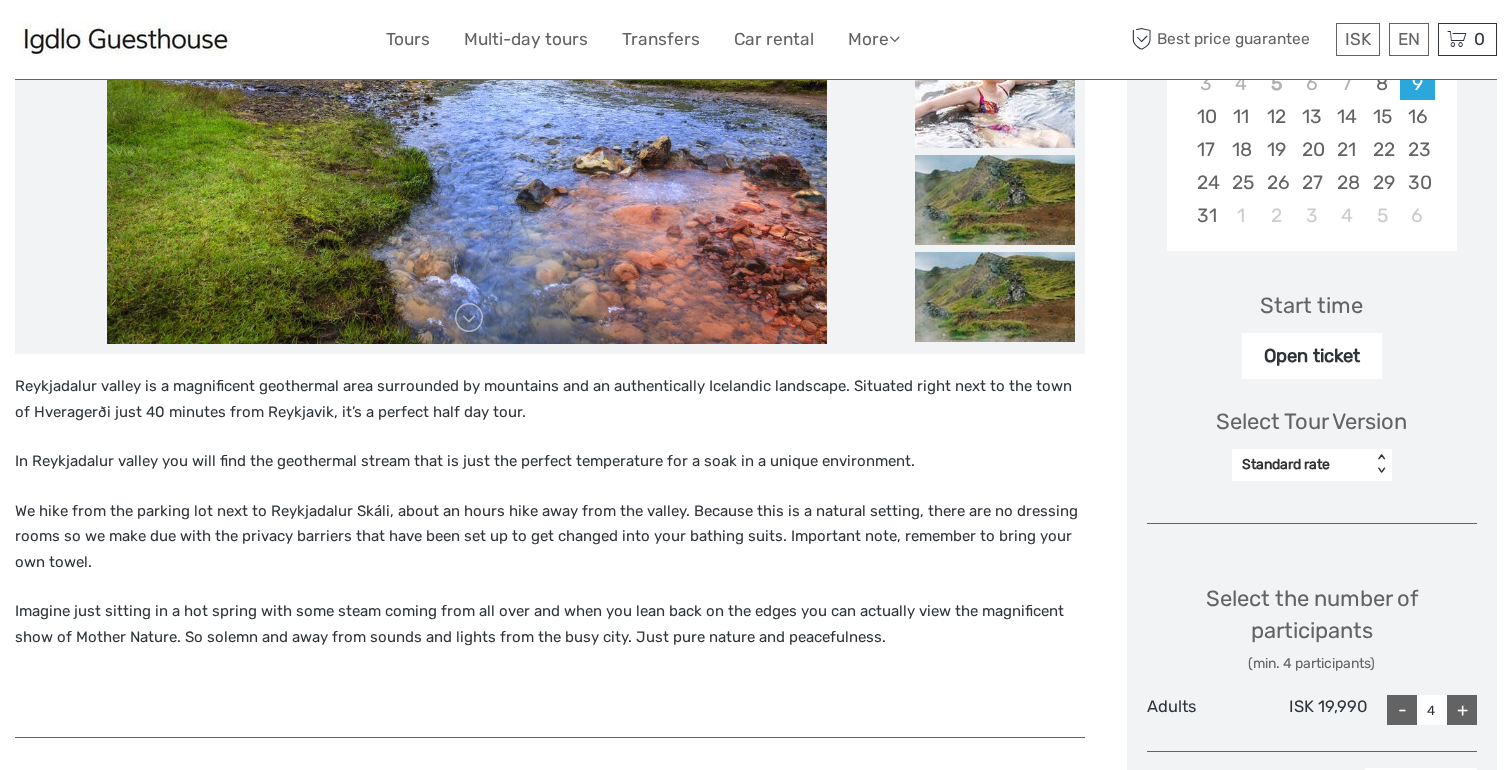 click on "Standard rate" at bounding box center (1301, 465) 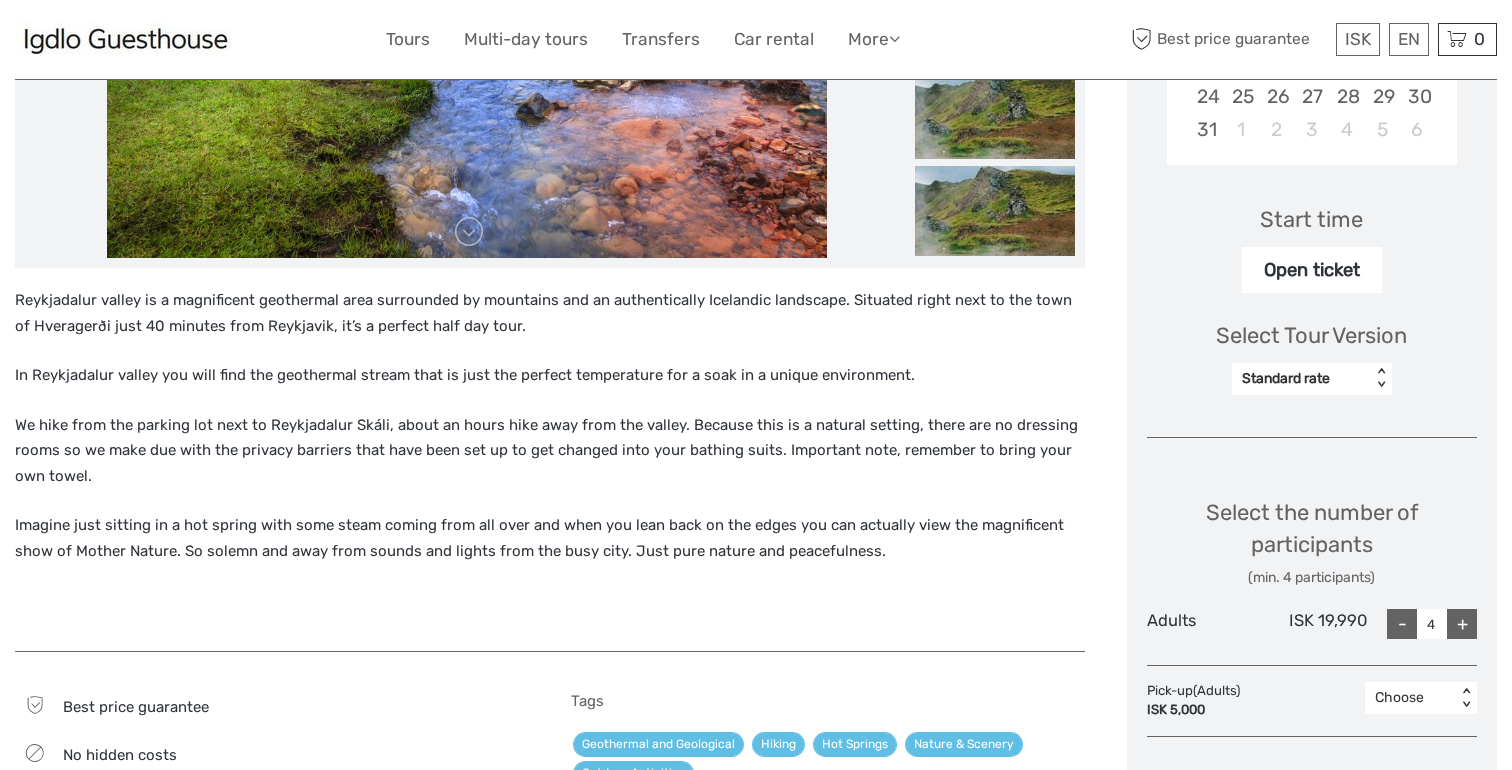 scroll, scrollTop: 609, scrollLeft: 0, axis: vertical 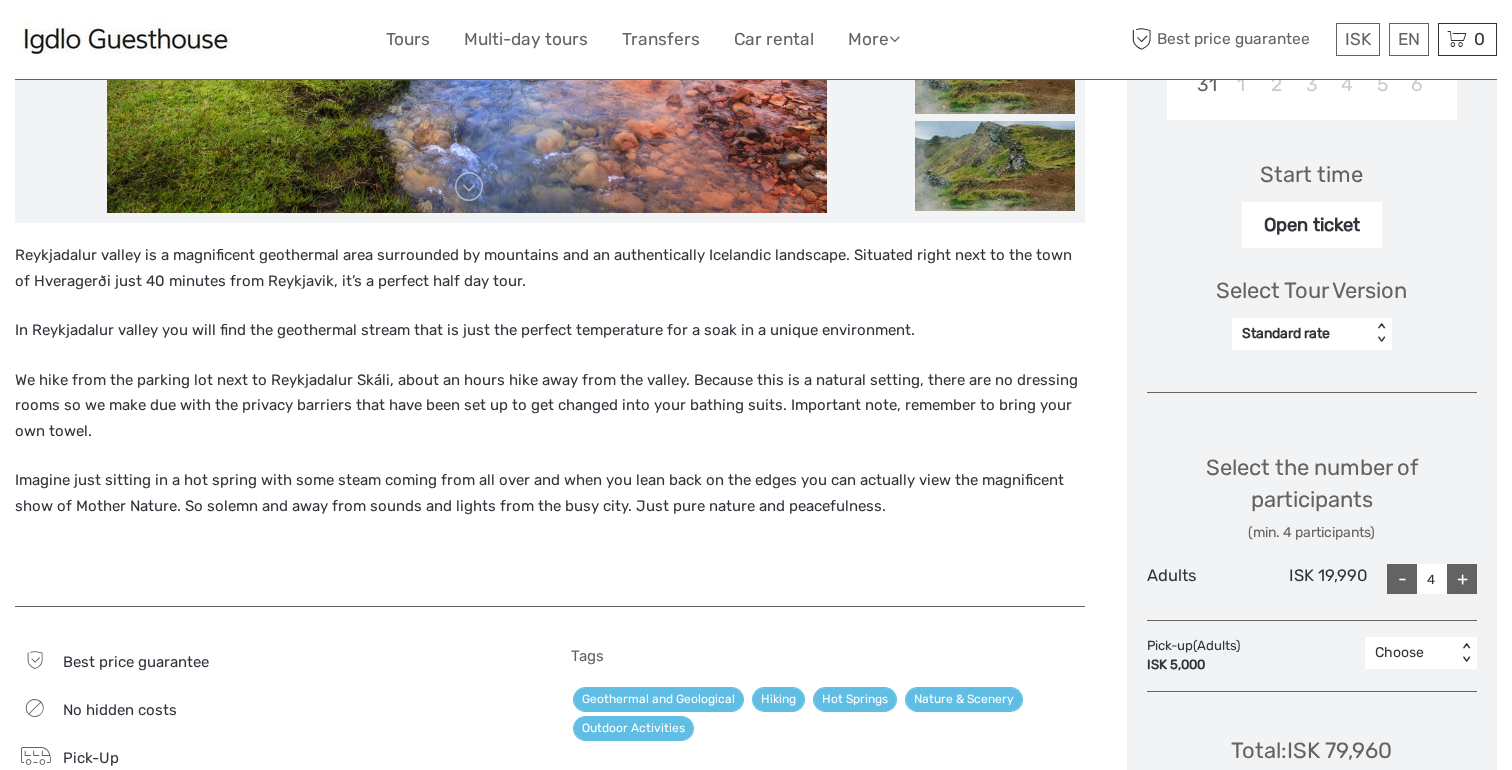 click on "-" at bounding box center (1402, 579) 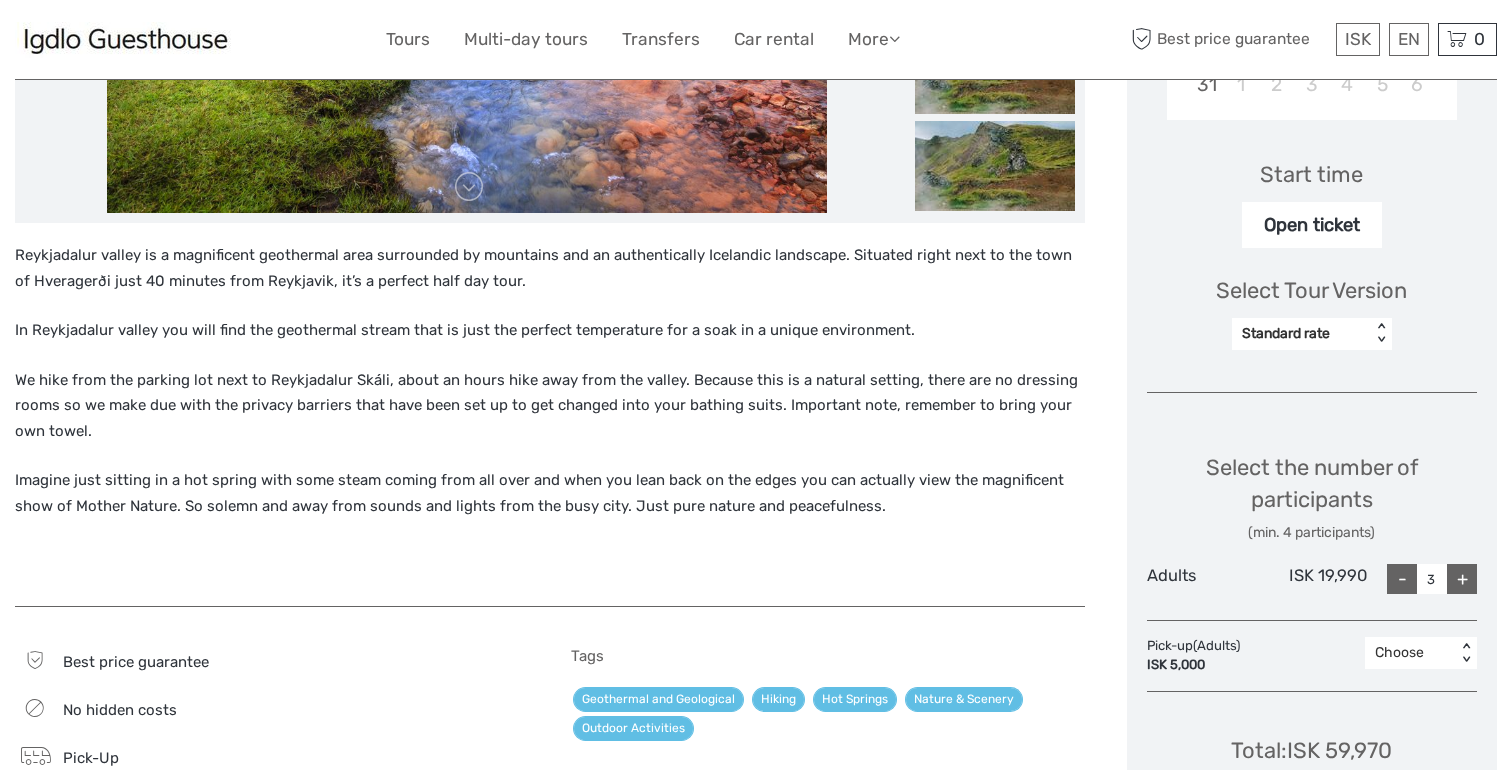click on "-" at bounding box center [1402, 579] 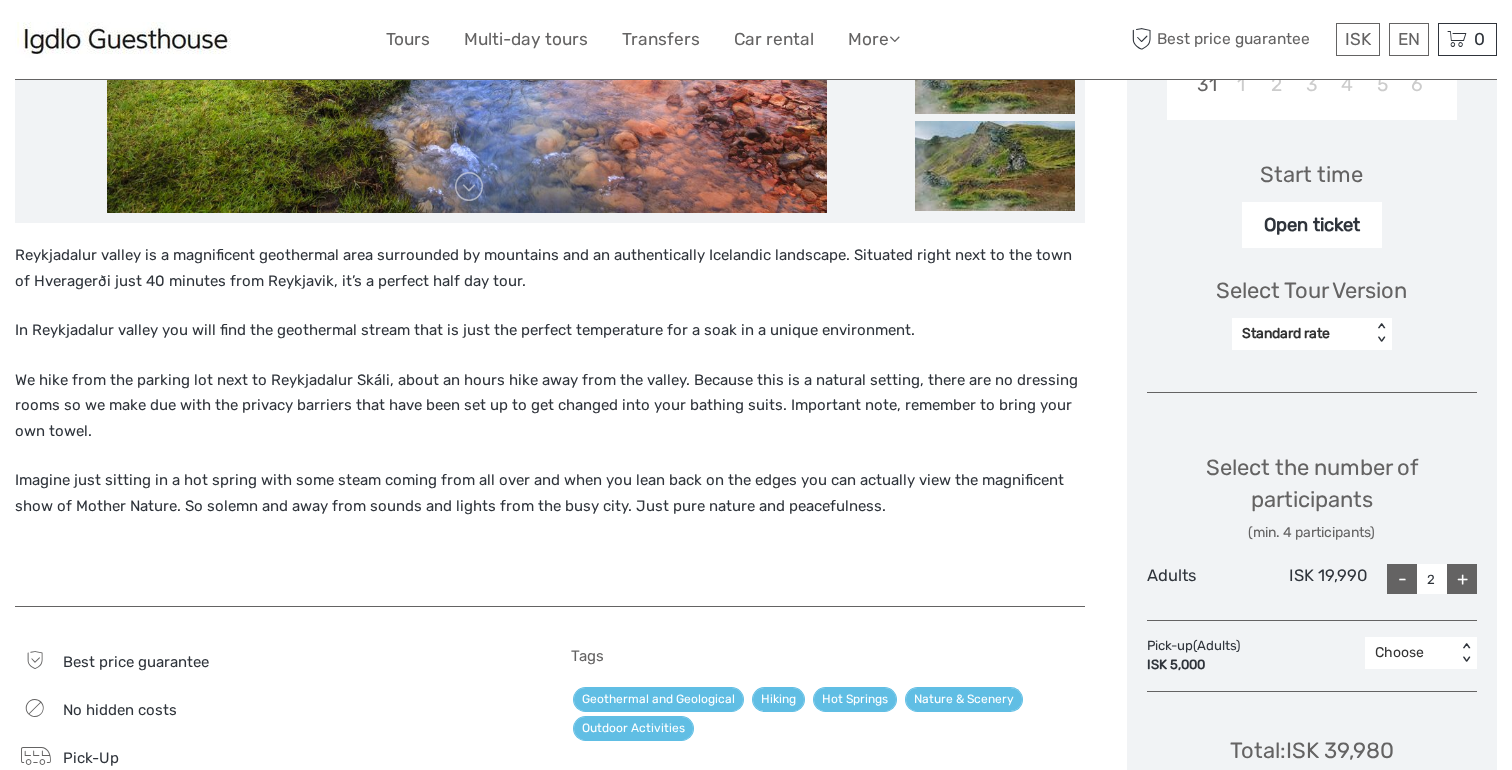 click on "-" at bounding box center [1402, 579] 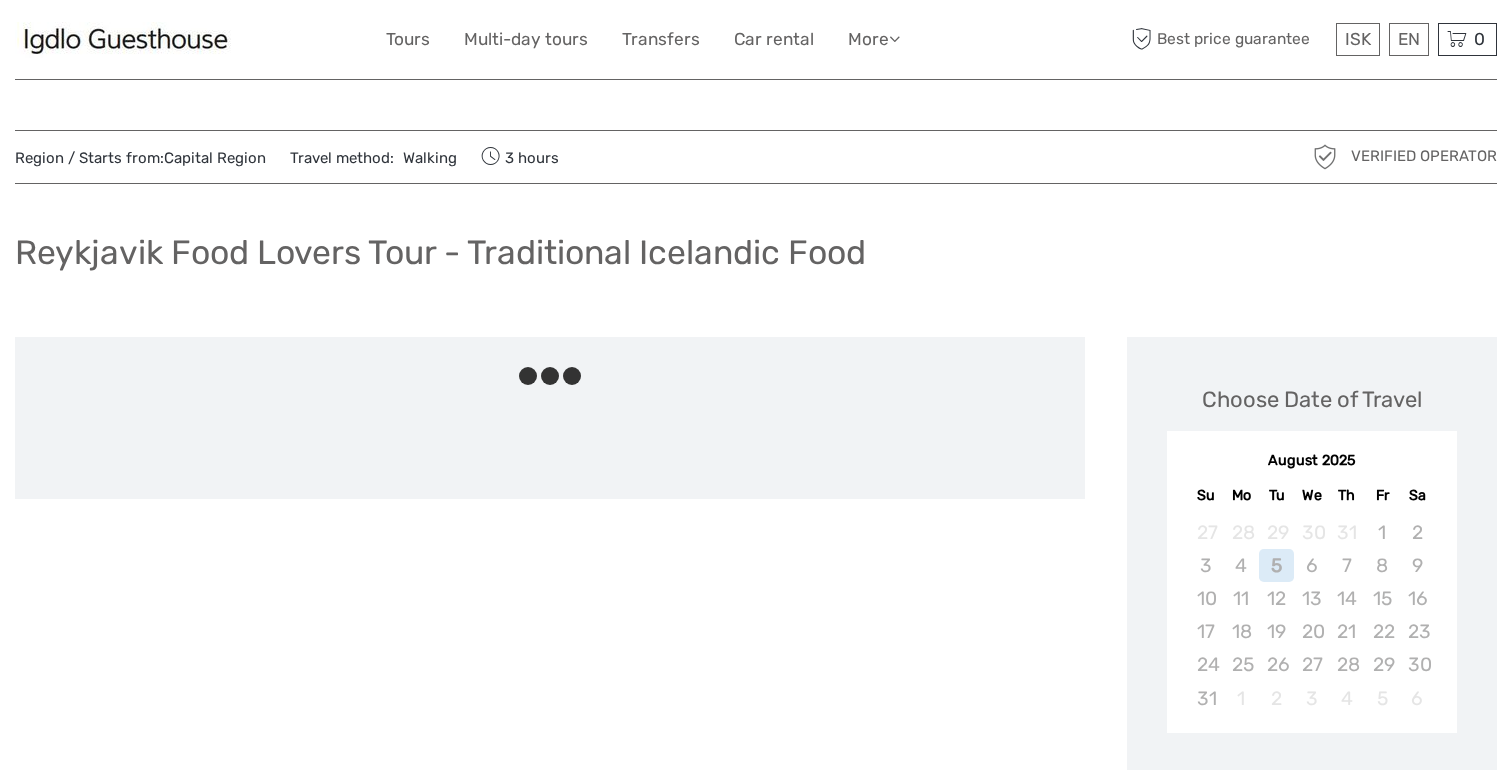 scroll, scrollTop: 0, scrollLeft: 0, axis: both 